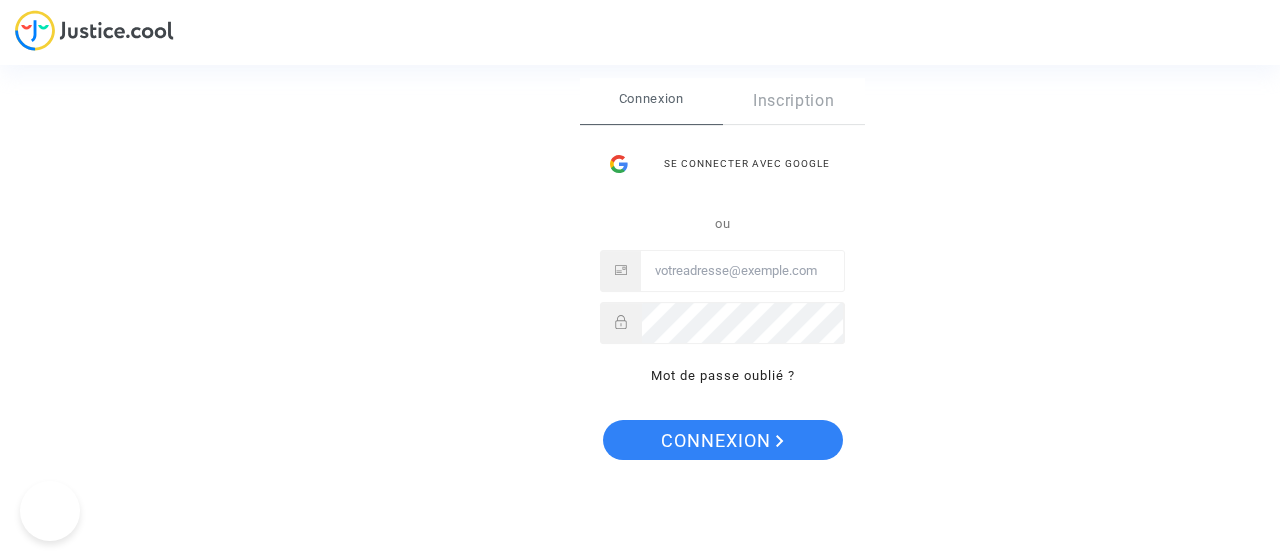 scroll, scrollTop: 0, scrollLeft: 0, axis: both 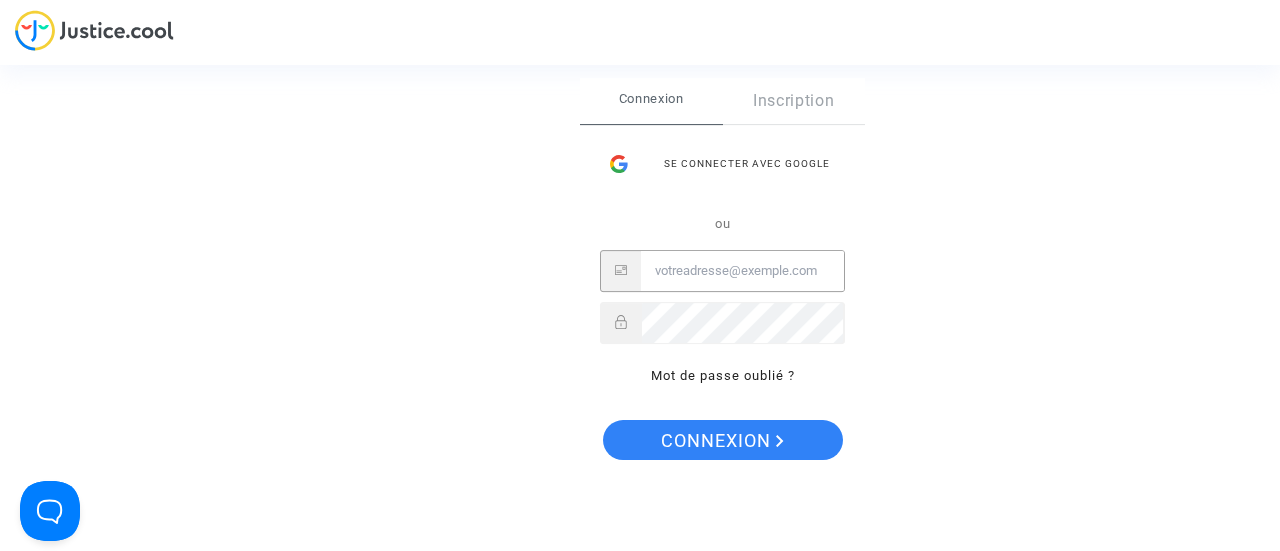 drag, startPoint x: 0, startPoint y: 0, endPoint x: 714, endPoint y: 276, distance: 765.4881 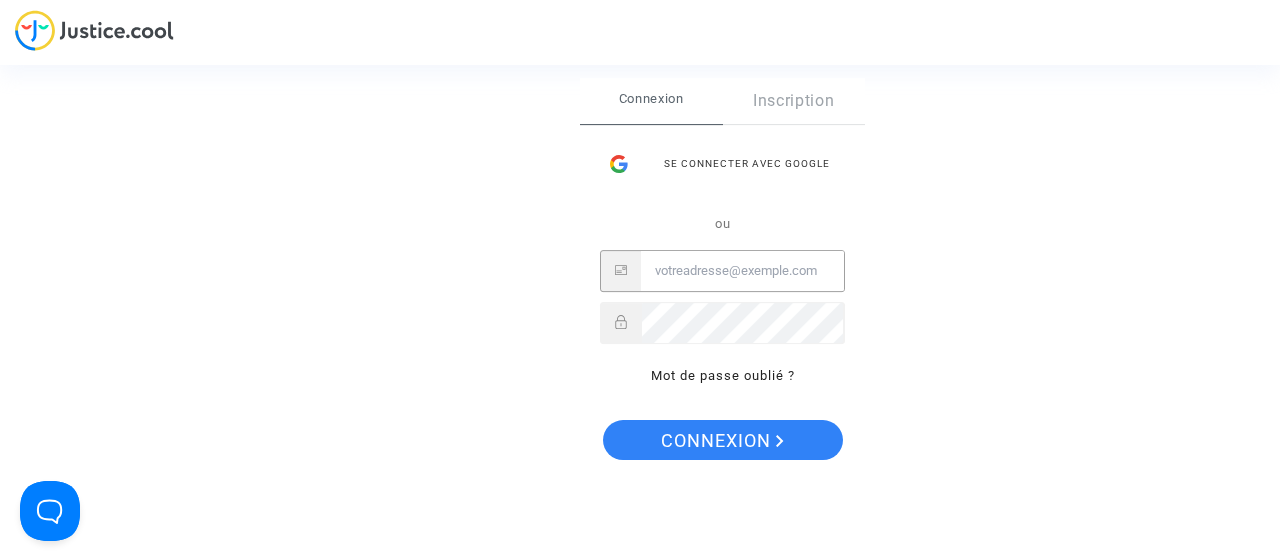 type on "philippe.grene@gmail.com" 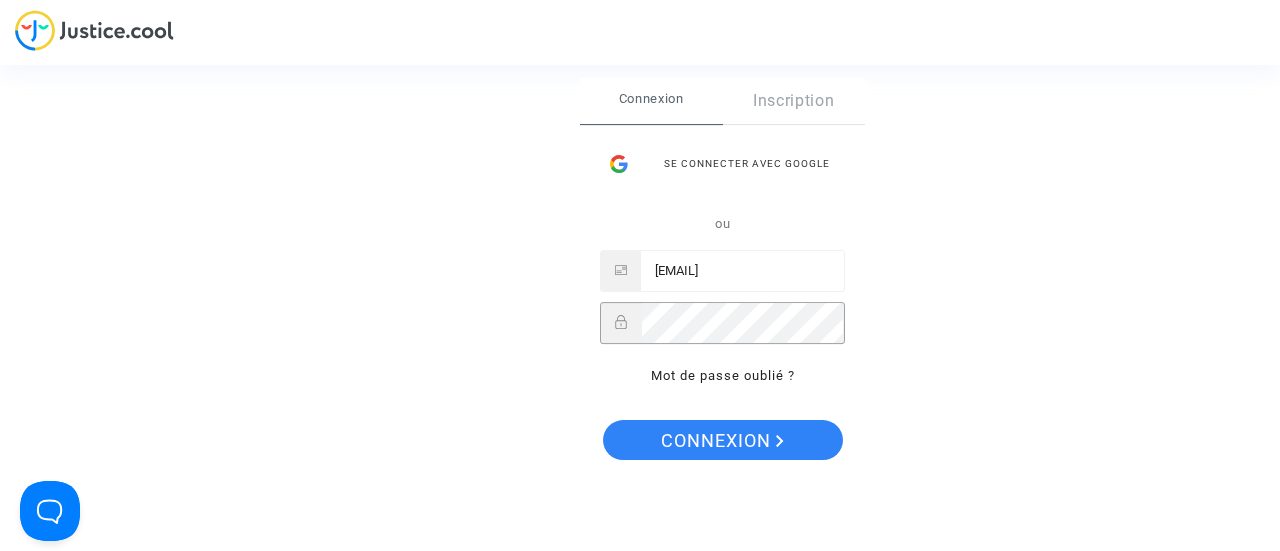 click on "Connexion" at bounding box center [723, 440] 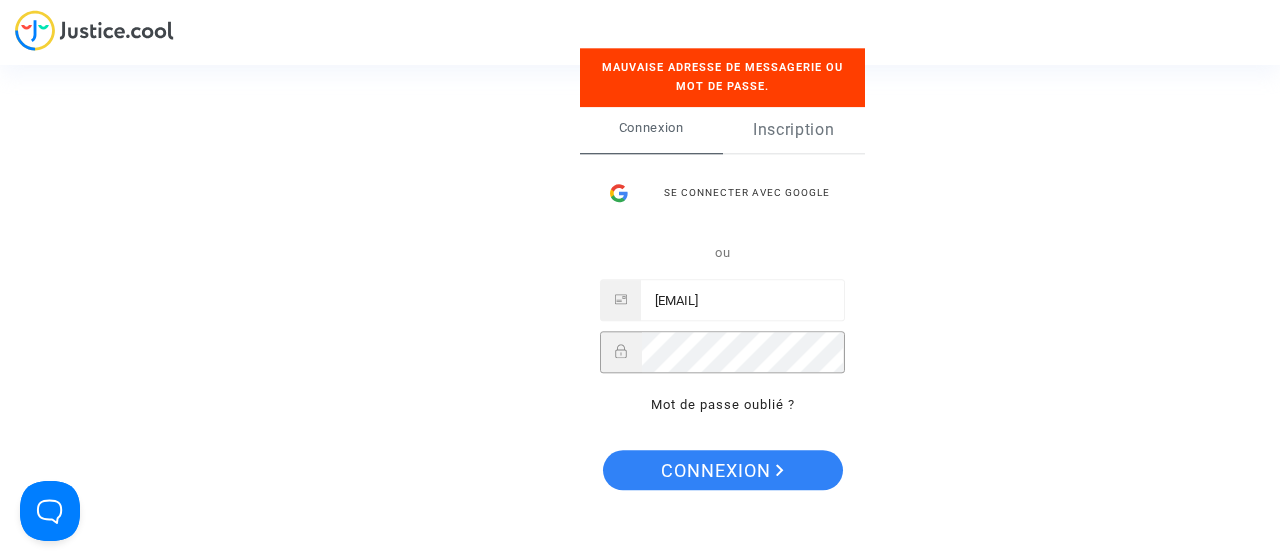 click on "Inscription" at bounding box center (794, 130) 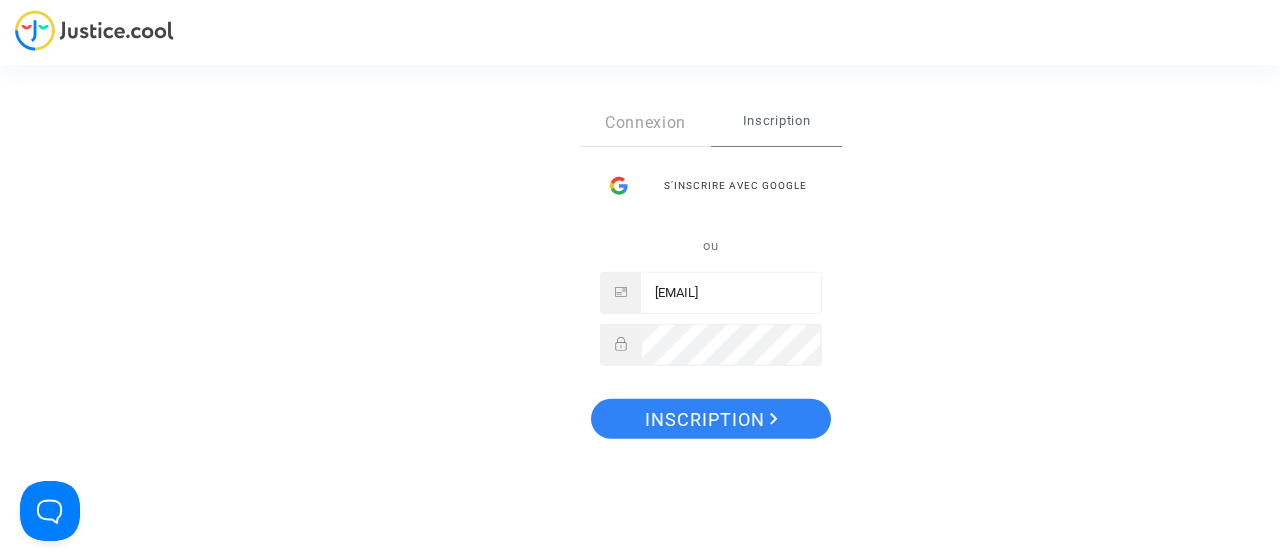 click on "Inscription" at bounding box center (776, 120) 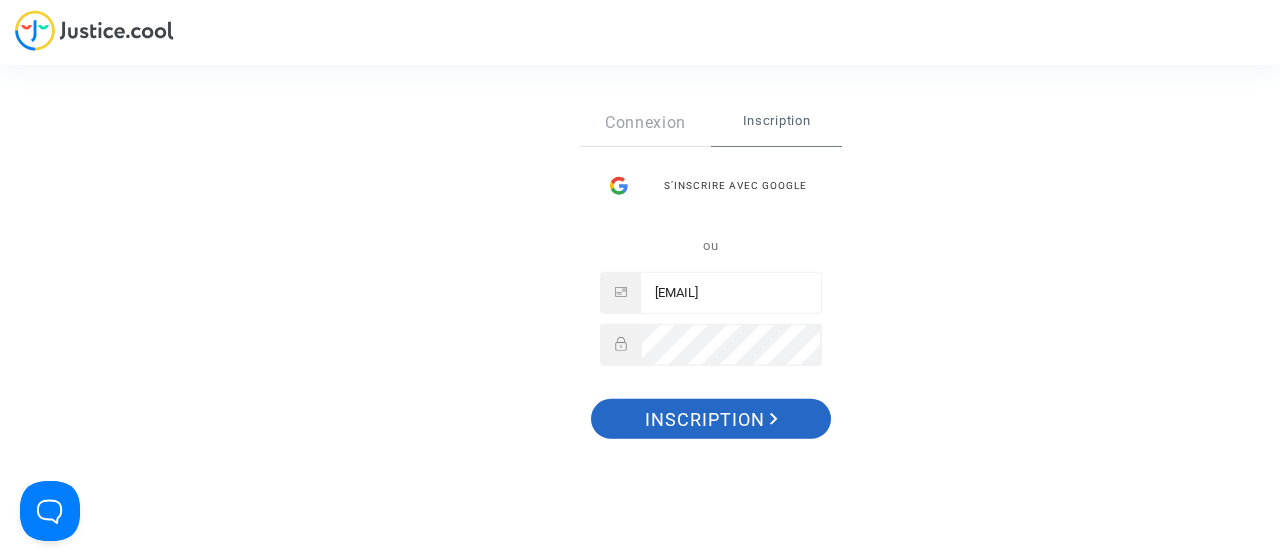 click on "Inscription" at bounding box center [711, 420] 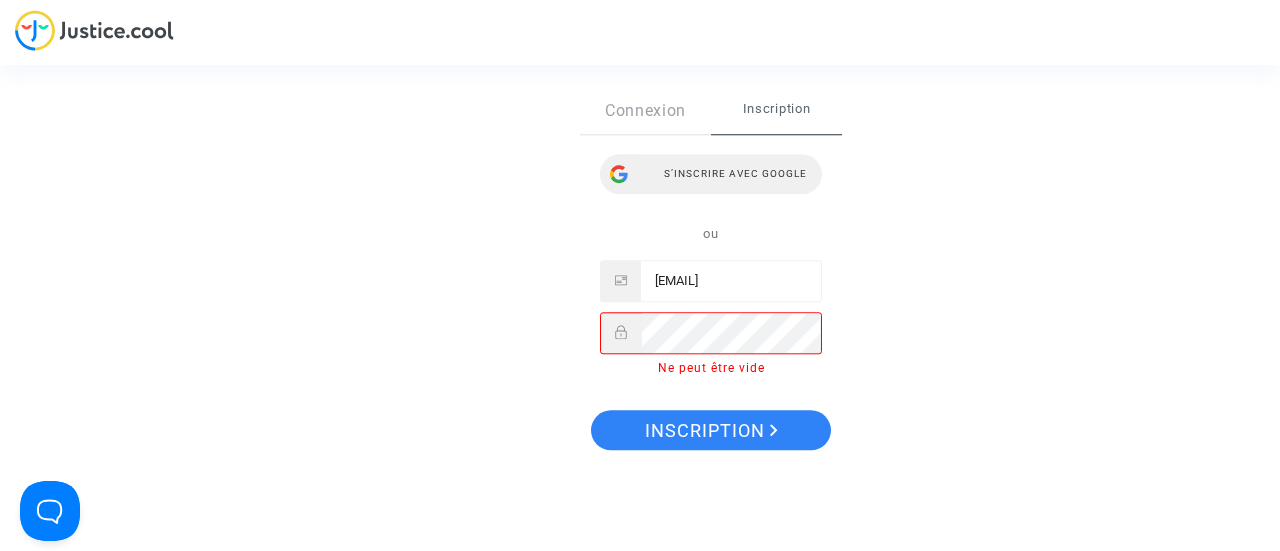 click on "S’inscrire avec Google" at bounding box center (711, 174) 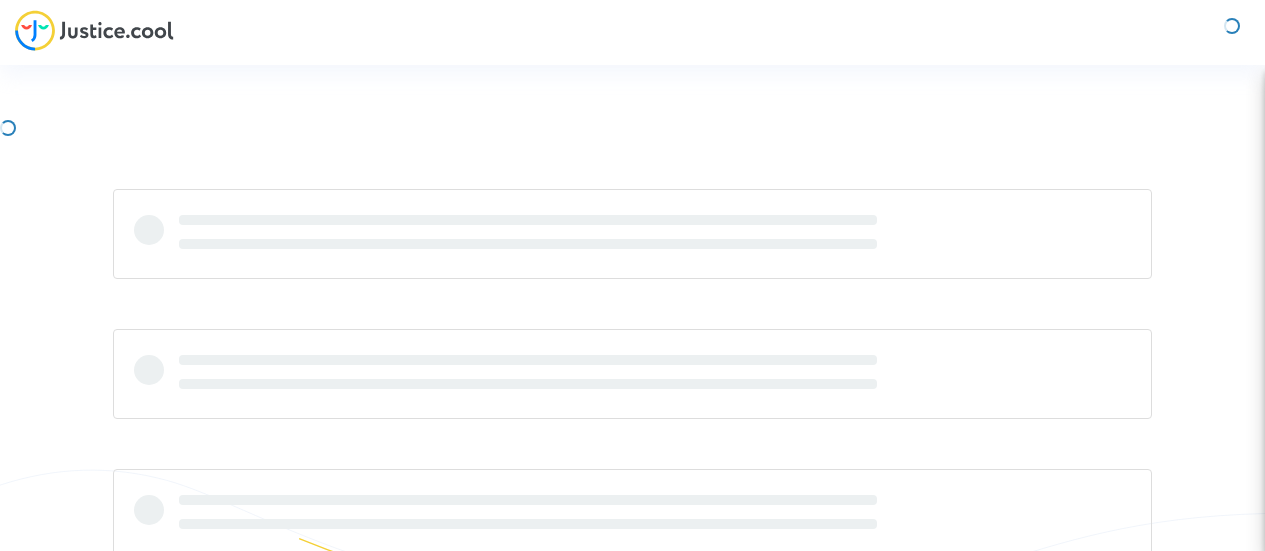 scroll, scrollTop: 0, scrollLeft: 0, axis: both 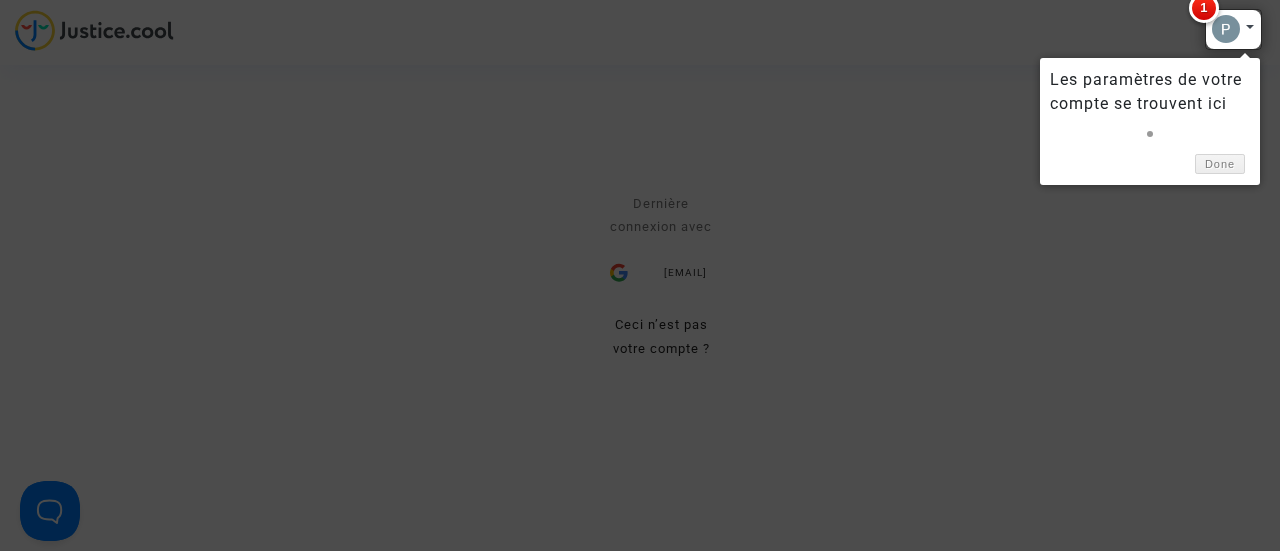 click at bounding box center (640, 275) 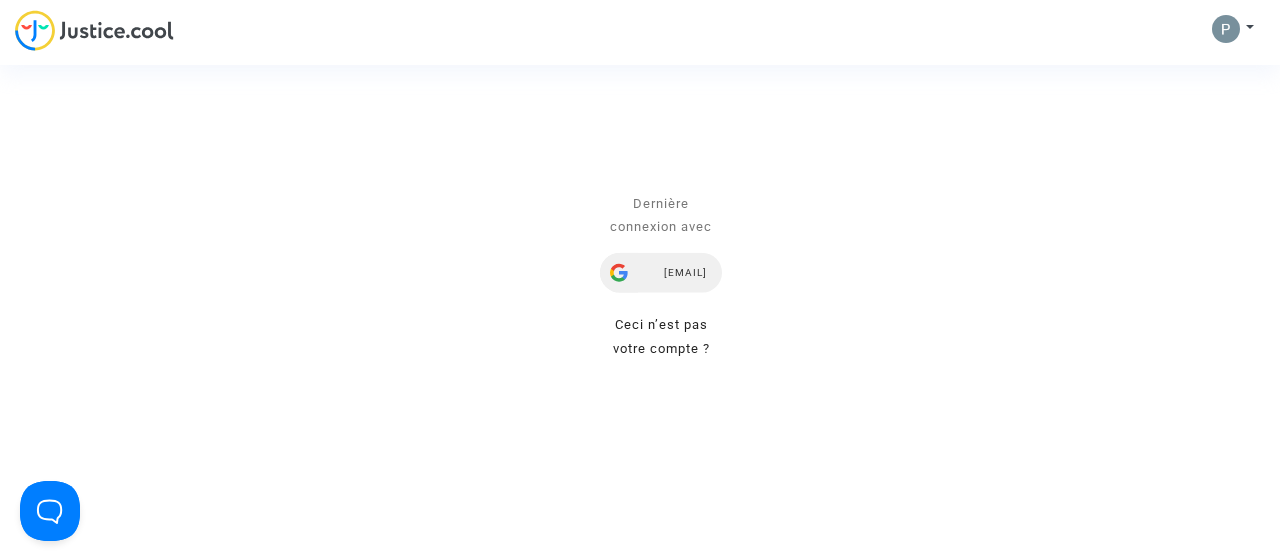 click on "philippe.grene@gmail.com" at bounding box center (661, 273) 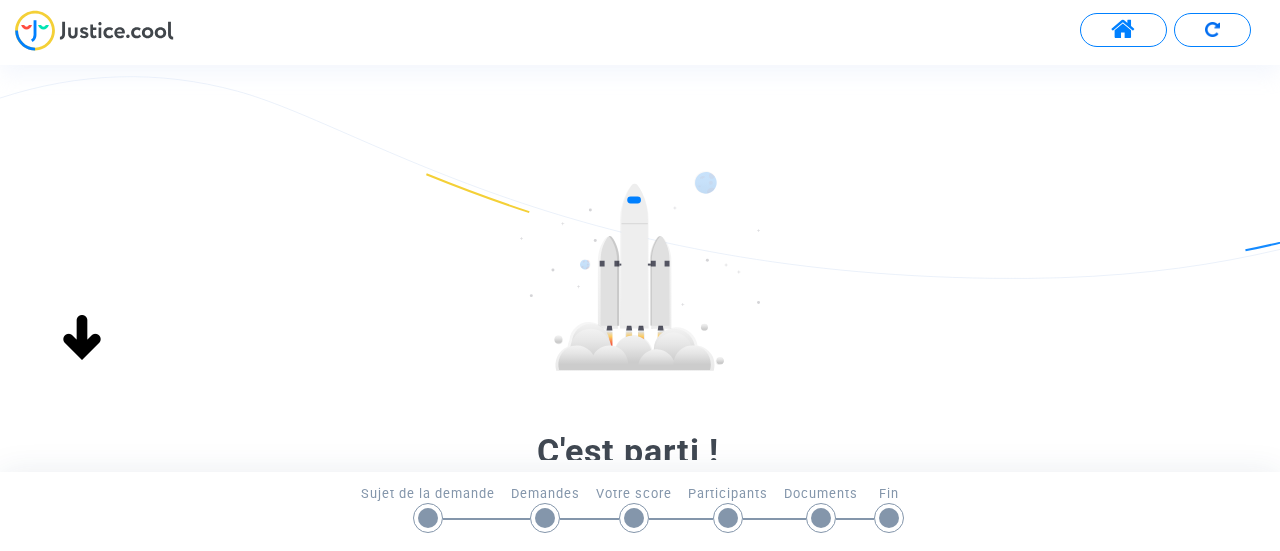 scroll, scrollTop: 0, scrollLeft: 0, axis: both 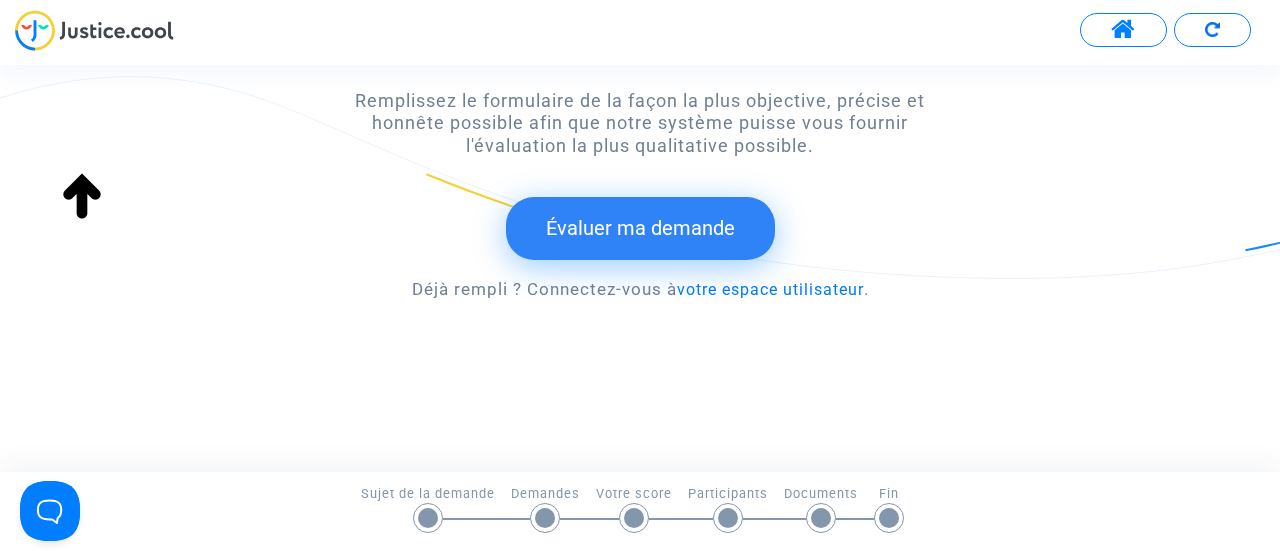click on "Évaluer ma demande" at bounding box center [640, 228] 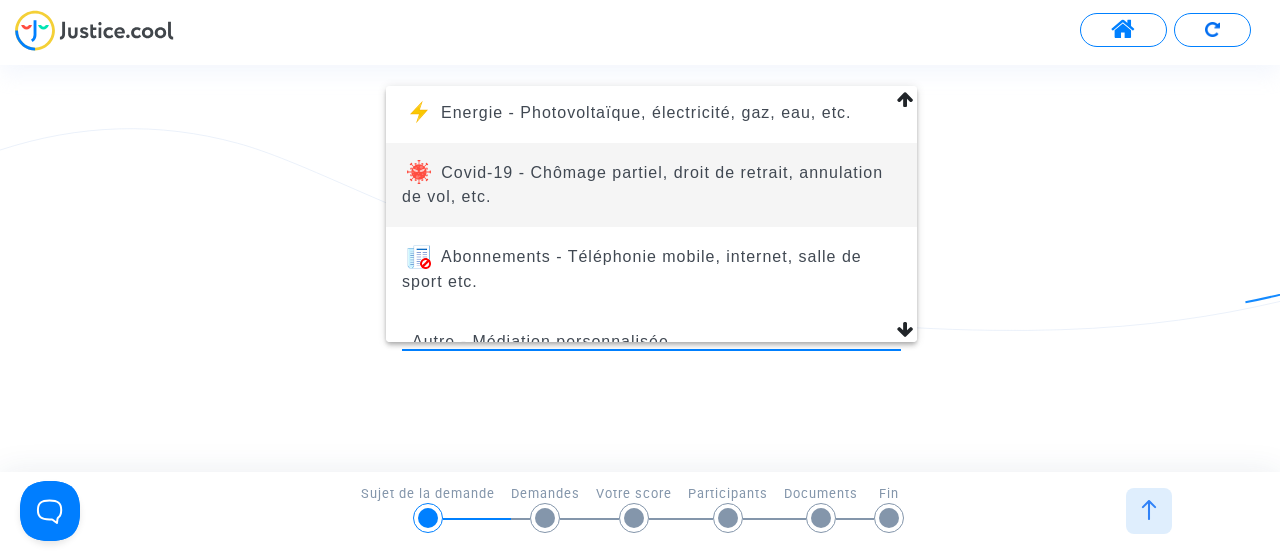 scroll, scrollTop: 276, scrollLeft: 0, axis: vertical 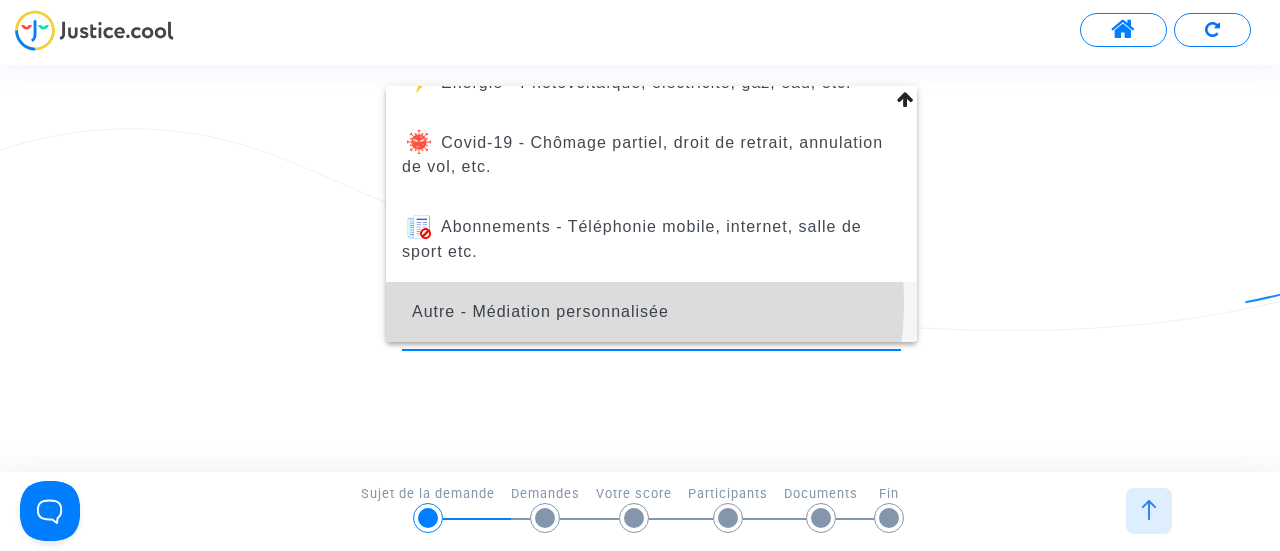 click on "Autre - Médiation personnalisée" at bounding box center [540, 311] 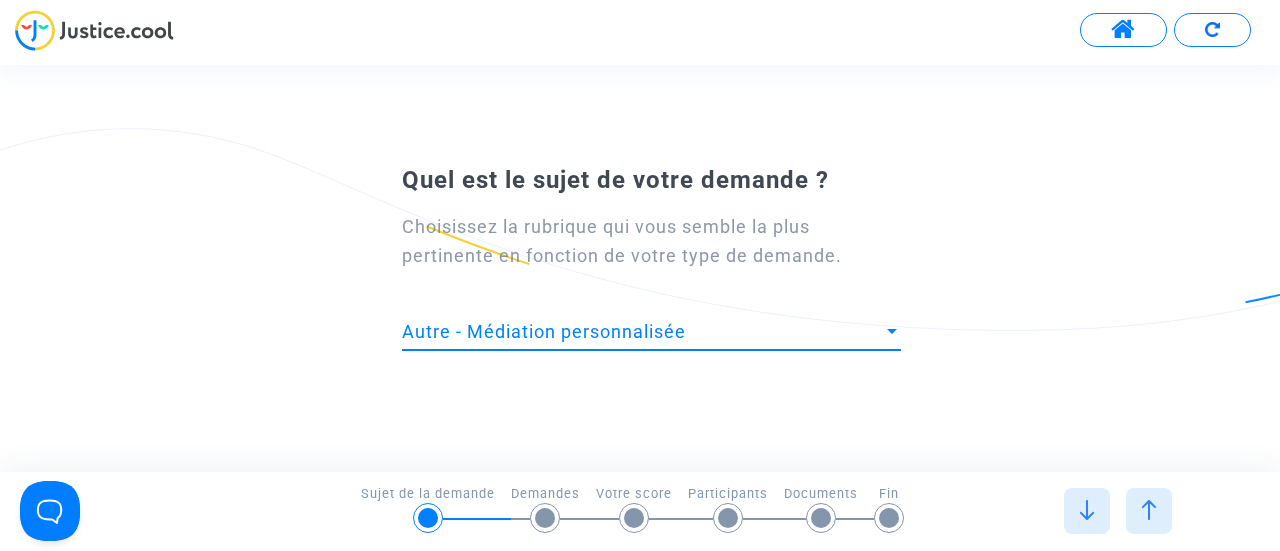 scroll, scrollTop: 0, scrollLeft: 0, axis: both 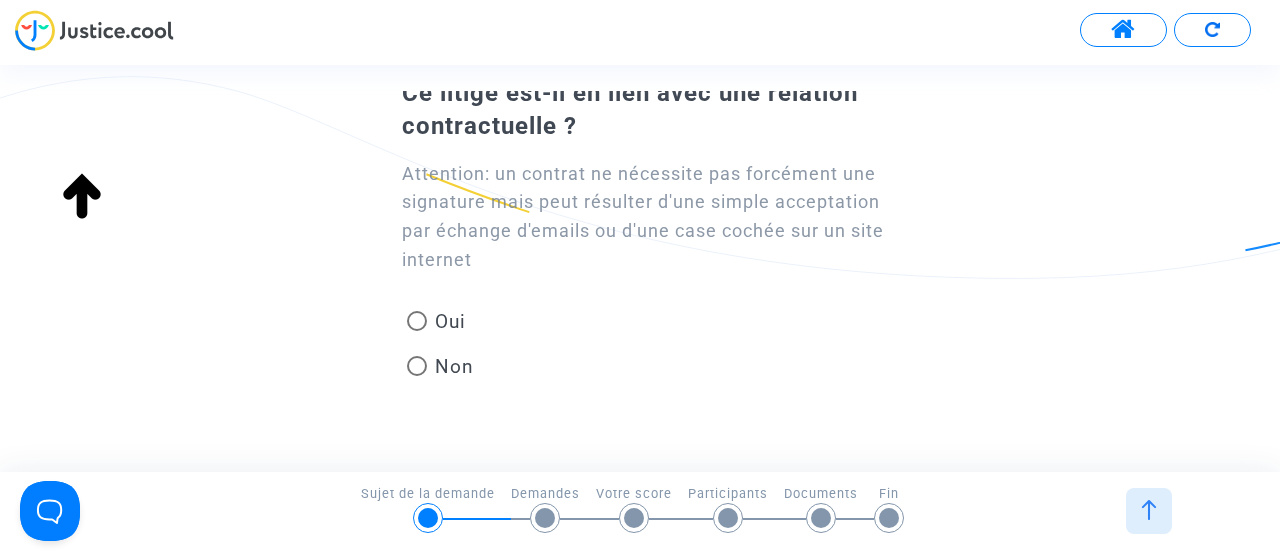 click at bounding box center [417, 321] 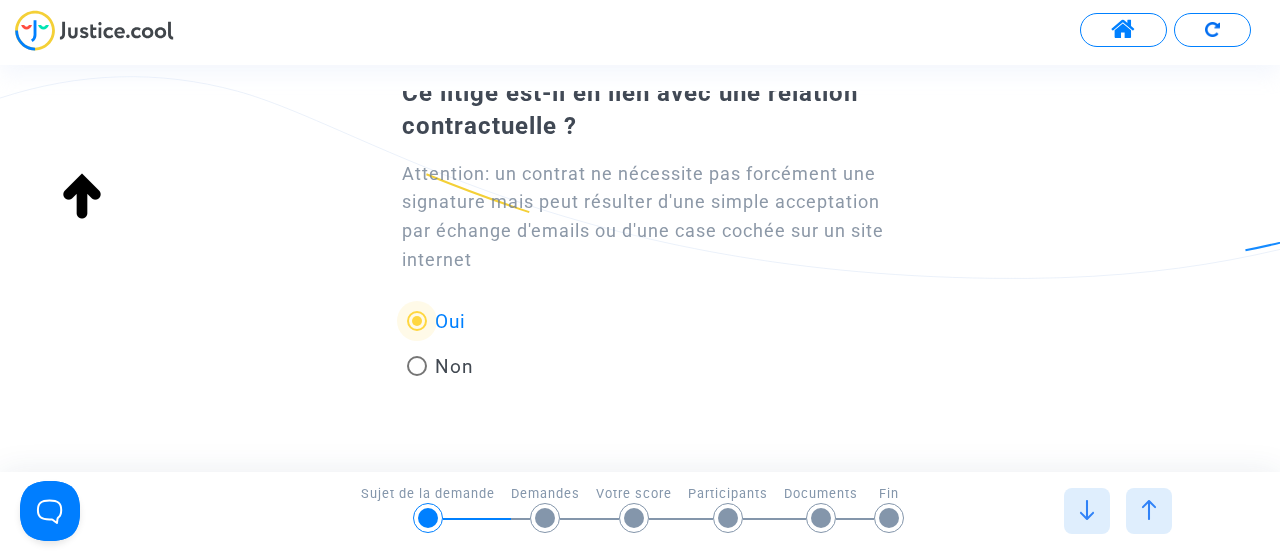 scroll, scrollTop: 138, scrollLeft: 0, axis: vertical 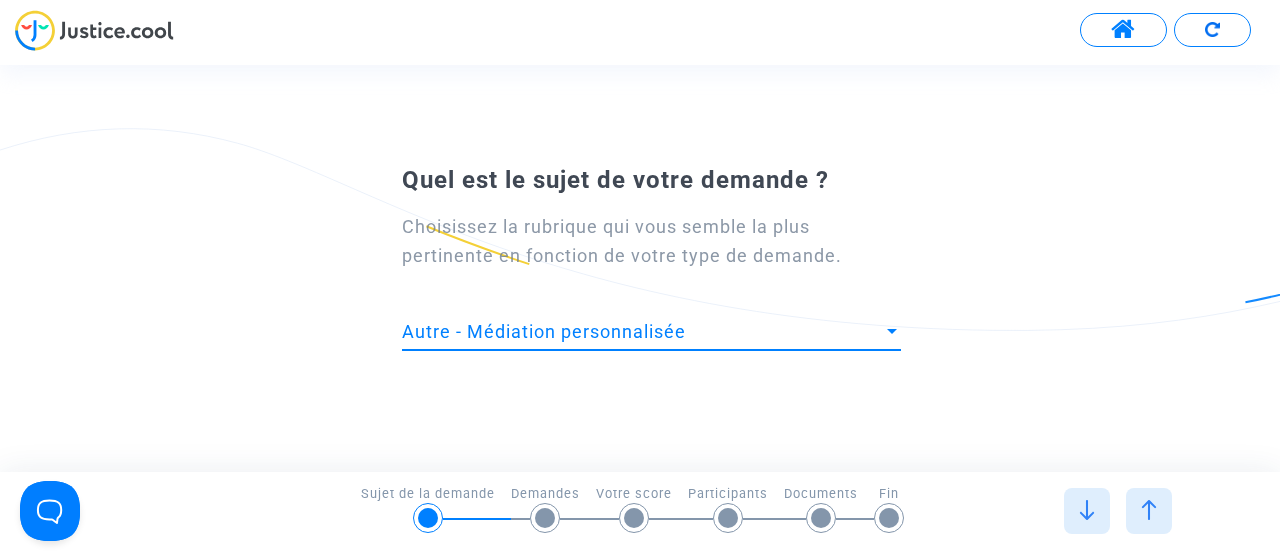 click at bounding box center (892, 331) 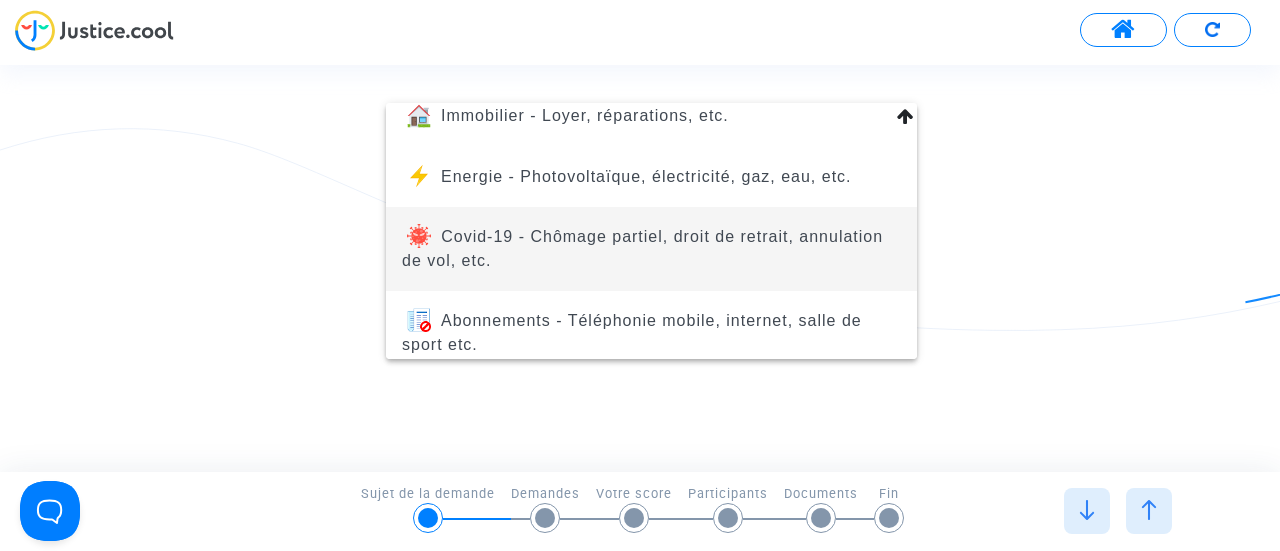 scroll, scrollTop: 276, scrollLeft: 0, axis: vertical 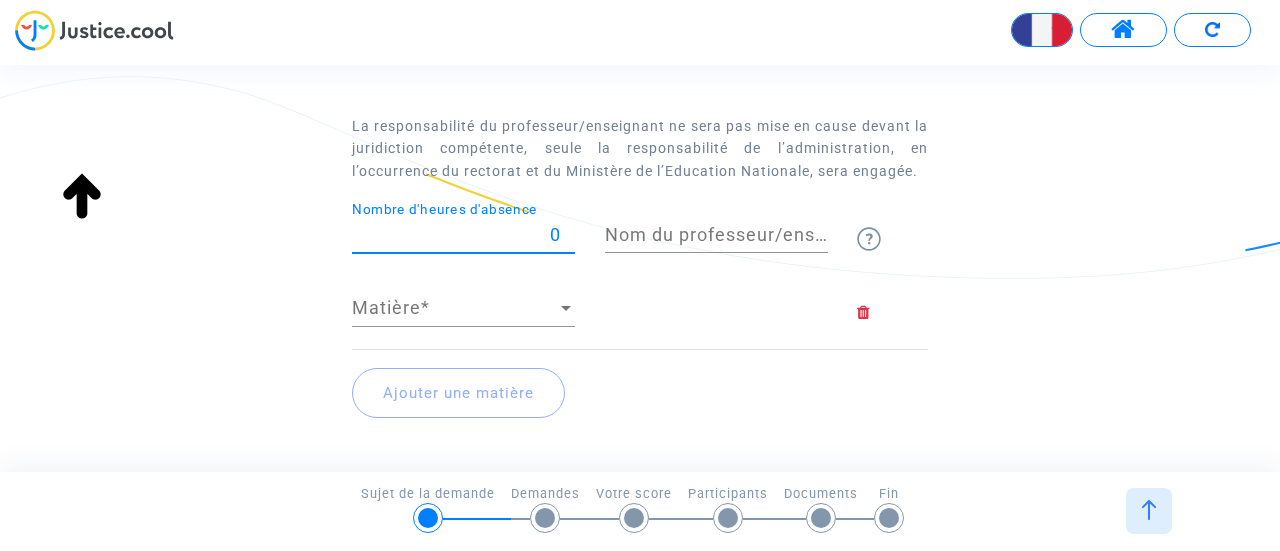 click on "0" at bounding box center (463, 235) 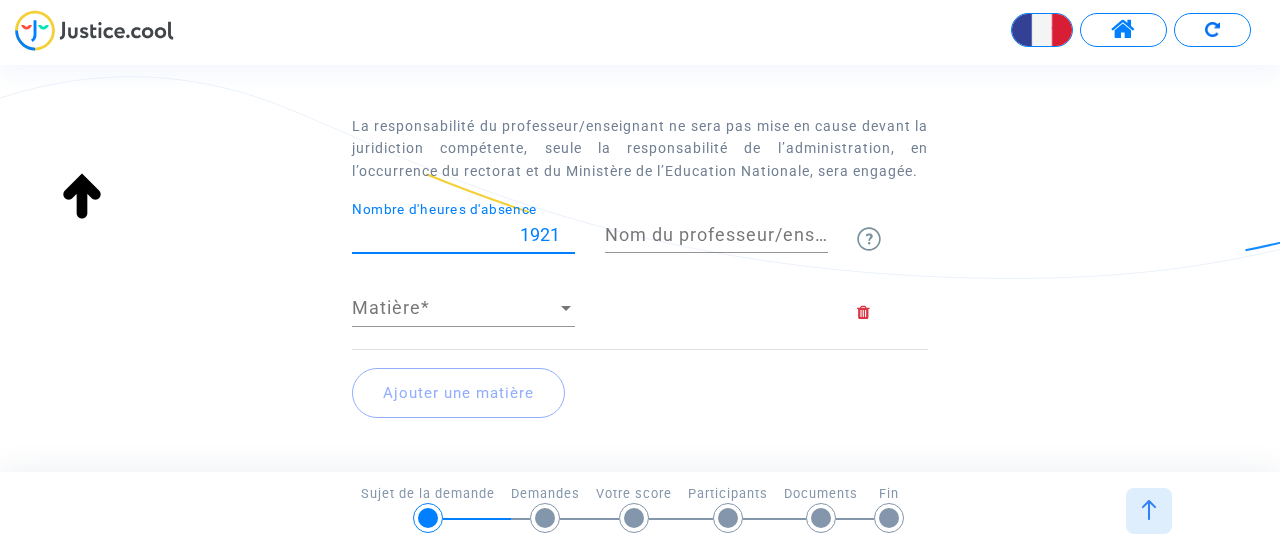 click on "1921" at bounding box center [463, 235] 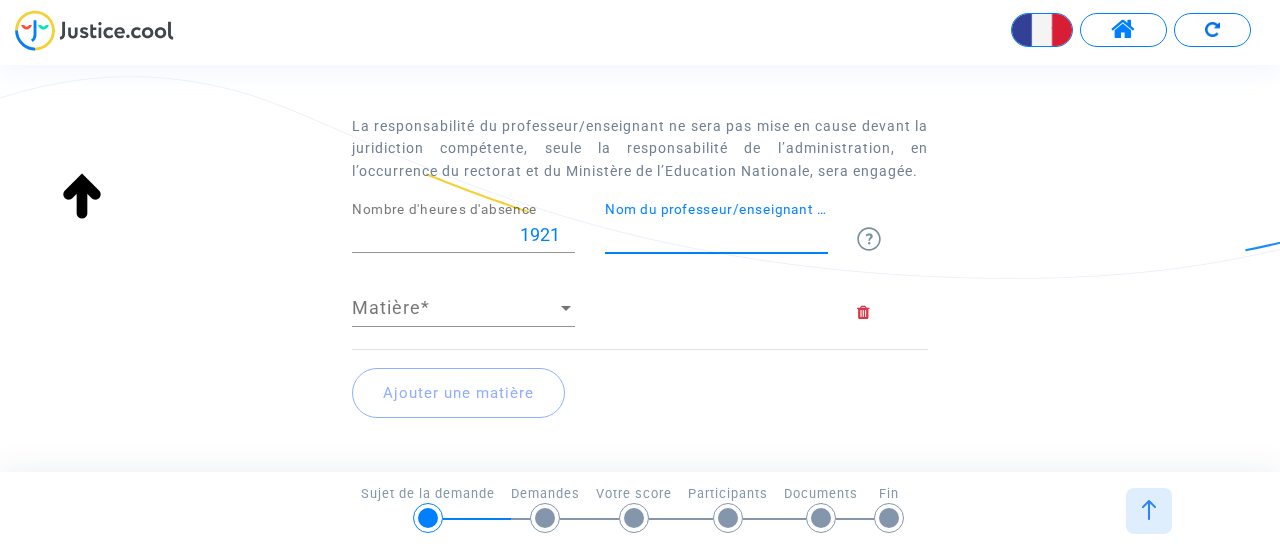 click on "Nom du professeur/enseignant titulaire" at bounding box center (716, 235) 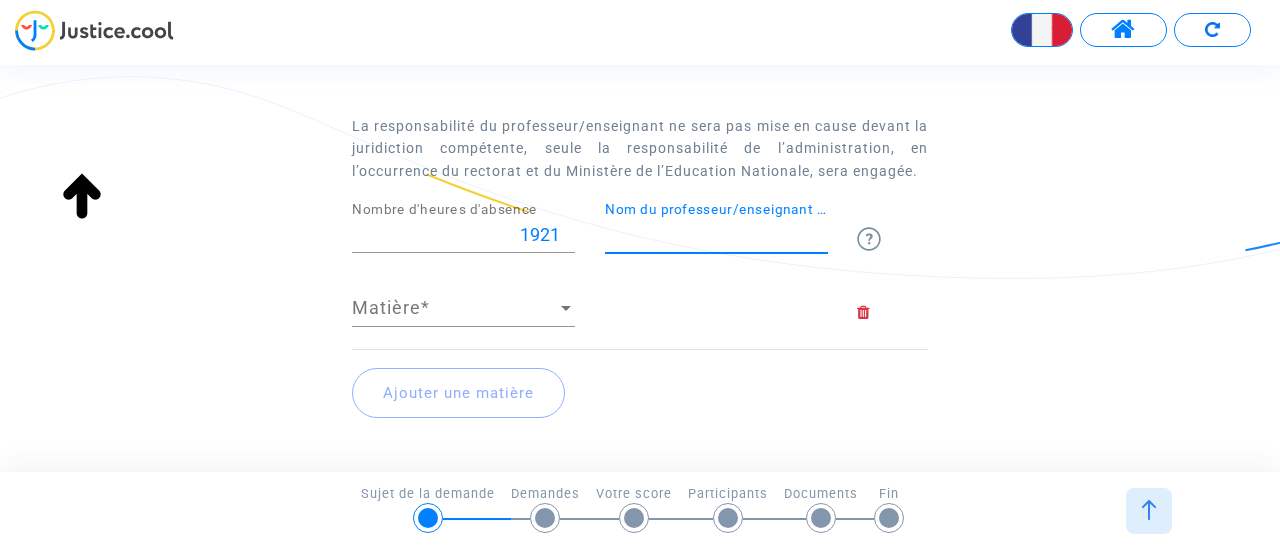 type on "[CITY]" 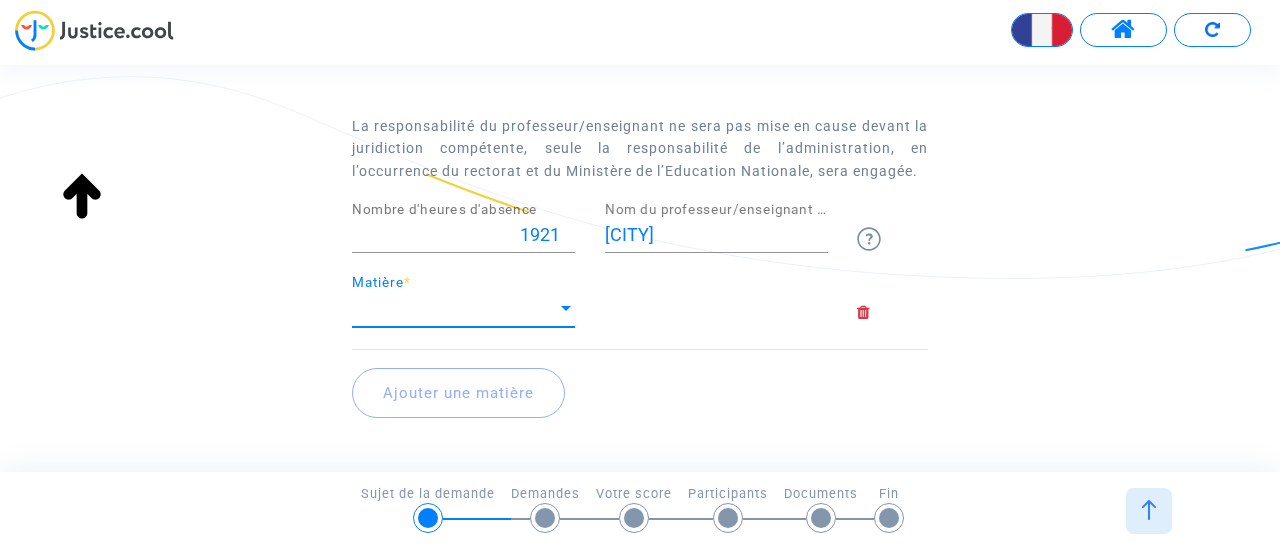 click on "Matière" at bounding box center [454, 308] 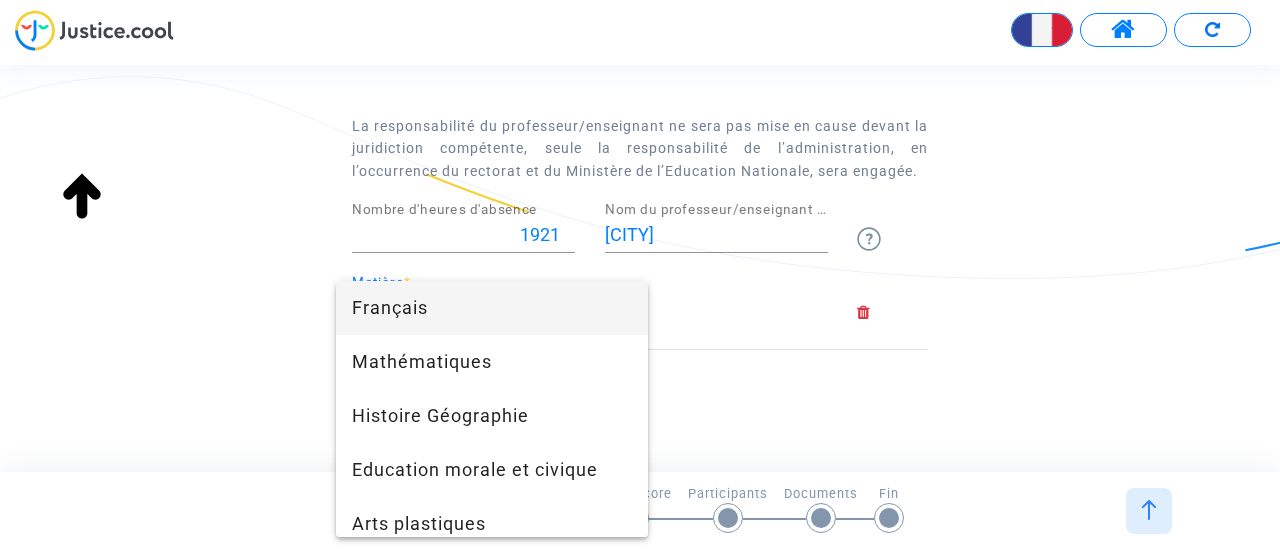 click on "Français" at bounding box center (492, 308) 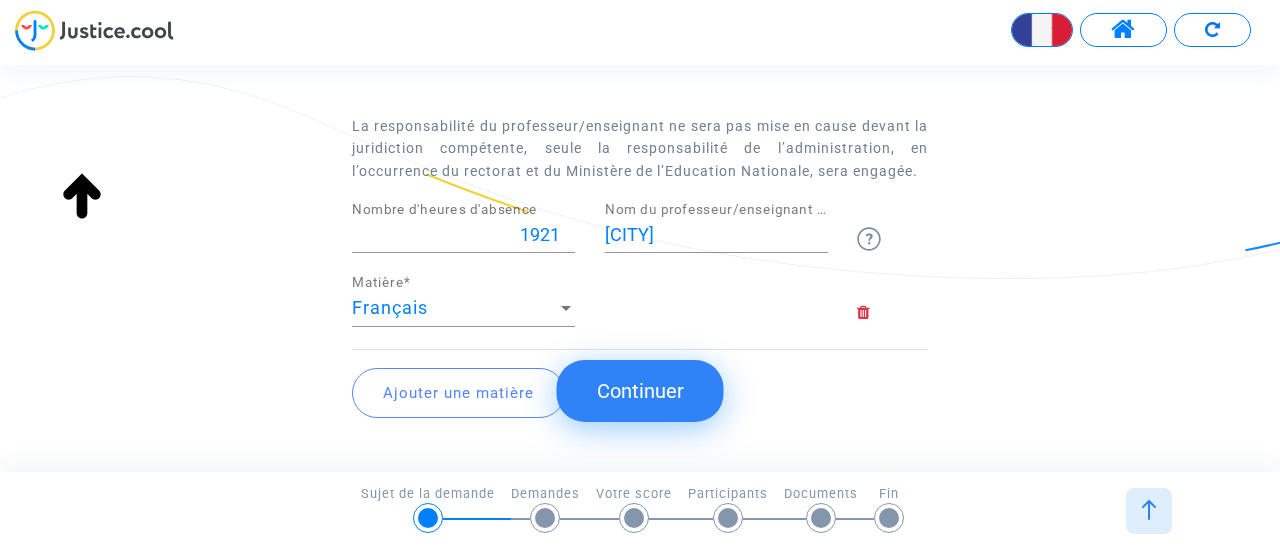 click on "Continuer" at bounding box center (640, 391) 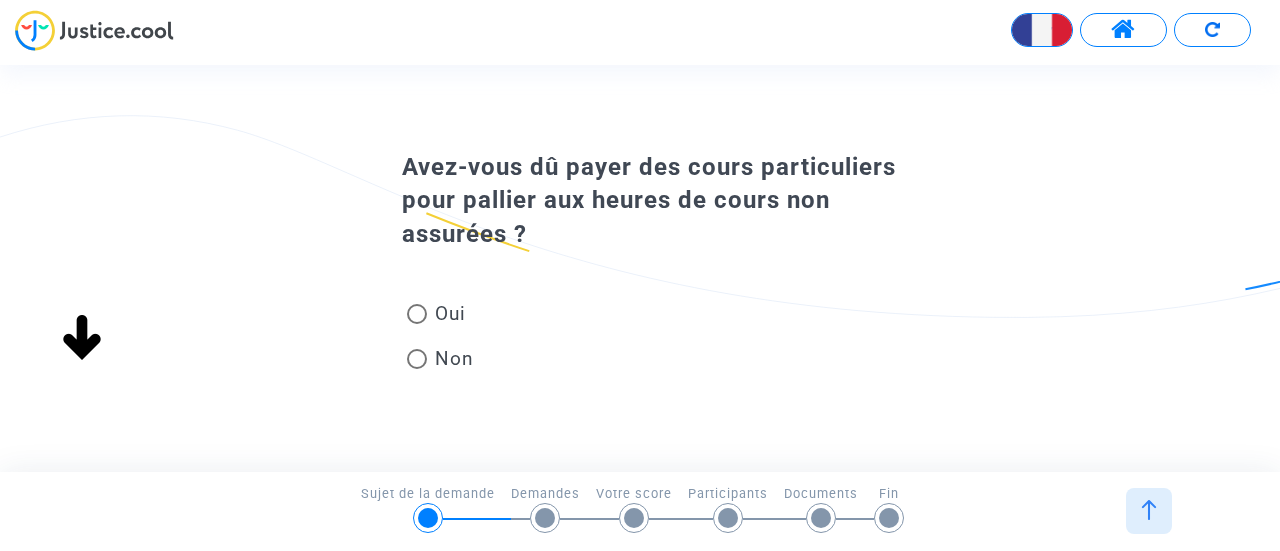 click at bounding box center (417, 359) 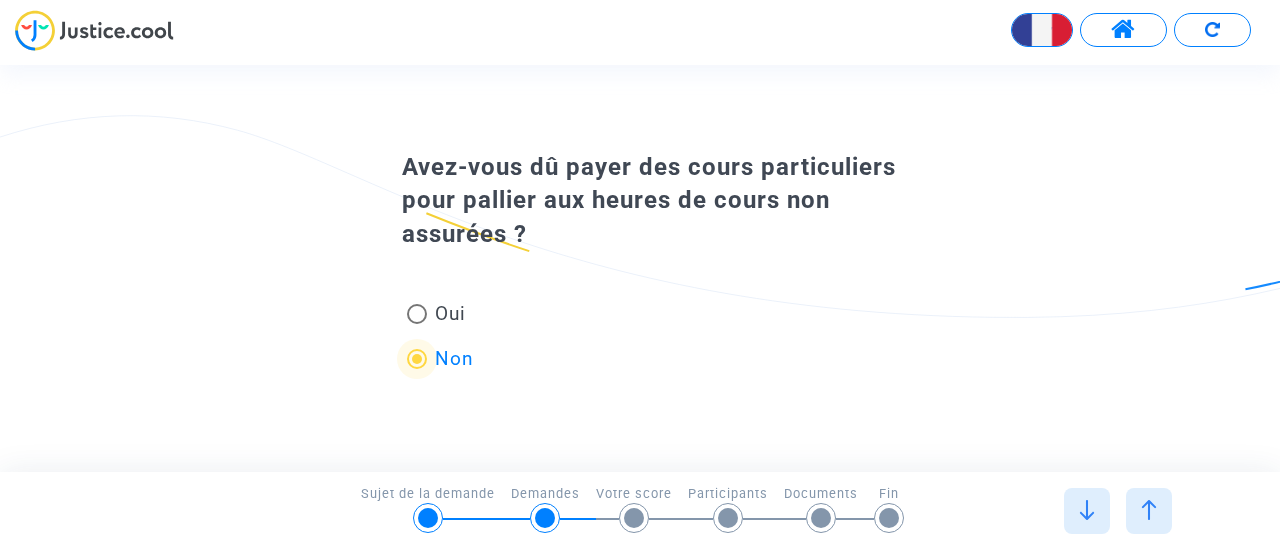 scroll, scrollTop: 0, scrollLeft: 0, axis: both 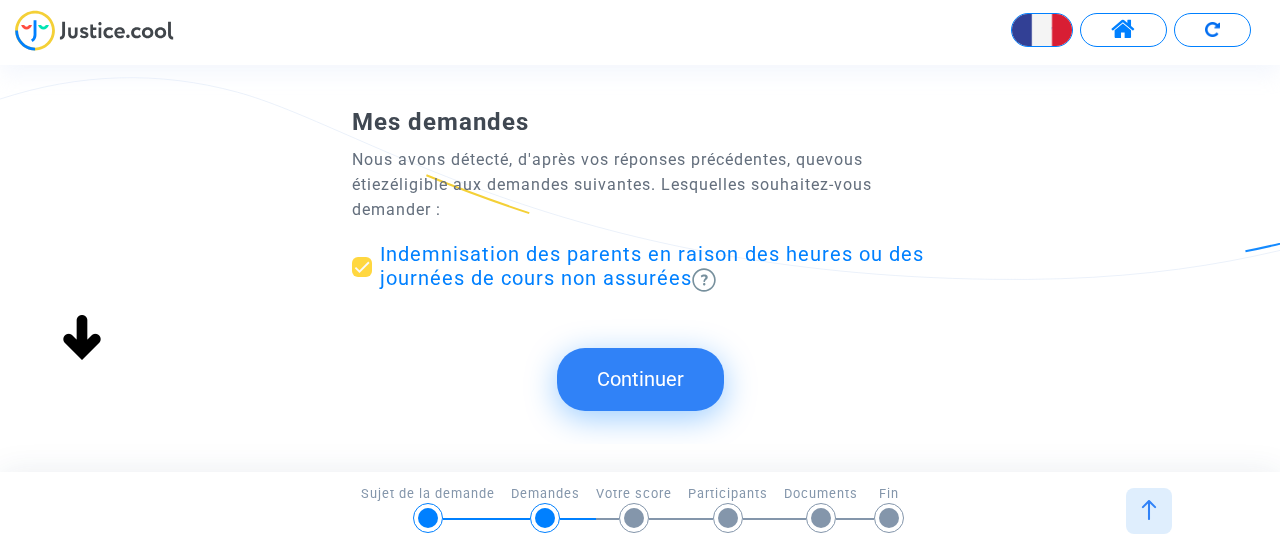 click on "Continuer" at bounding box center (640, 379) 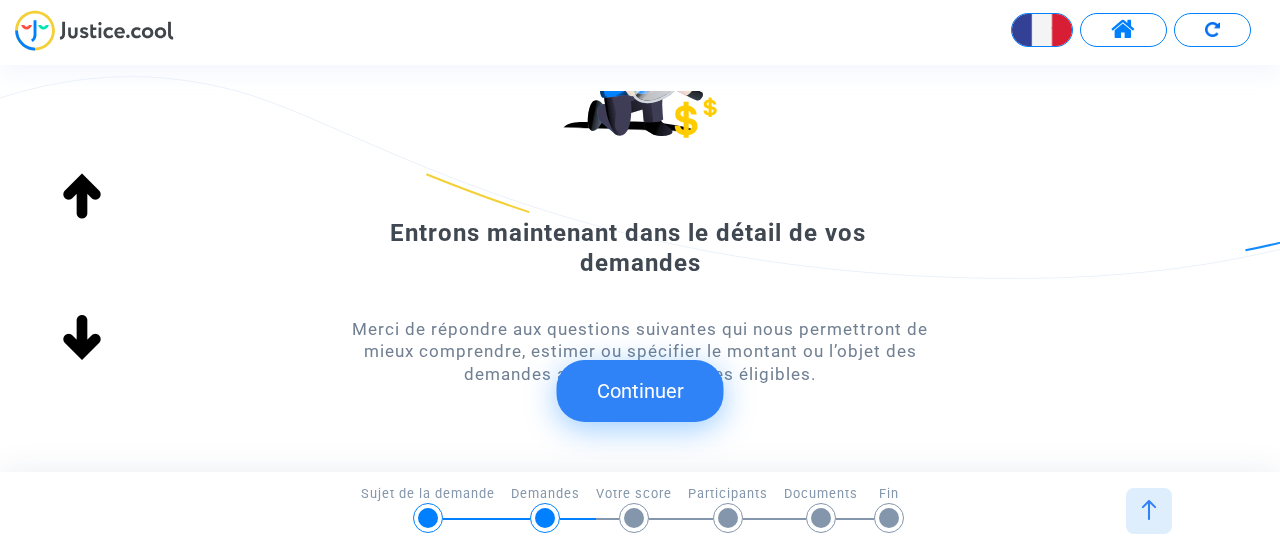 scroll, scrollTop: 200, scrollLeft: 0, axis: vertical 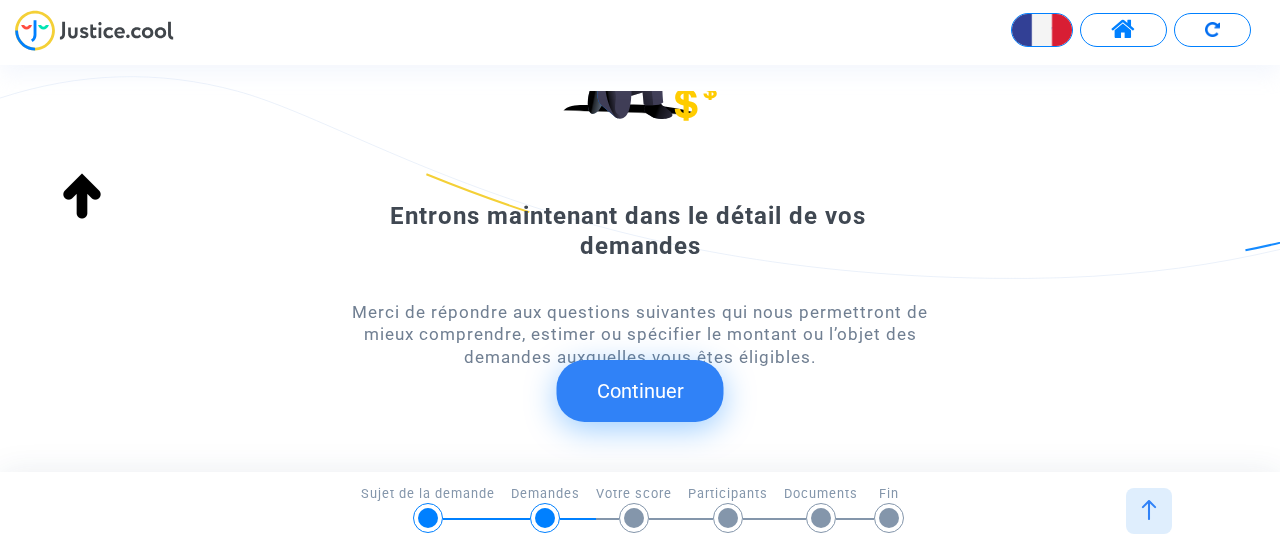 click on "Continuer" at bounding box center (640, 391) 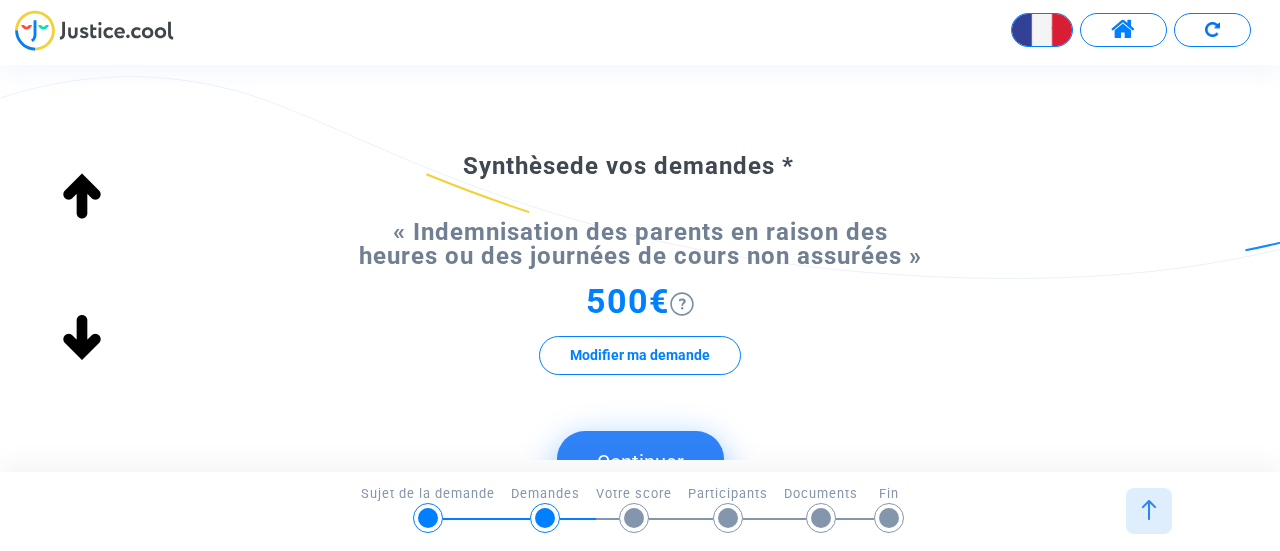 scroll, scrollTop: 200, scrollLeft: 0, axis: vertical 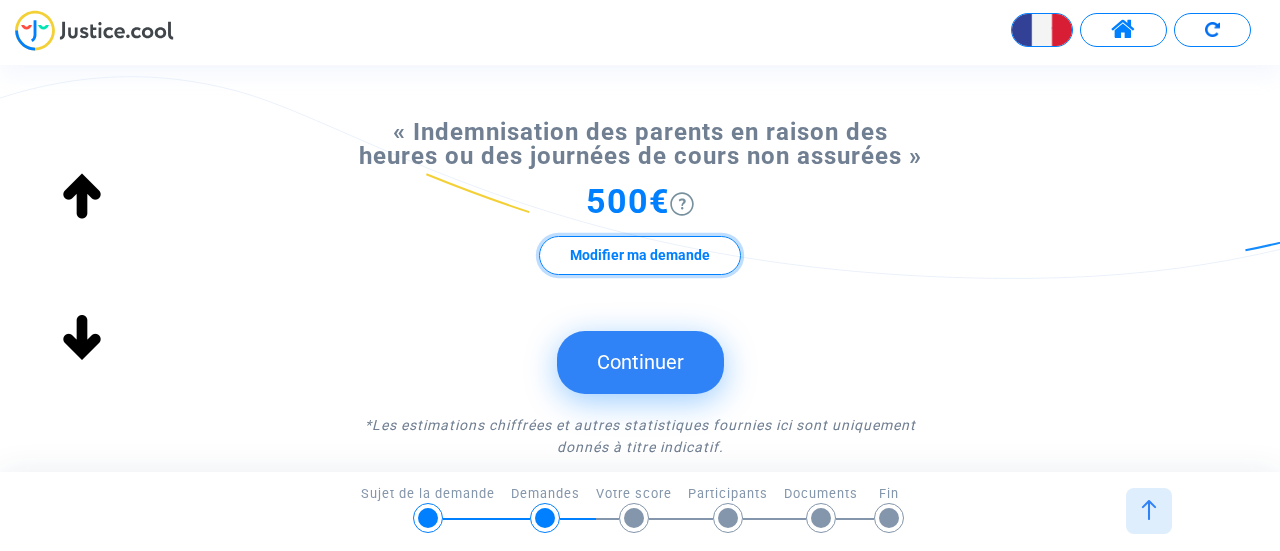click on "Modifier ma demande" at bounding box center [640, 255] 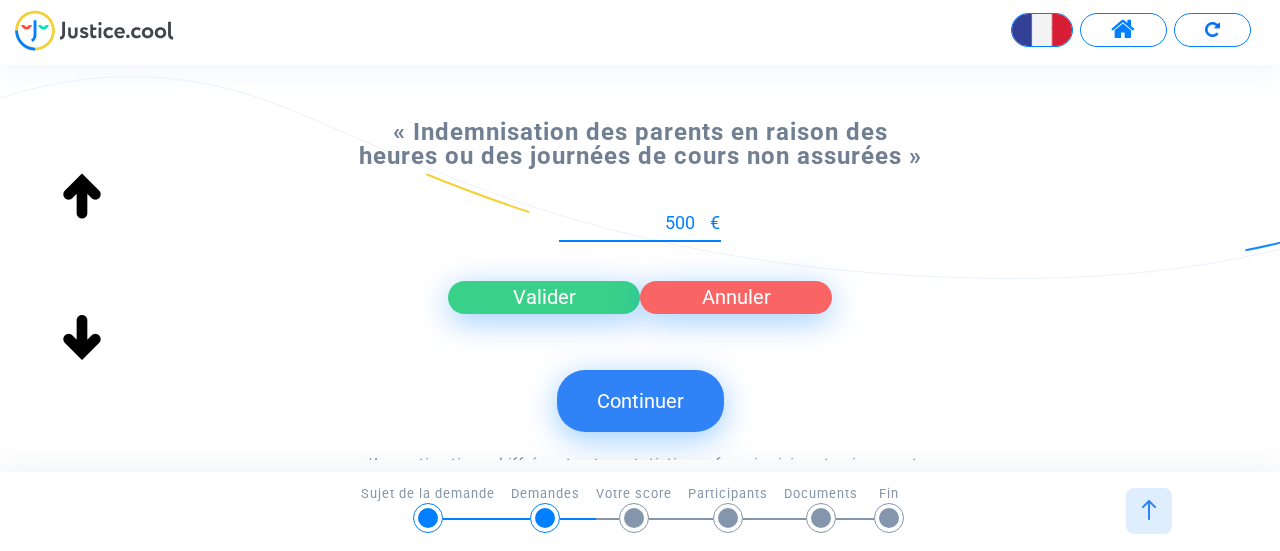 click on "500" at bounding box center (634, 223) 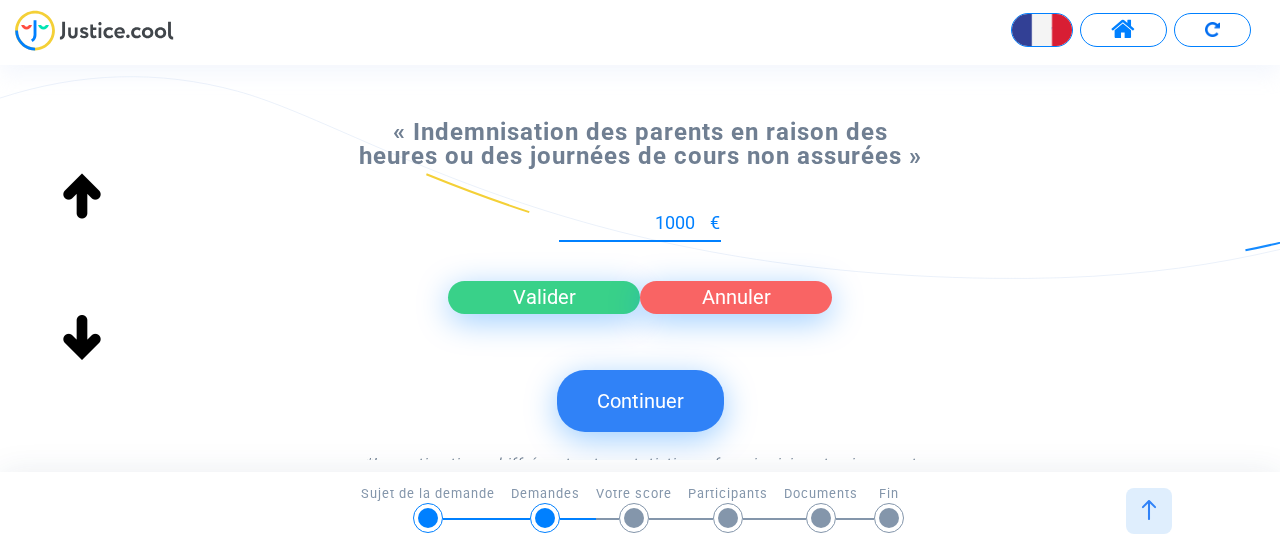 type on "1000" 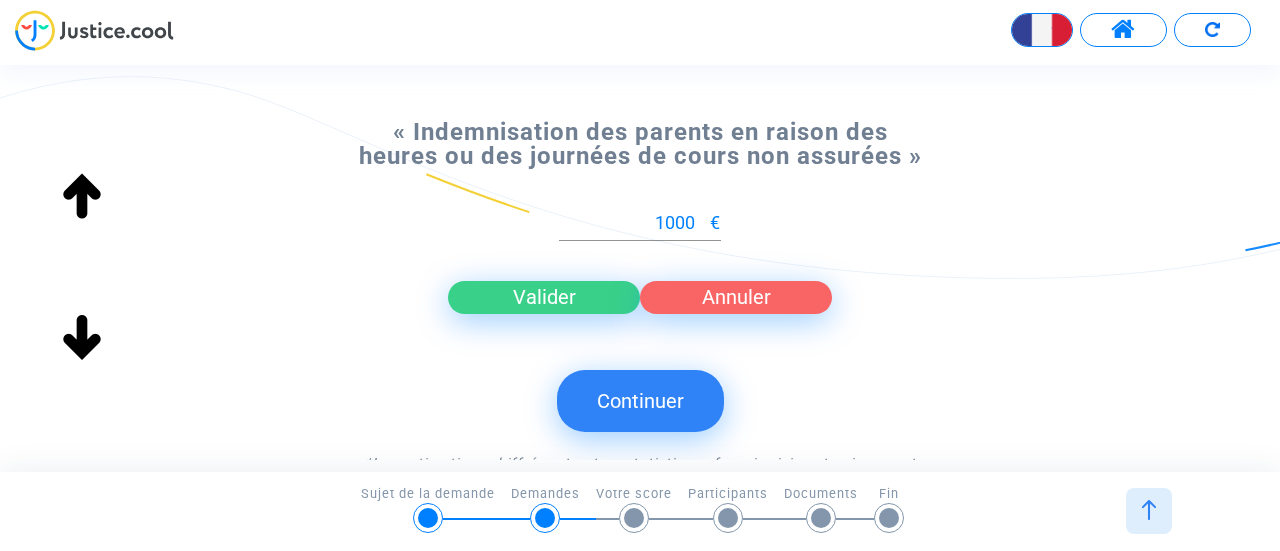 click on "Valider" at bounding box center [544, 297] 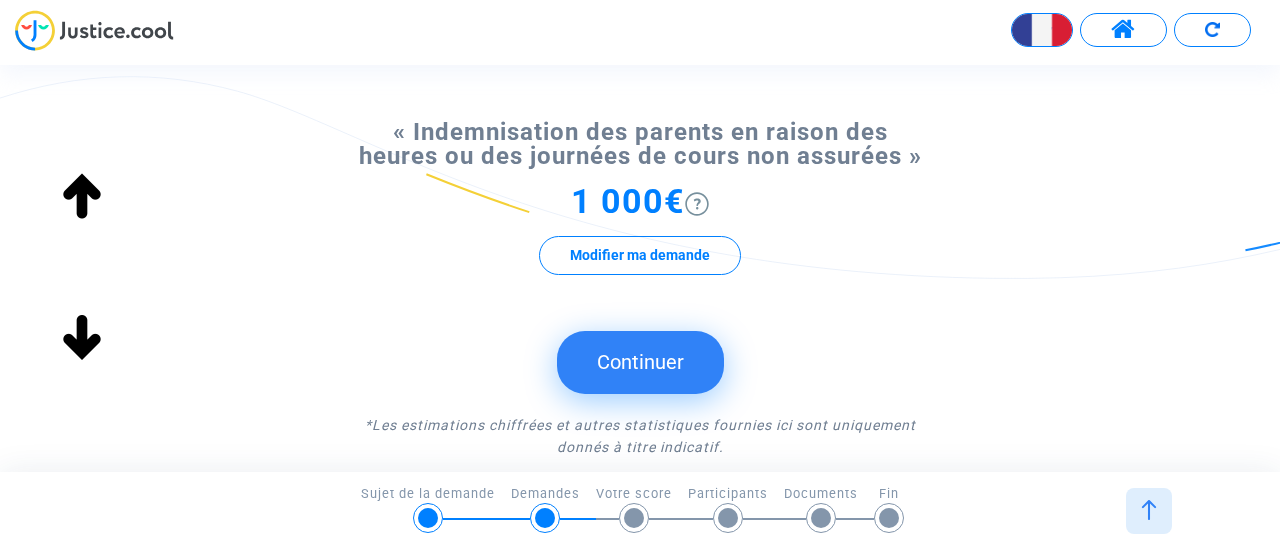 click on "Continuer" at bounding box center (640, 362) 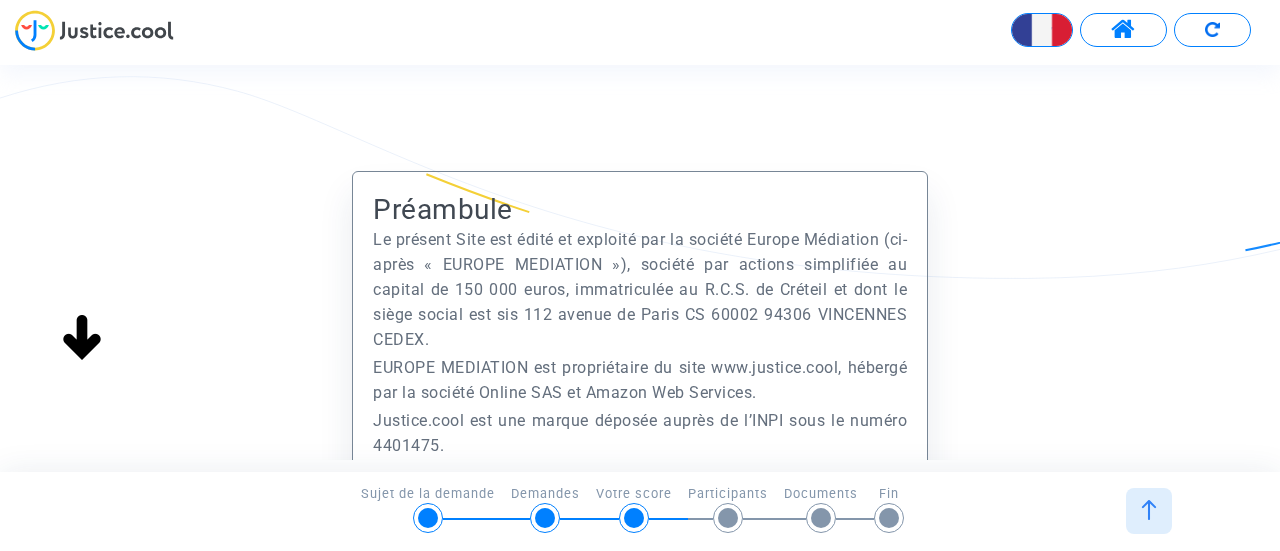 scroll, scrollTop: 0, scrollLeft: 0, axis: both 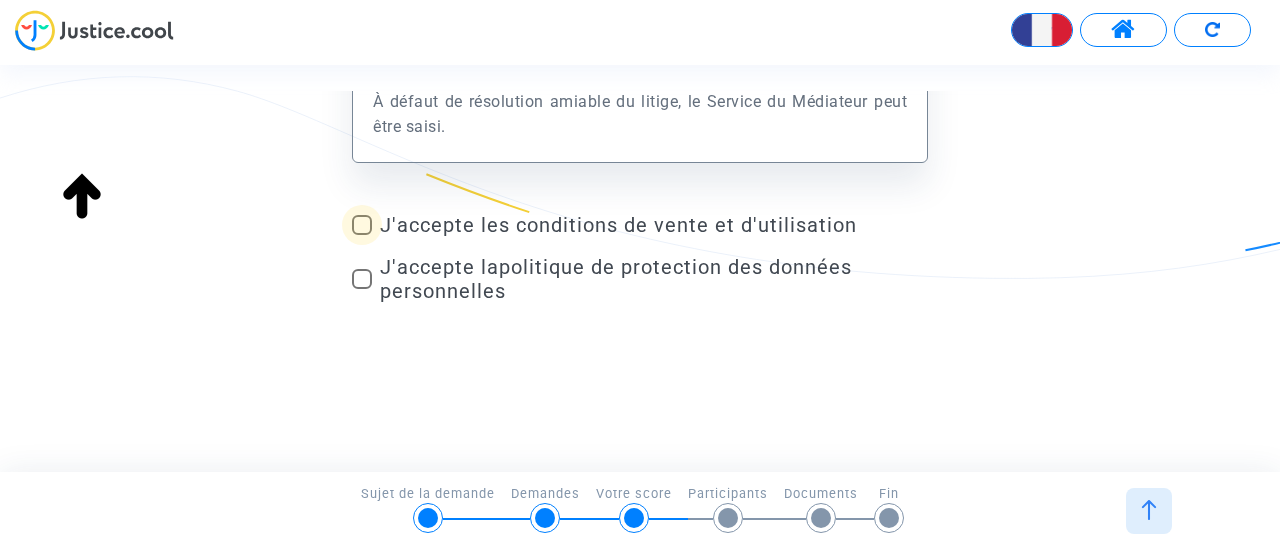 click on "J'accepte les conditions de vente et d'utilisation" at bounding box center (640, 225) 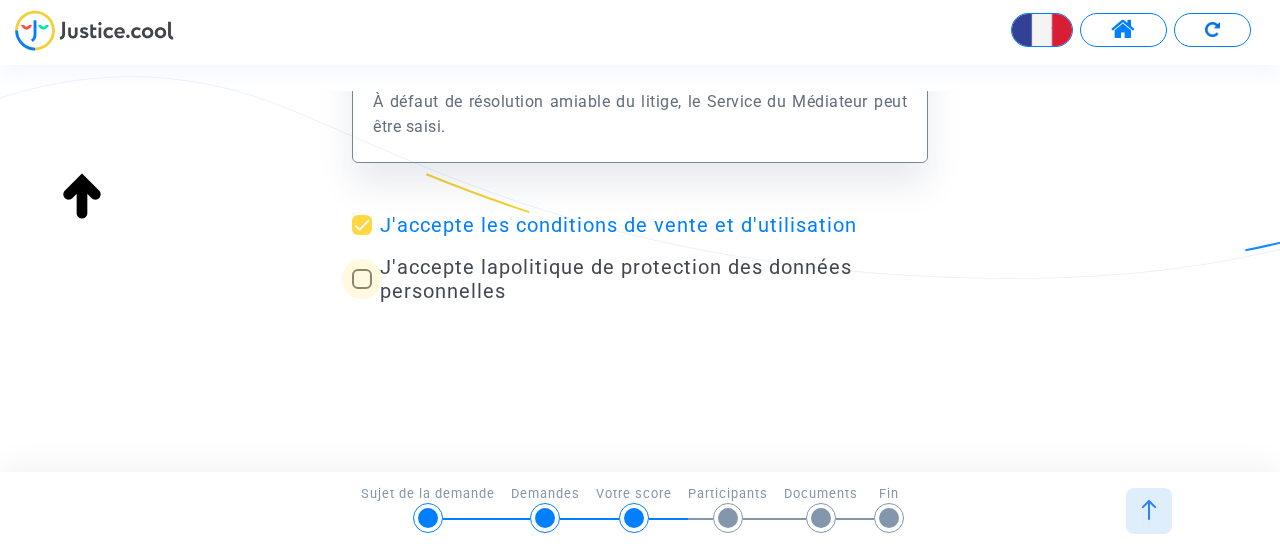 click at bounding box center (362, 279) 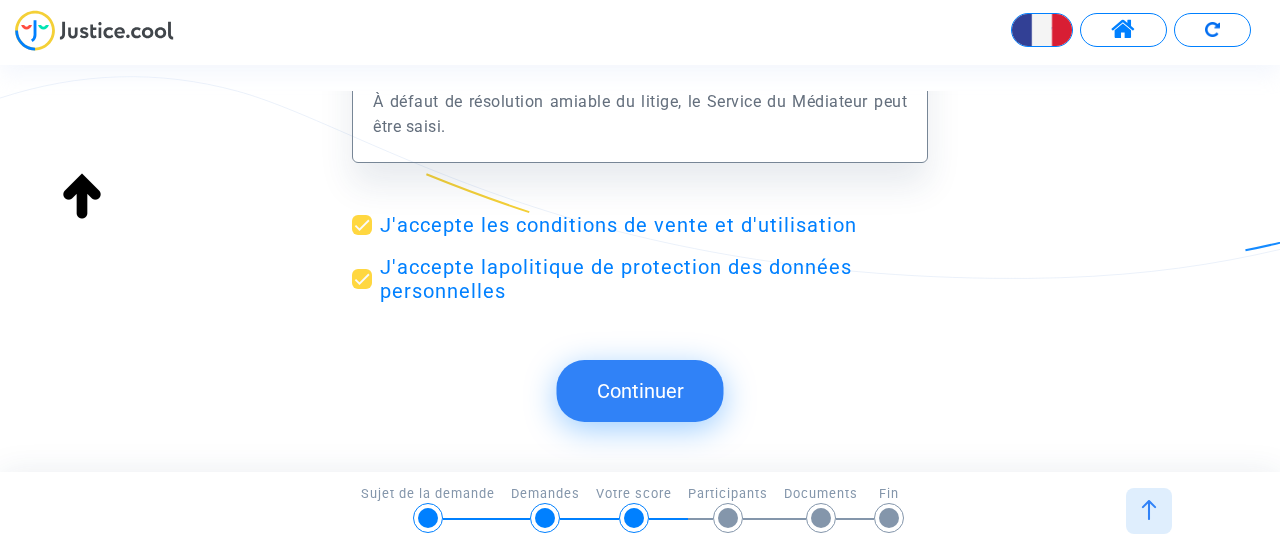 click on "Continuer" at bounding box center [640, 391] 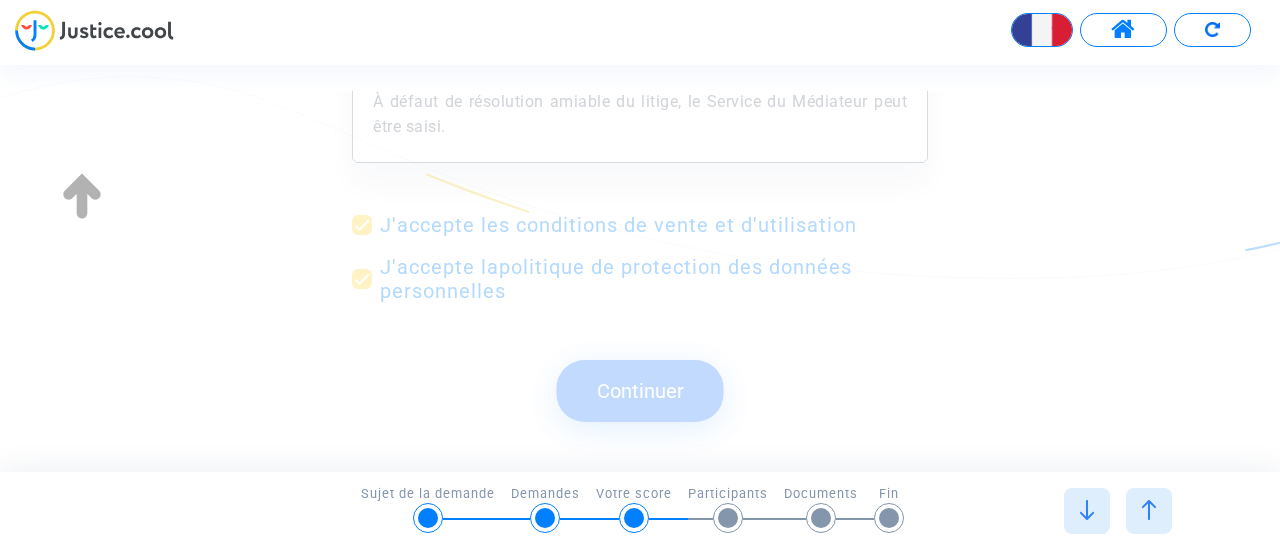 scroll, scrollTop: 0, scrollLeft: 0, axis: both 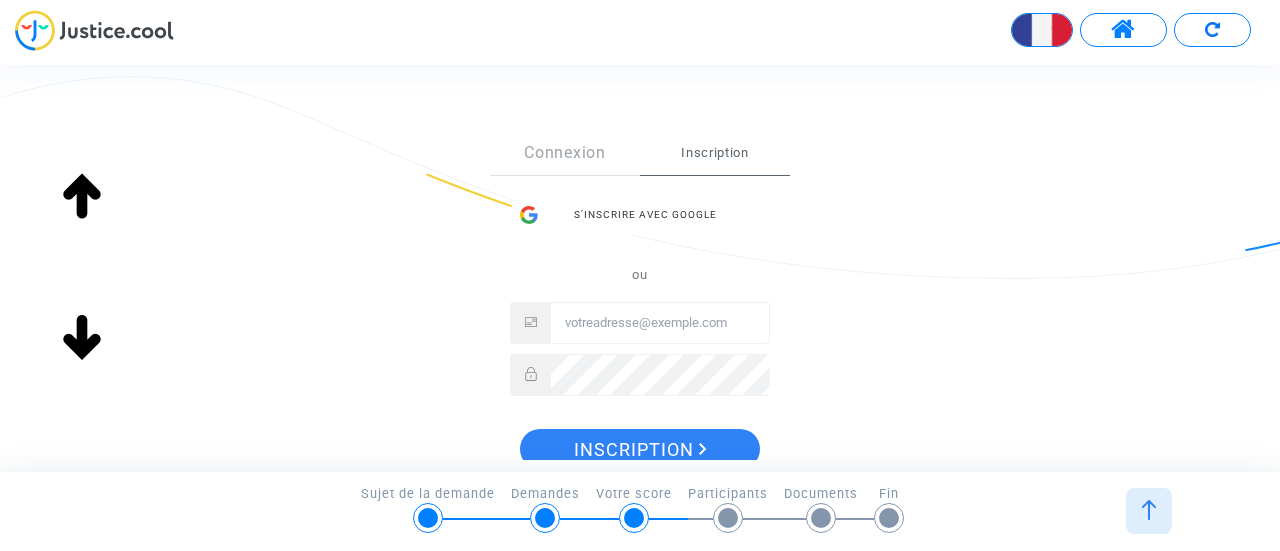 click at bounding box center [660, 323] 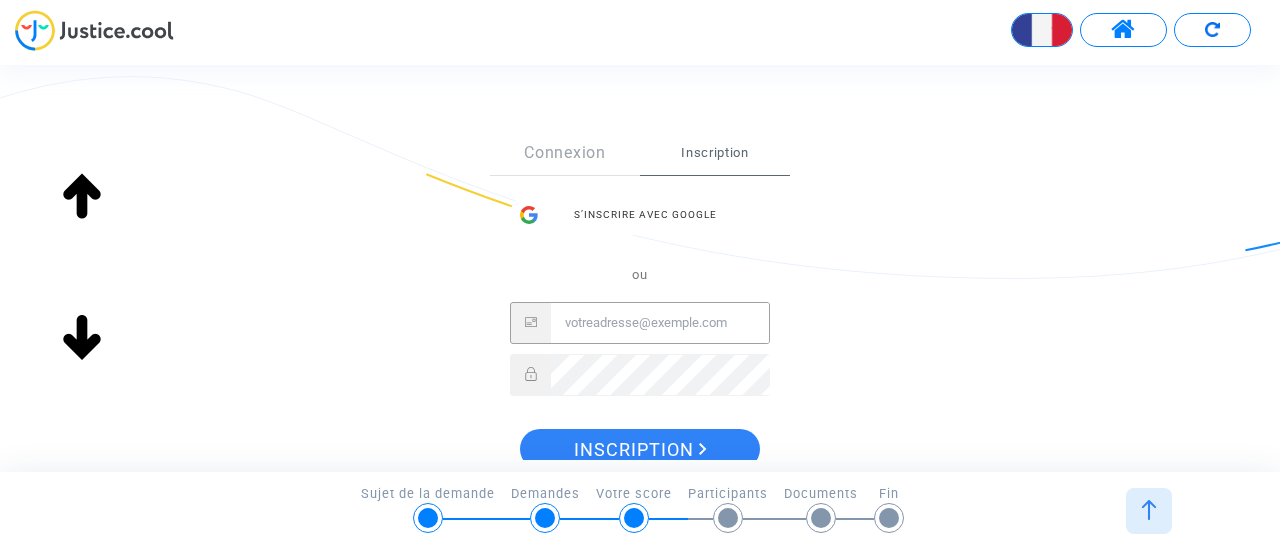 type on "[EMAIL]" 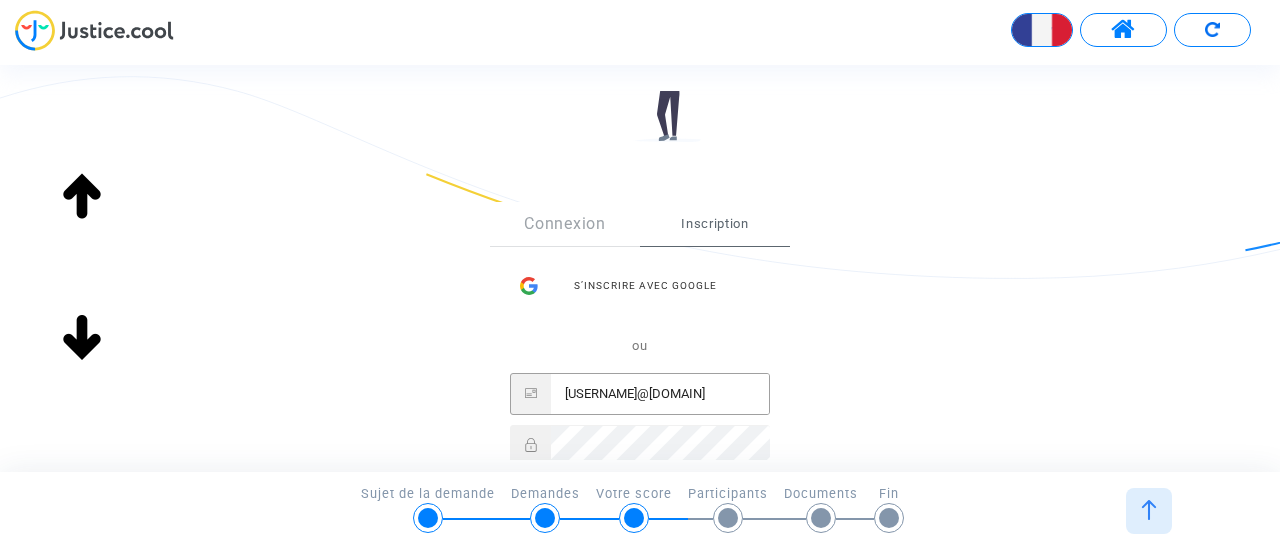 scroll, scrollTop: 200, scrollLeft: 0, axis: vertical 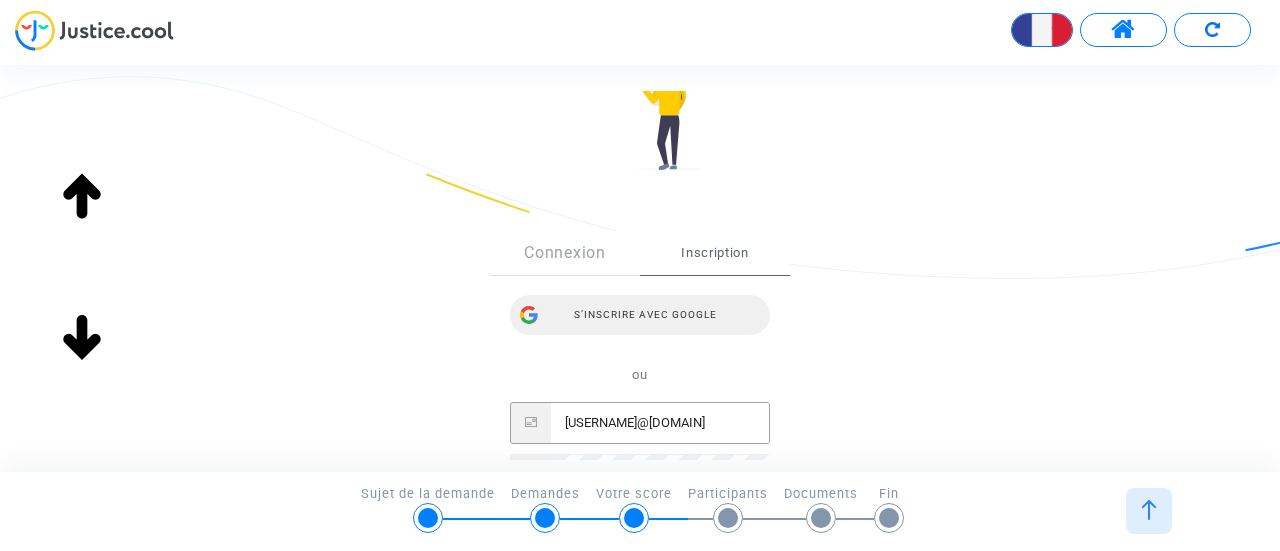 click on "S’inscrire avec Google" at bounding box center [640, 315] 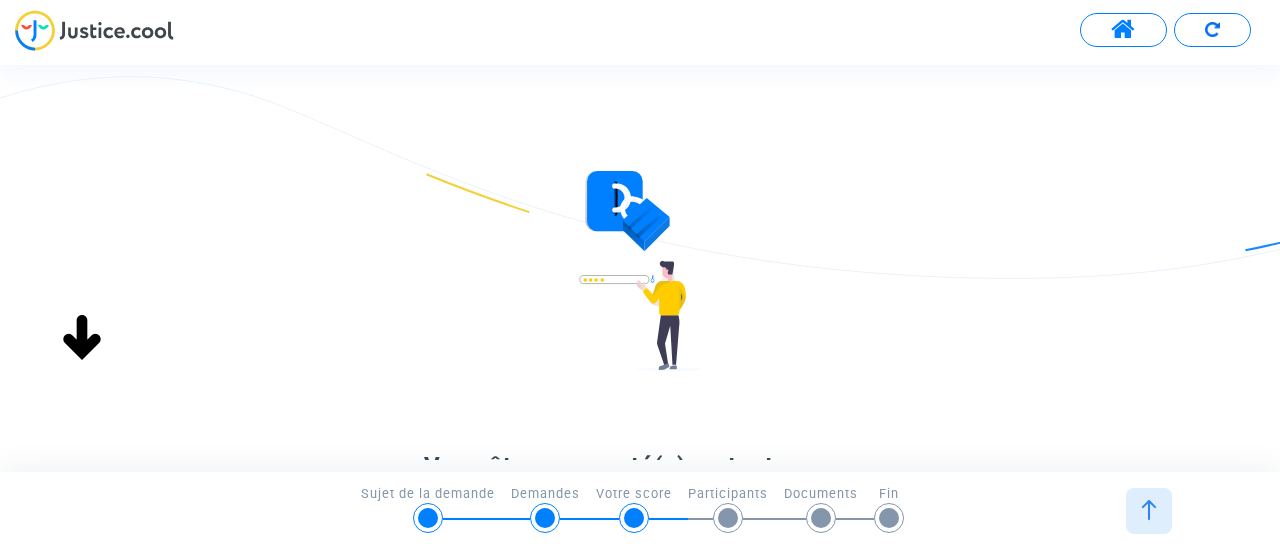scroll, scrollTop: 0, scrollLeft: 0, axis: both 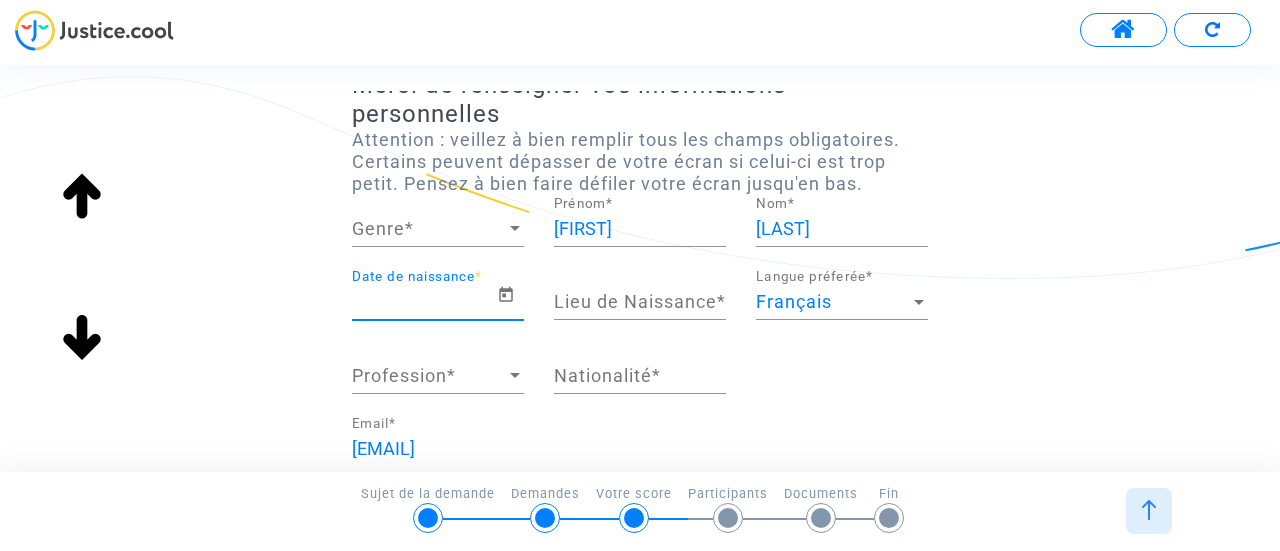 click on "Date de naissance  *" at bounding box center [424, 302] 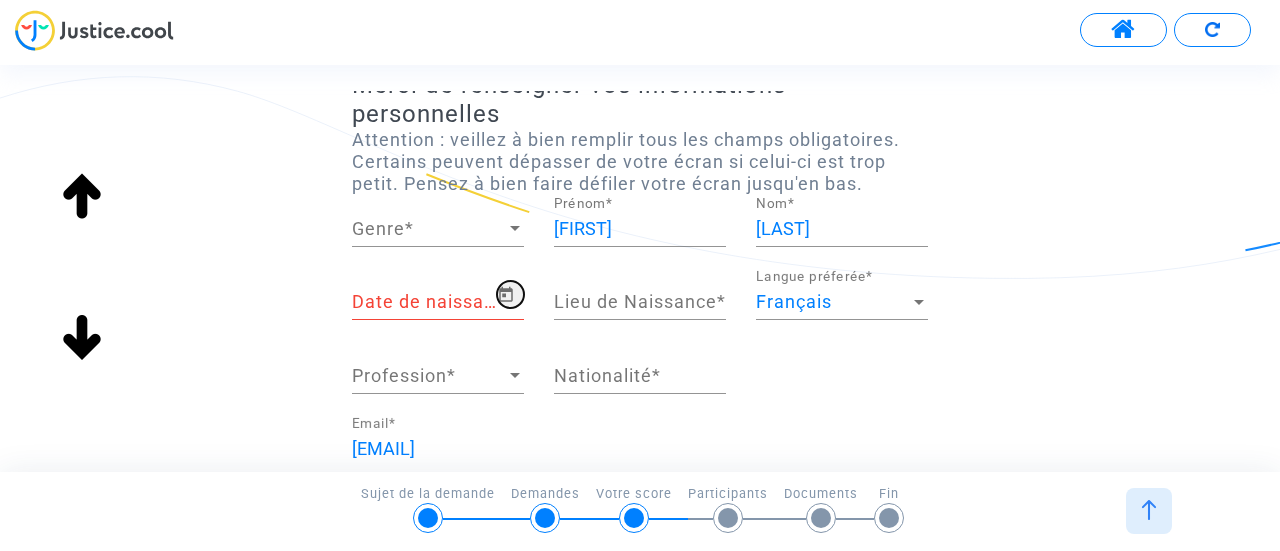 click at bounding box center [506, 295] 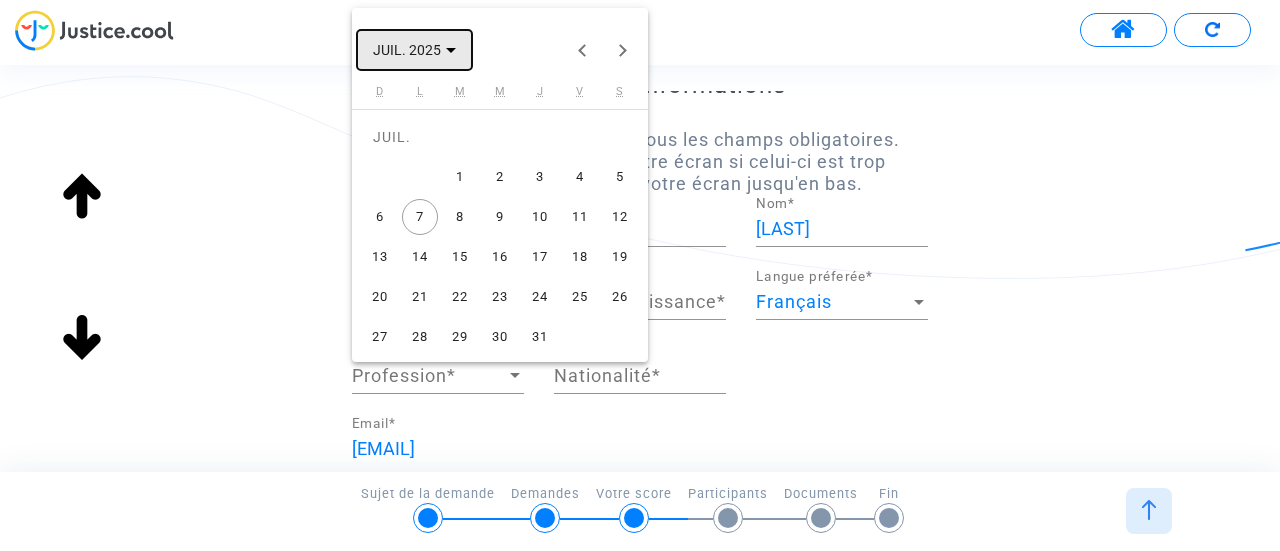 click on "JUIL. 2025" at bounding box center [414, 50] 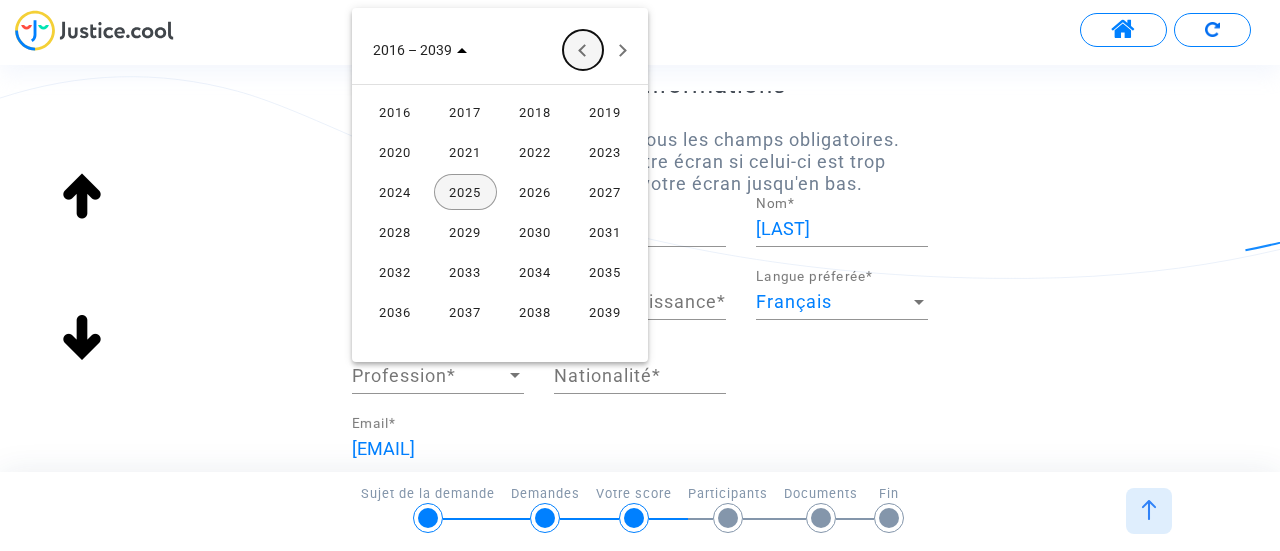 click at bounding box center [583, 50] 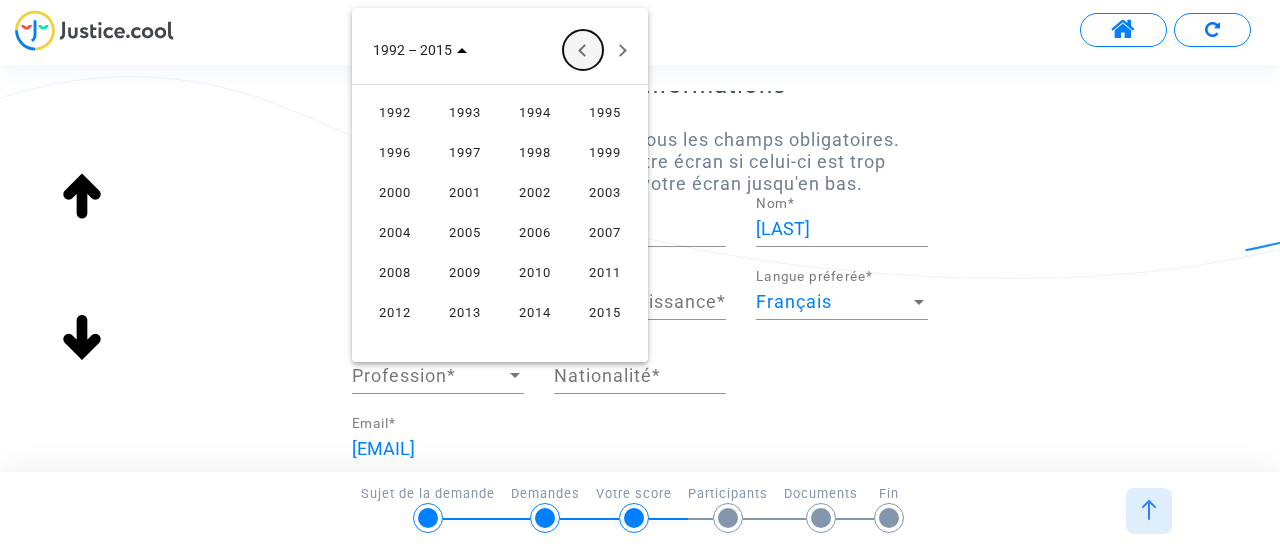 click at bounding box center [583, 50] 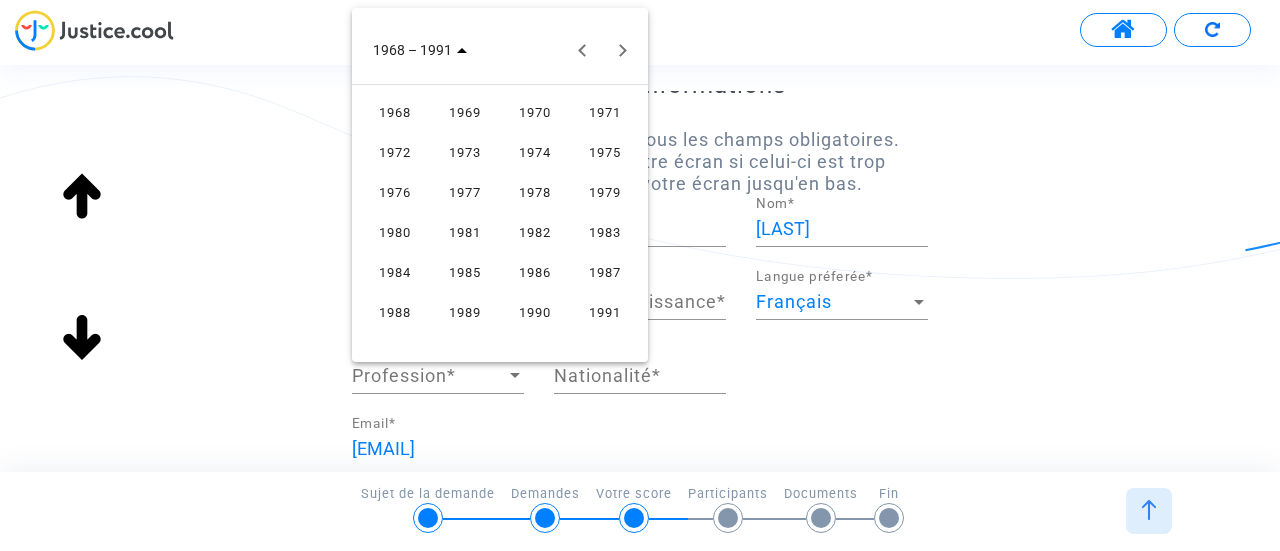 click on "1973" at bounding box center (465, 152) 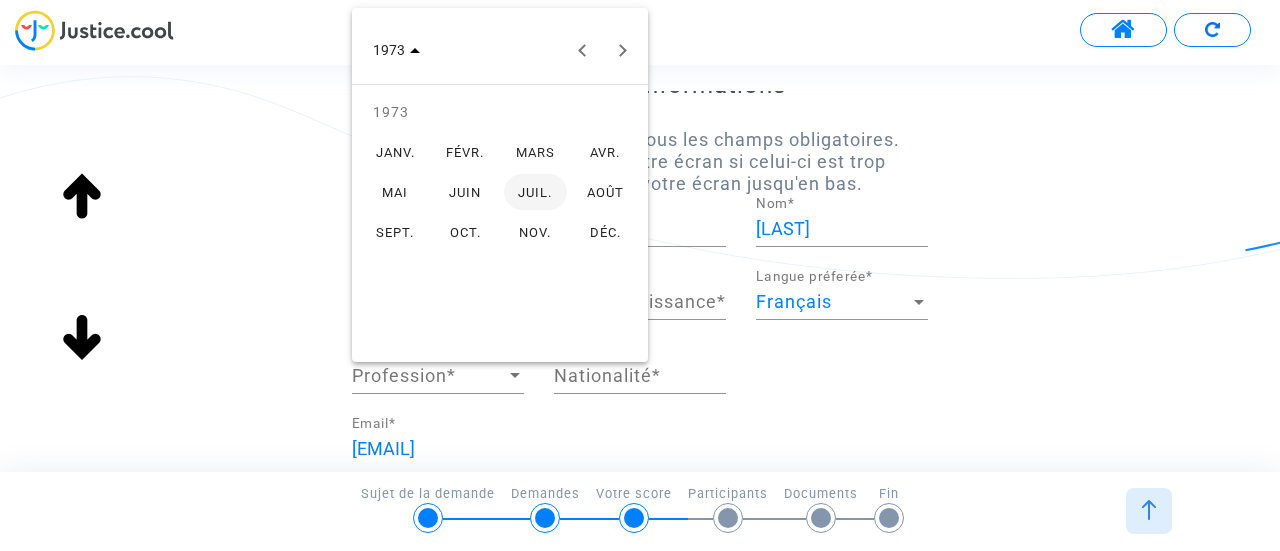 click on "OCT." at bounding box center (465, 232) 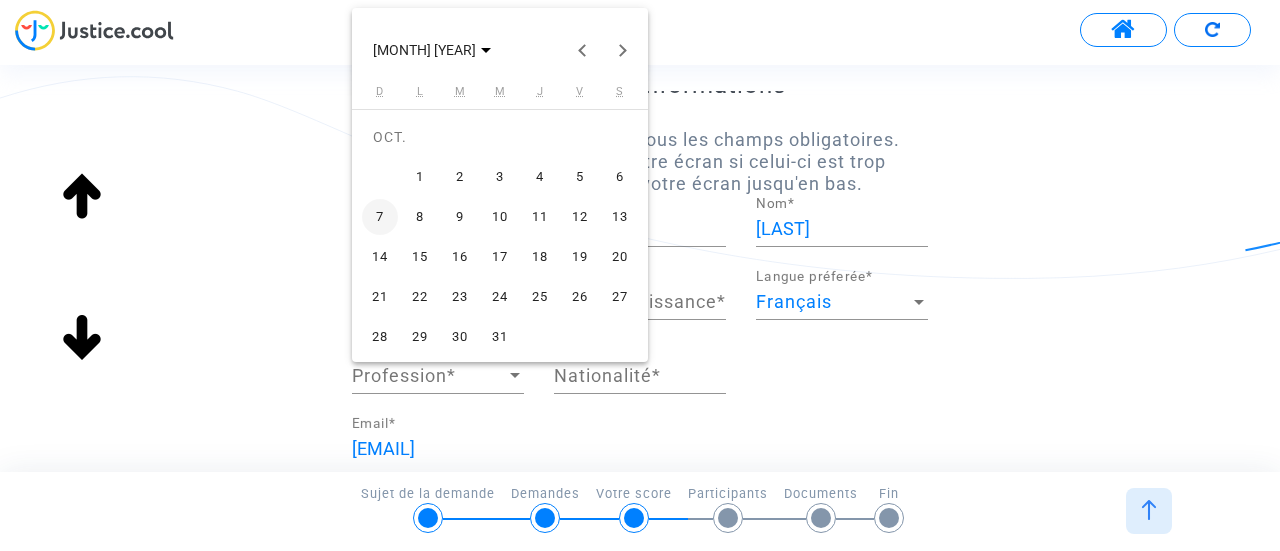 click on "9" at bounding box center (460, 217) 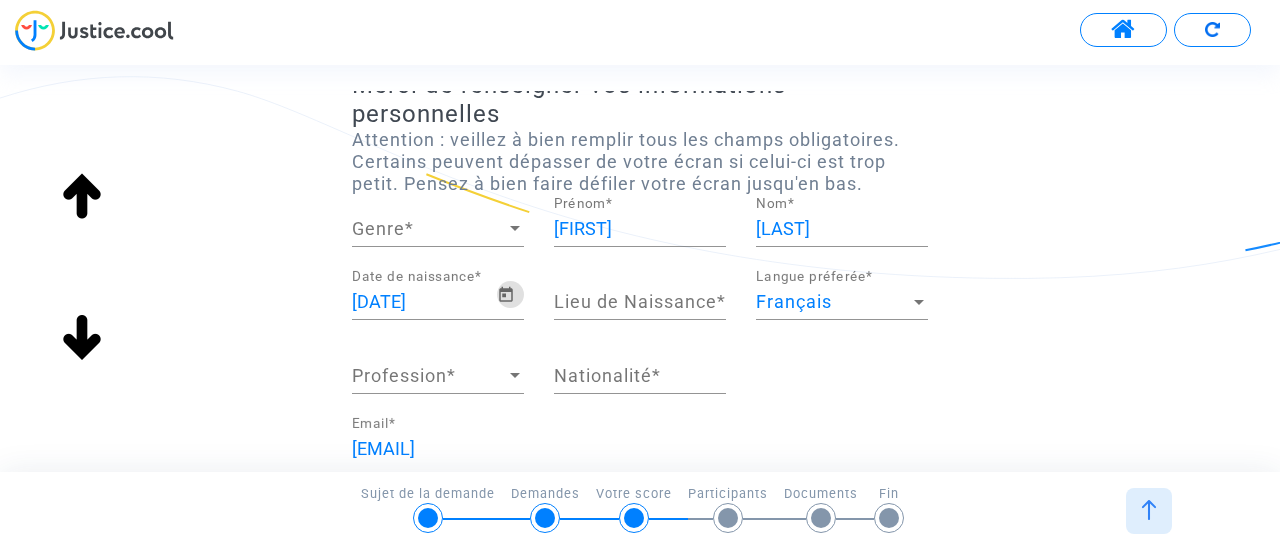 click on "Lieu de Naissance  *" at bounding box center [640, 302] 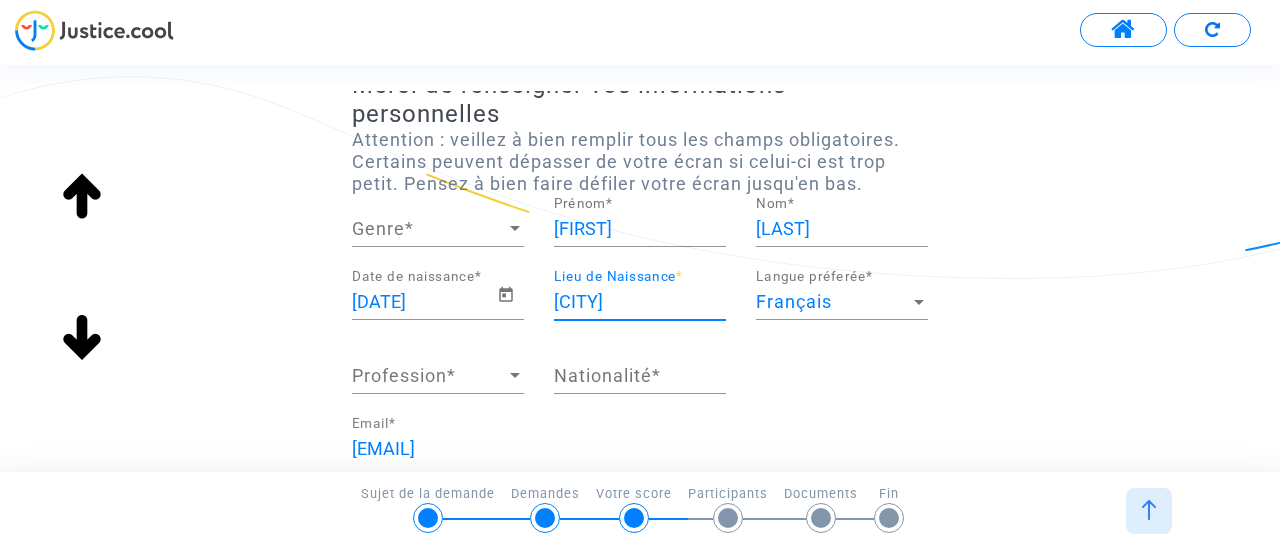 type on "[CITY]" 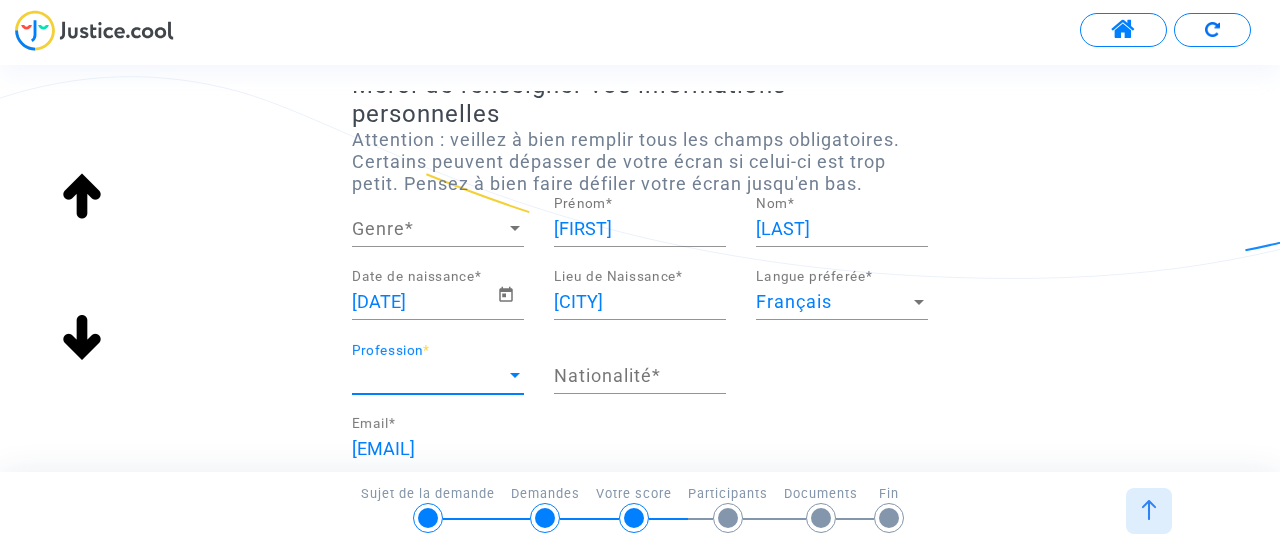 click at bounding box center (515, 376) 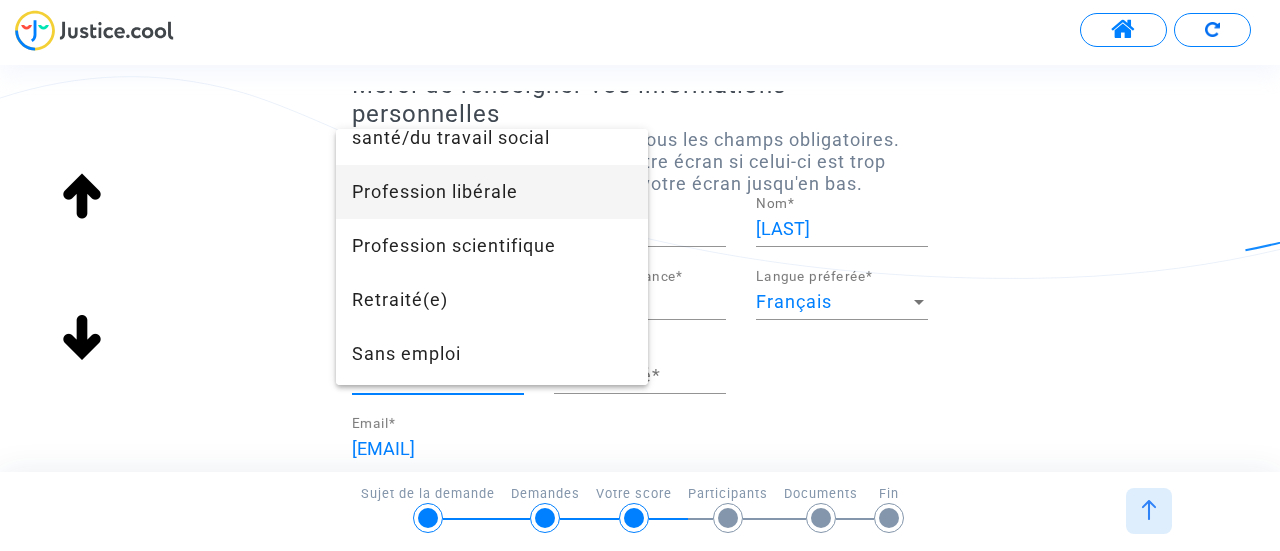 scroll, scrollTop: 1886, scrollLeft: 0, axis: vertical 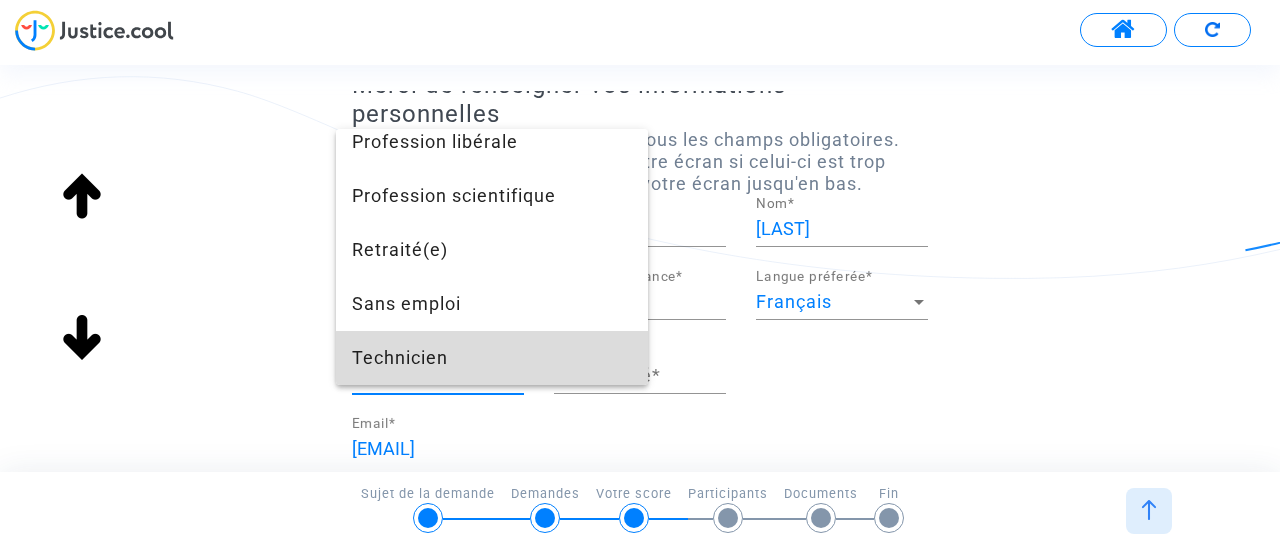 click on "Technicien" at bounding box center (492, 358) 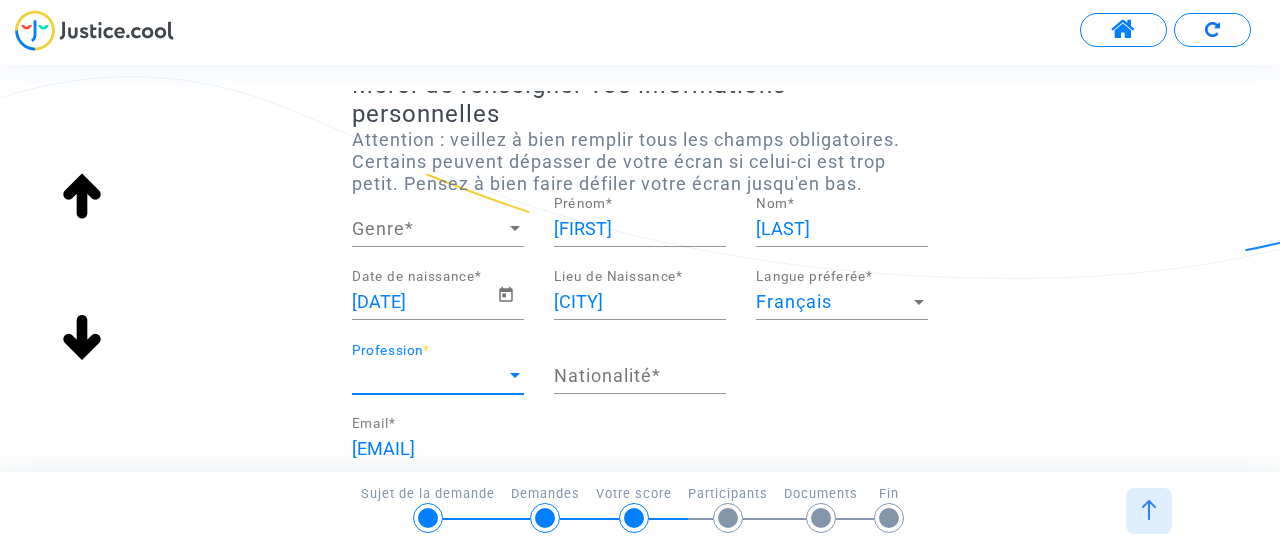 scroll, scrollTop: 1674, scrollLeft: 0, axis: vertical 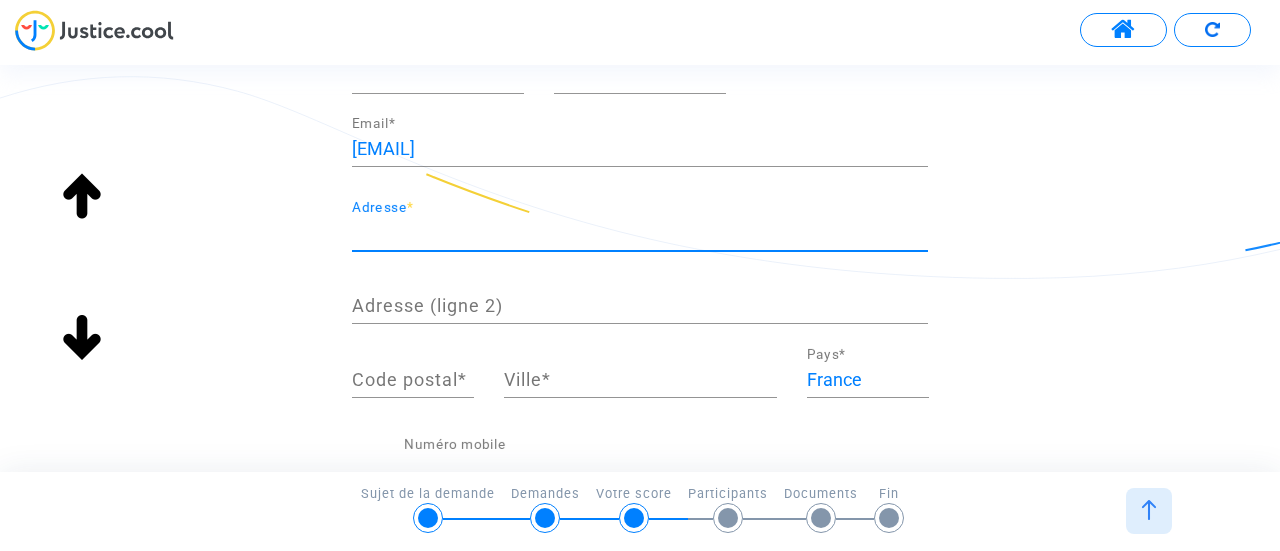 click on "Adresse  *" at bounding box center (640, 233) 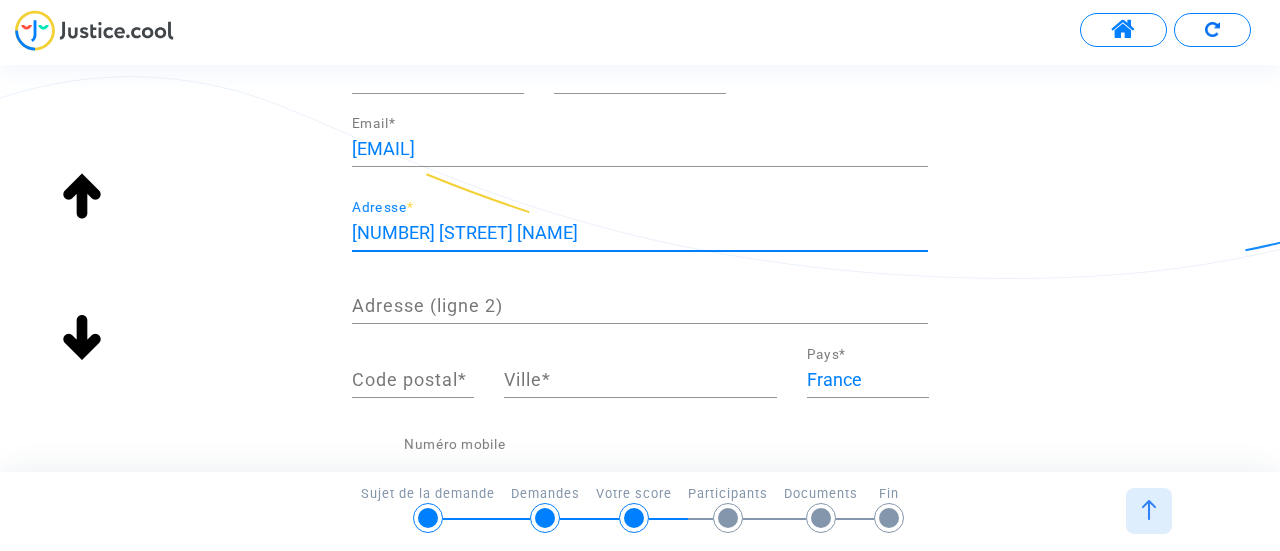 type on "[NUMBER] [STREET] [NAME]" 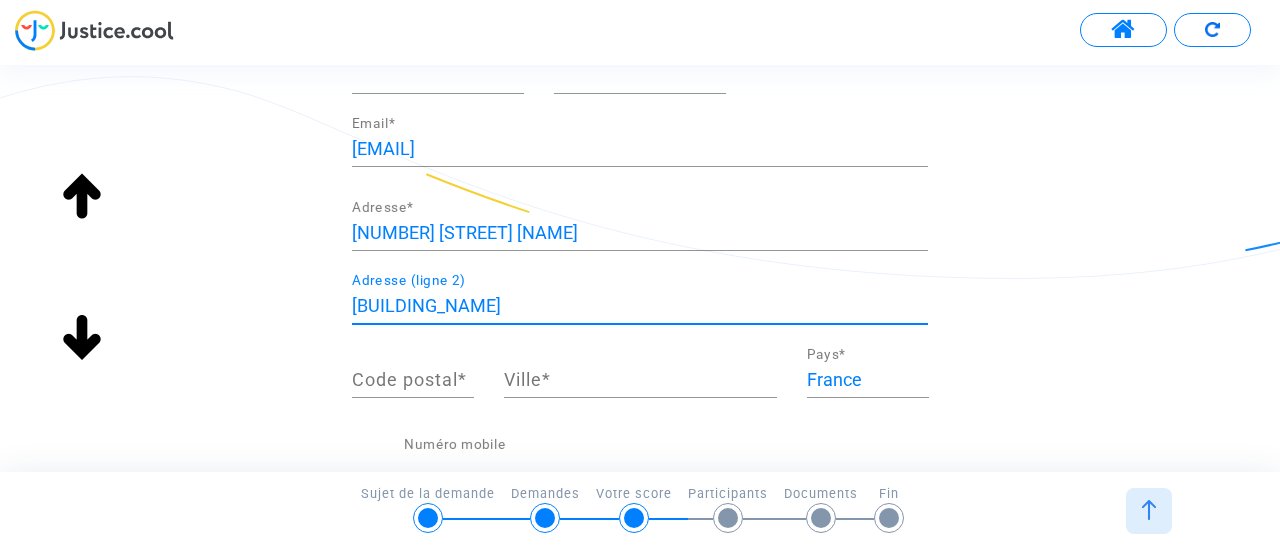 type on "[BUILDING_NAME]" 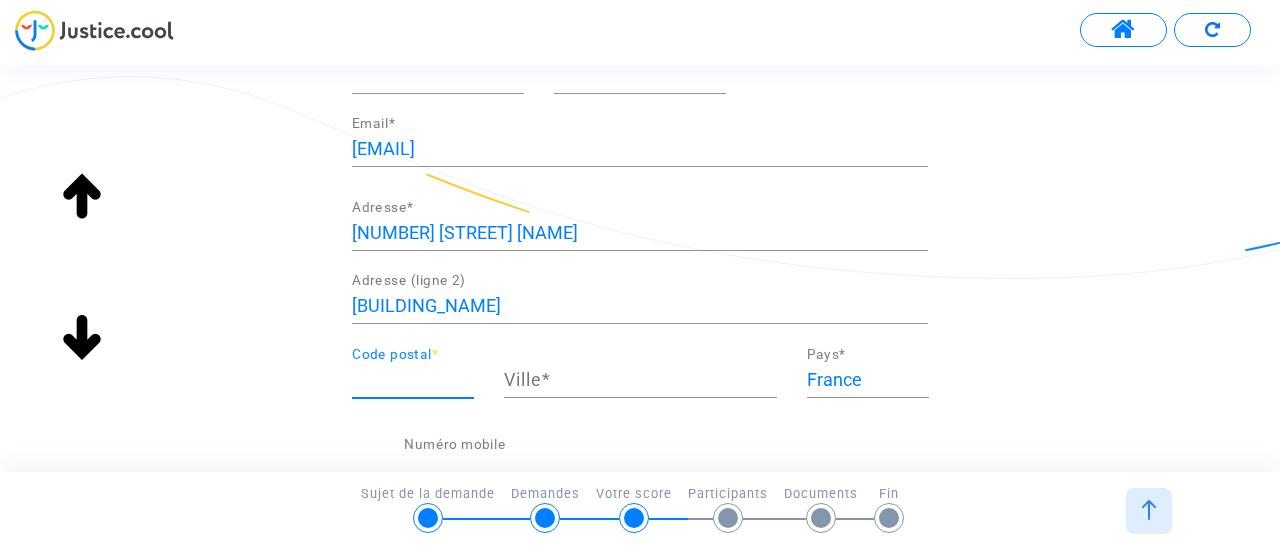 click on "Code postal  *" at bounding box center (413, 380) 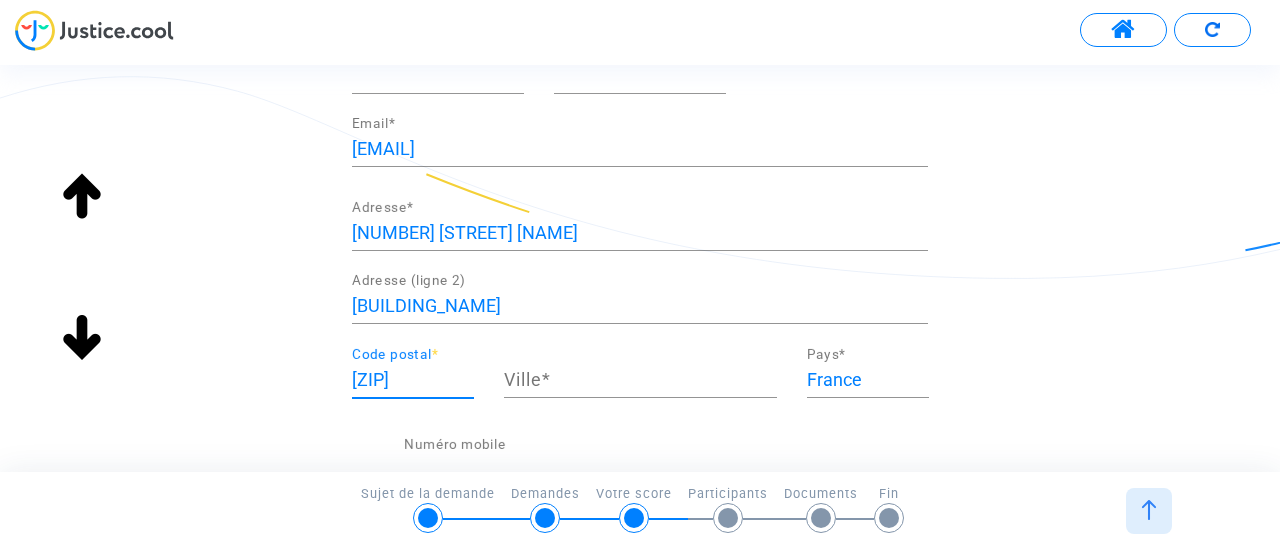 type on "[ZIP]" 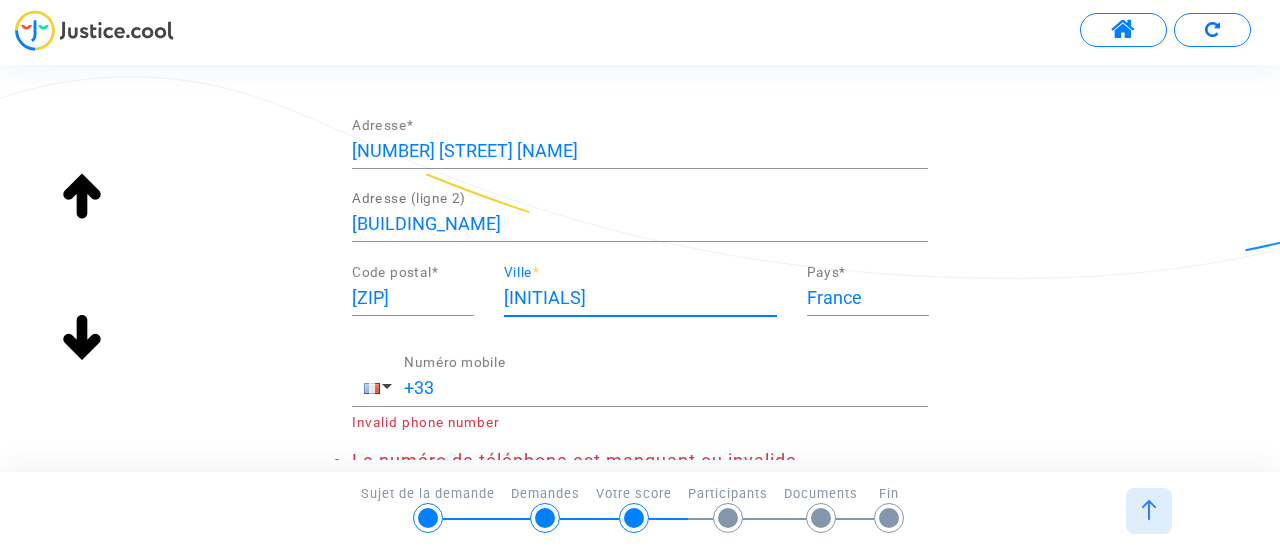 scroll, scrollTop: 656, scrollLeft: 0, axis: vertical 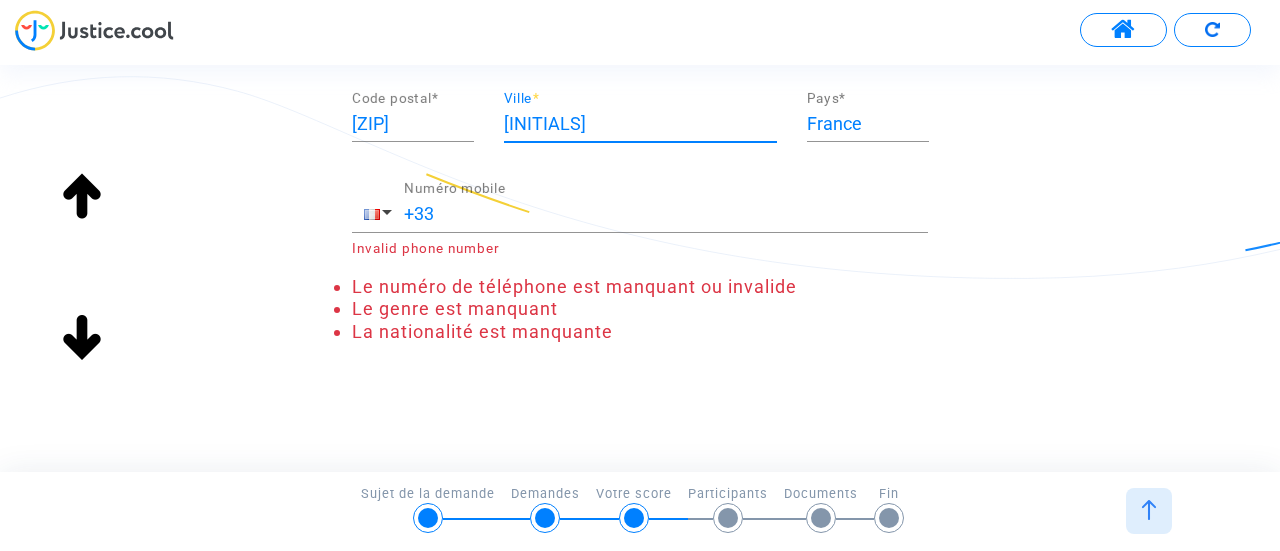 type on "[INITIALS]" 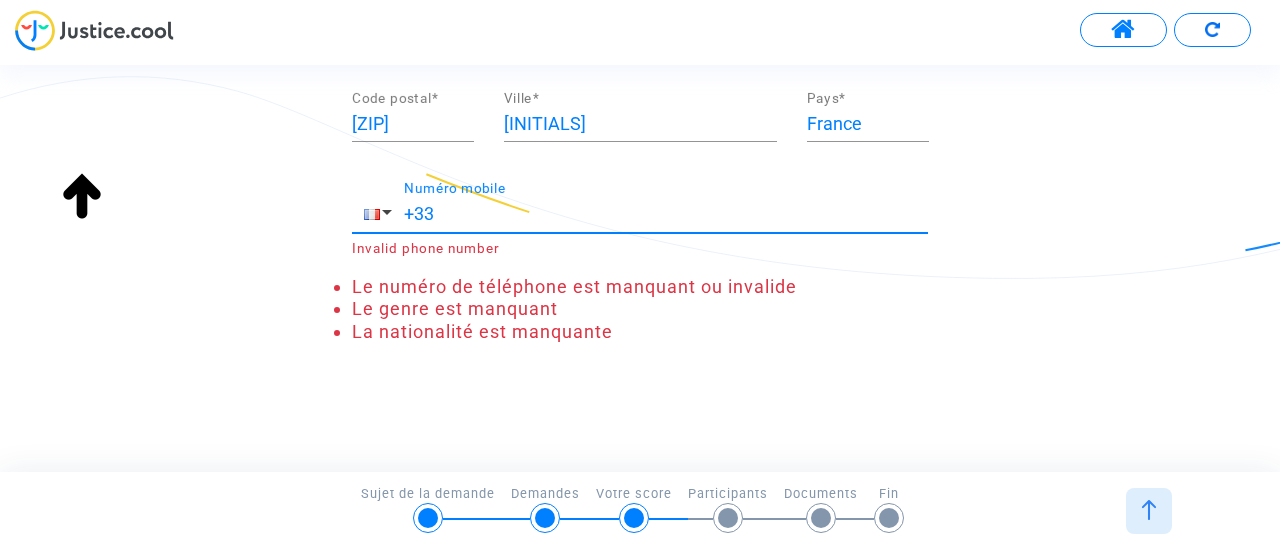 click on "+33" at bounding box center (666, 214) 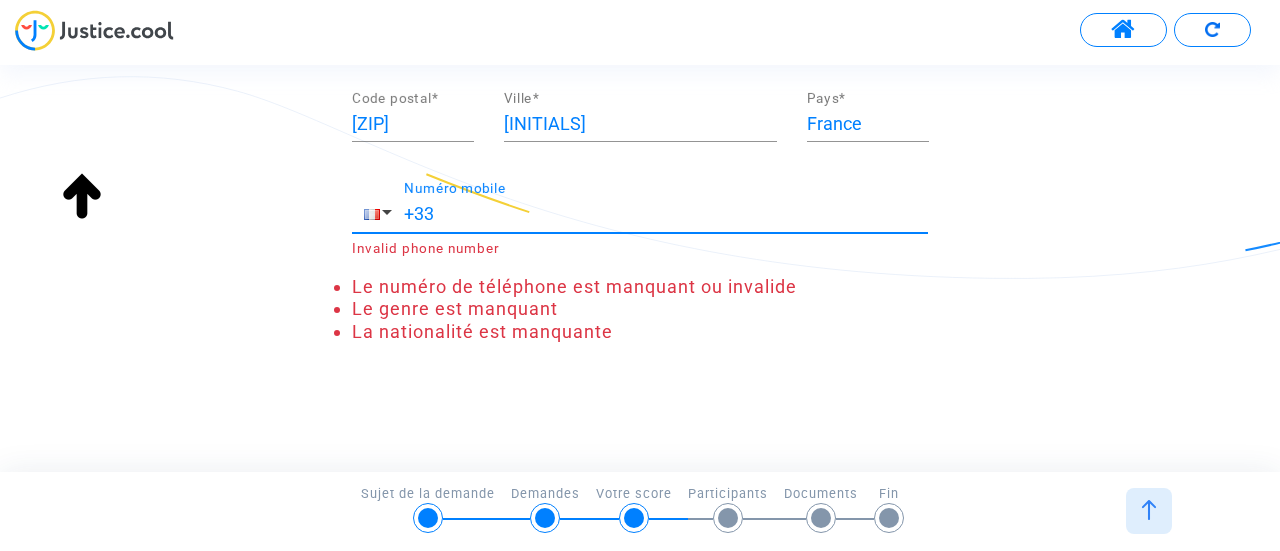 type on "[PHONE]" 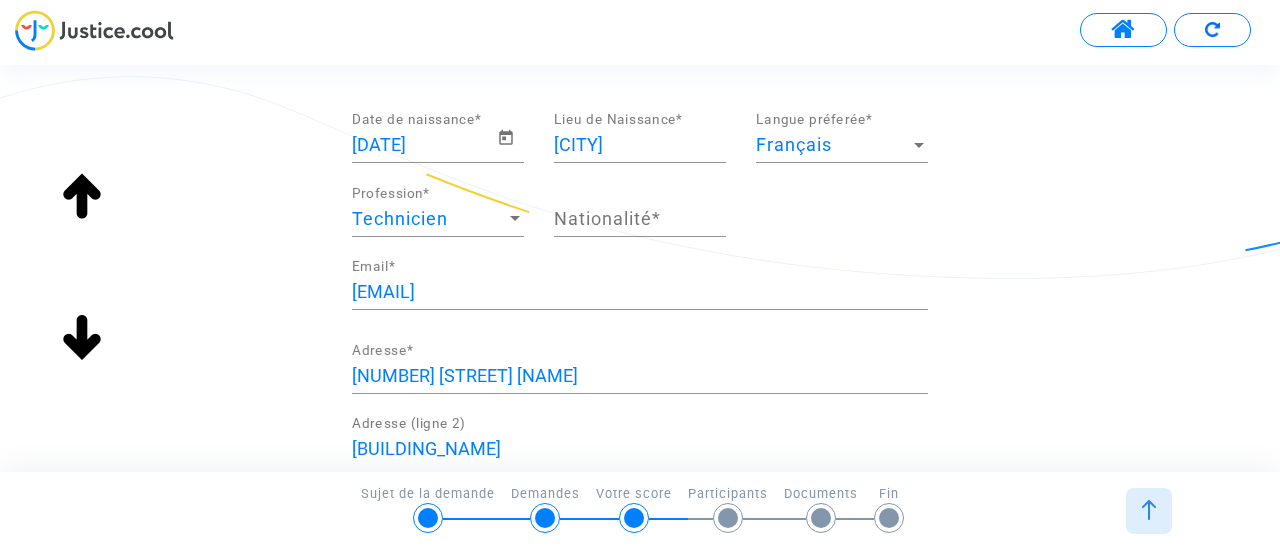 scroll, scrollTop: 256, scrollLeft: 0, axis: vertical 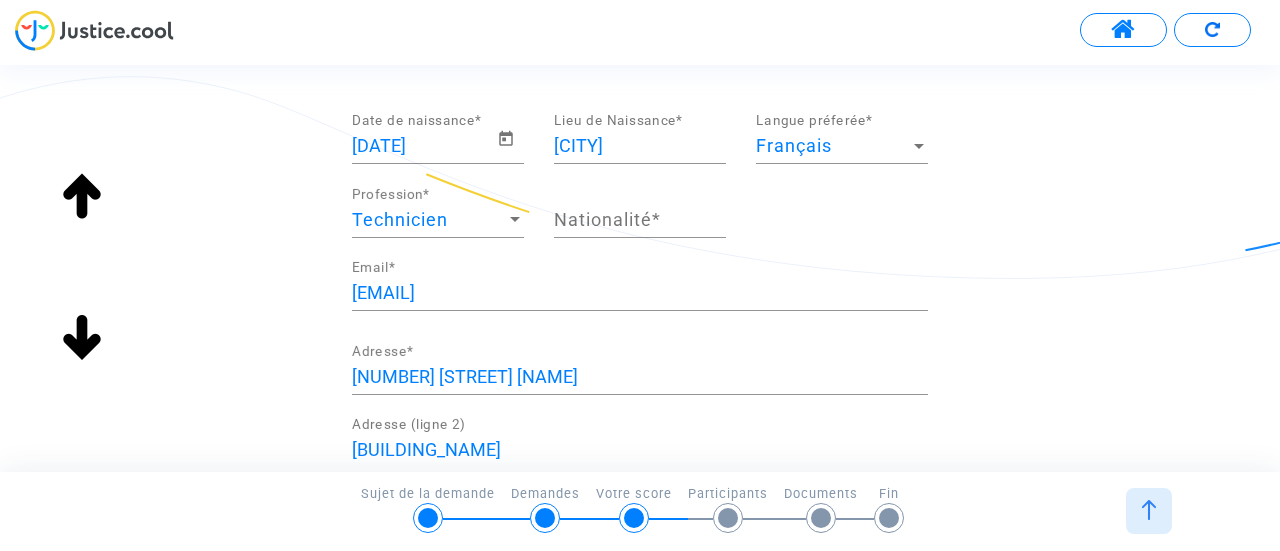 click on "Nationalité  *" at bounding box center [640, 220] 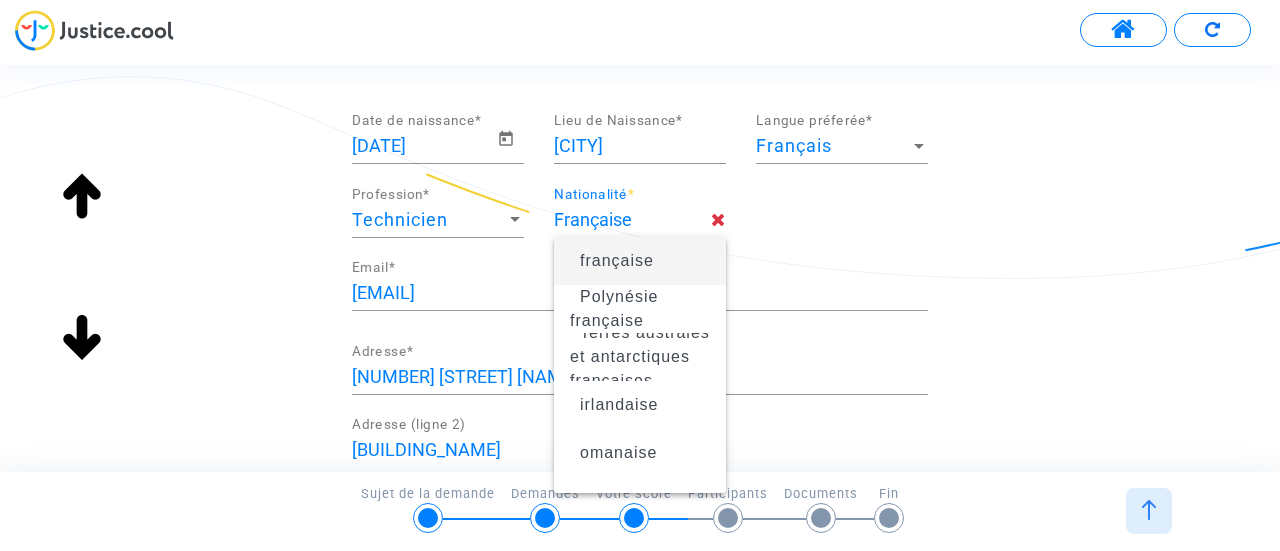 type on "Française" 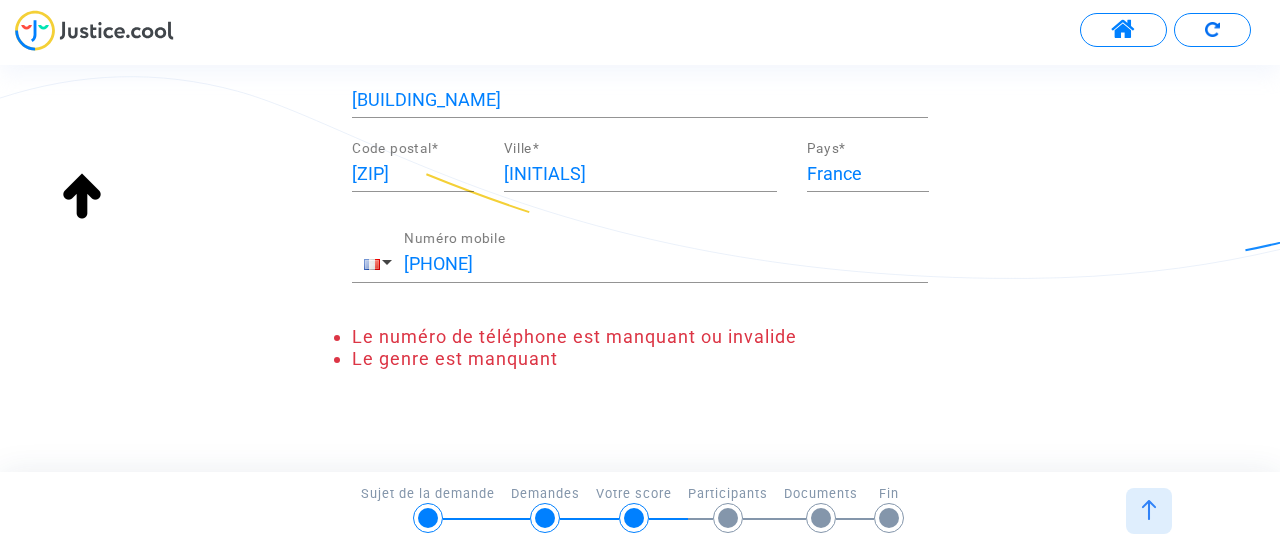 scroll, scrollTop: 634, scrollLeft: 0, axis: vertical 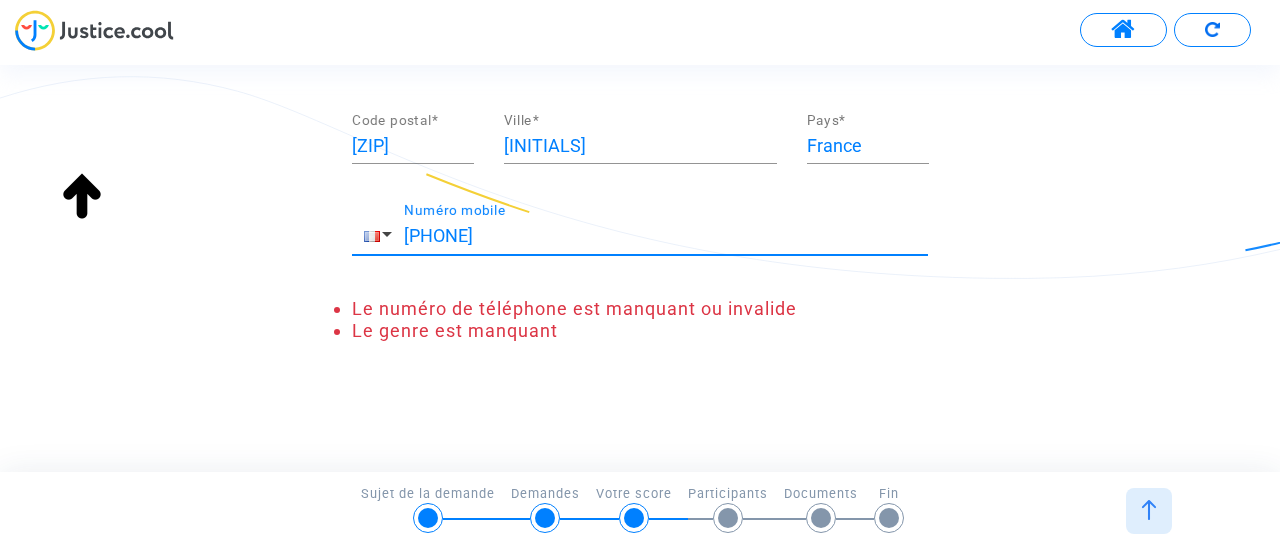 click on "[PHONE]" at bounding box center (666, 236) 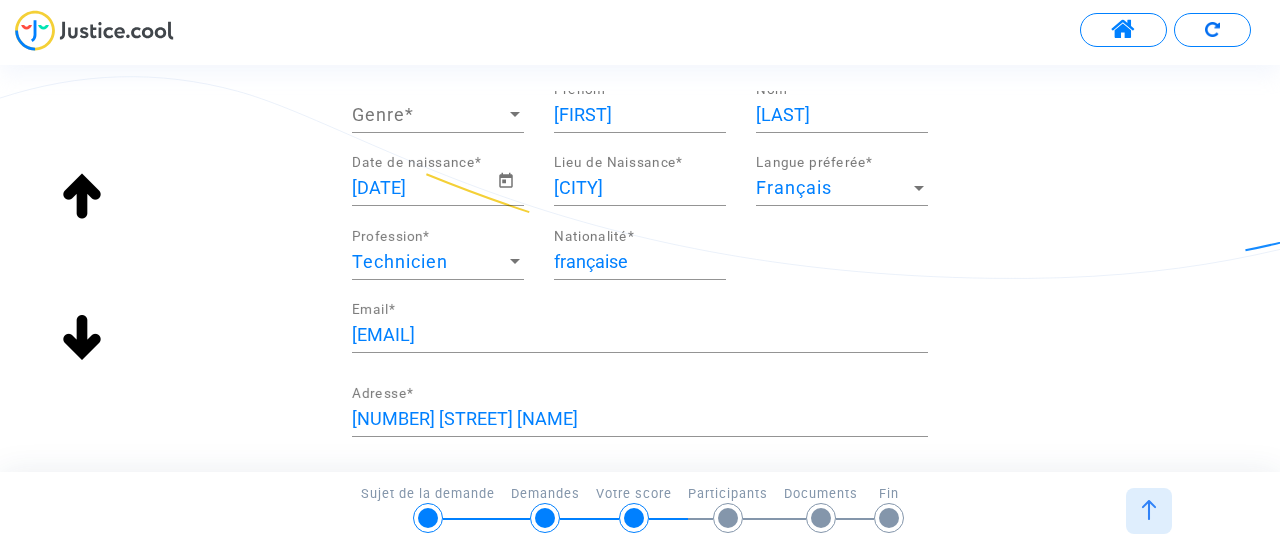 scroll, scrollTop: 111, scrollLeft: 0, axis: vertical 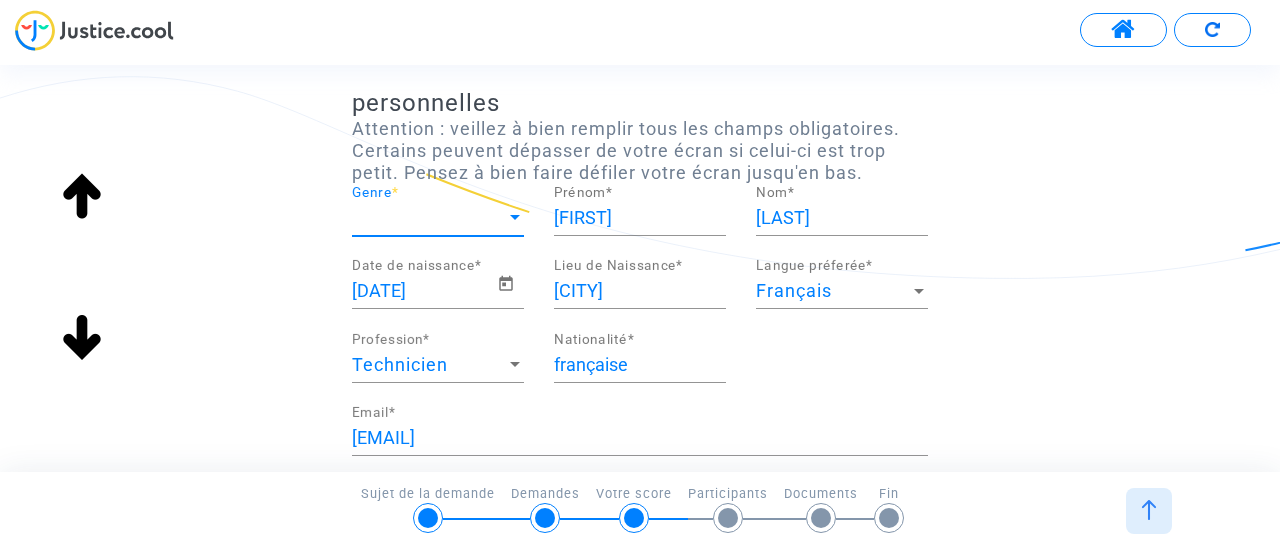 click at bounding box center (515, 217) 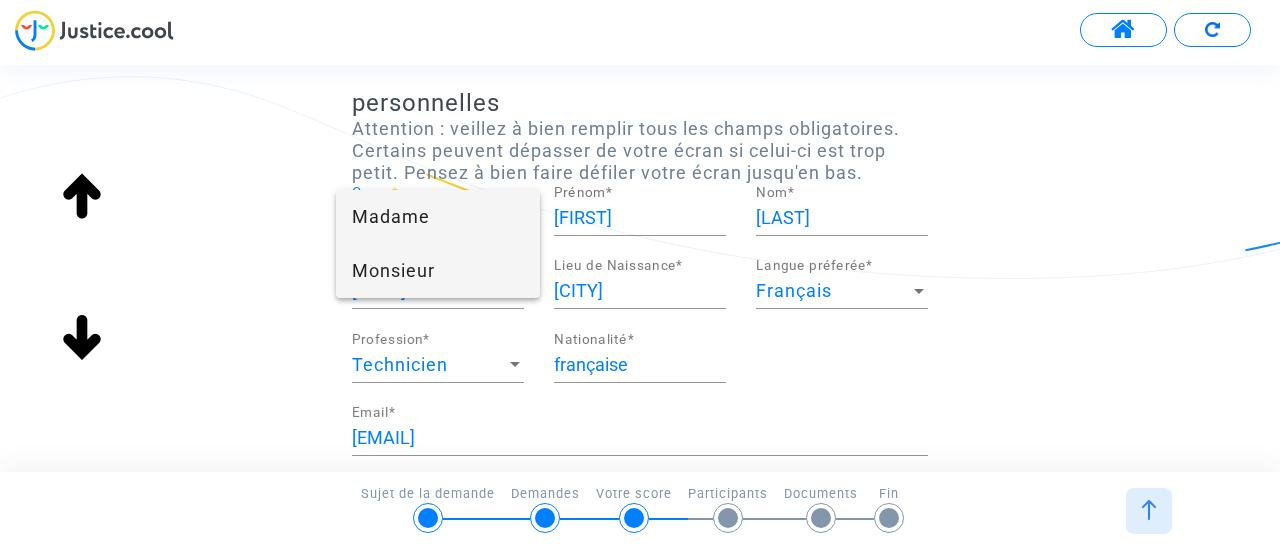 click on "Monsieur" at bounding box center (438, 271) 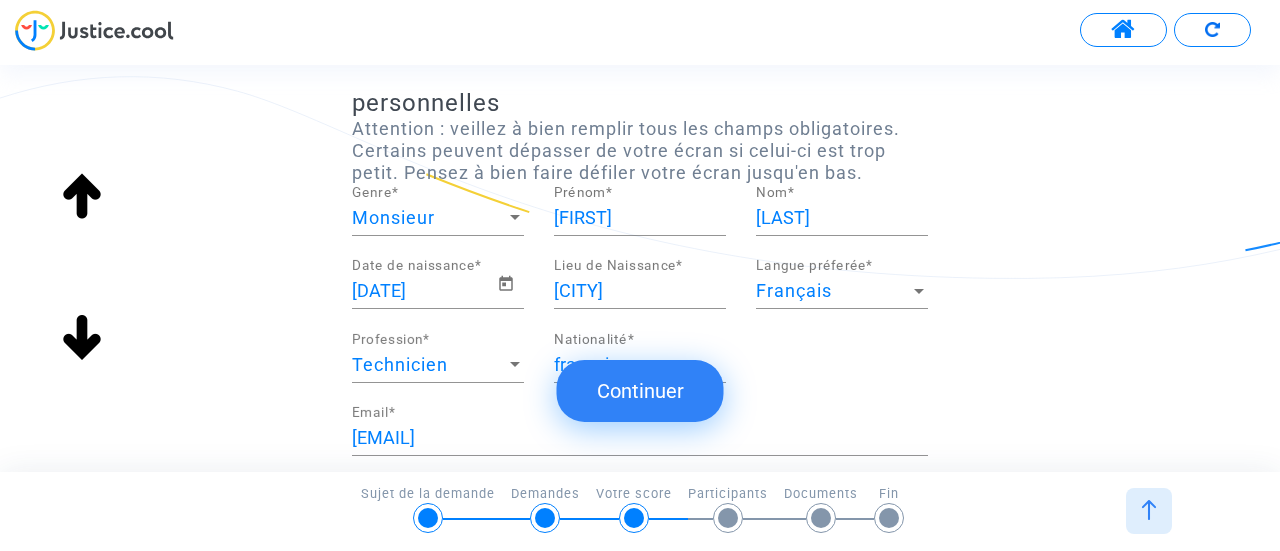 click on "Continuer" at bounding box center (640, 391) 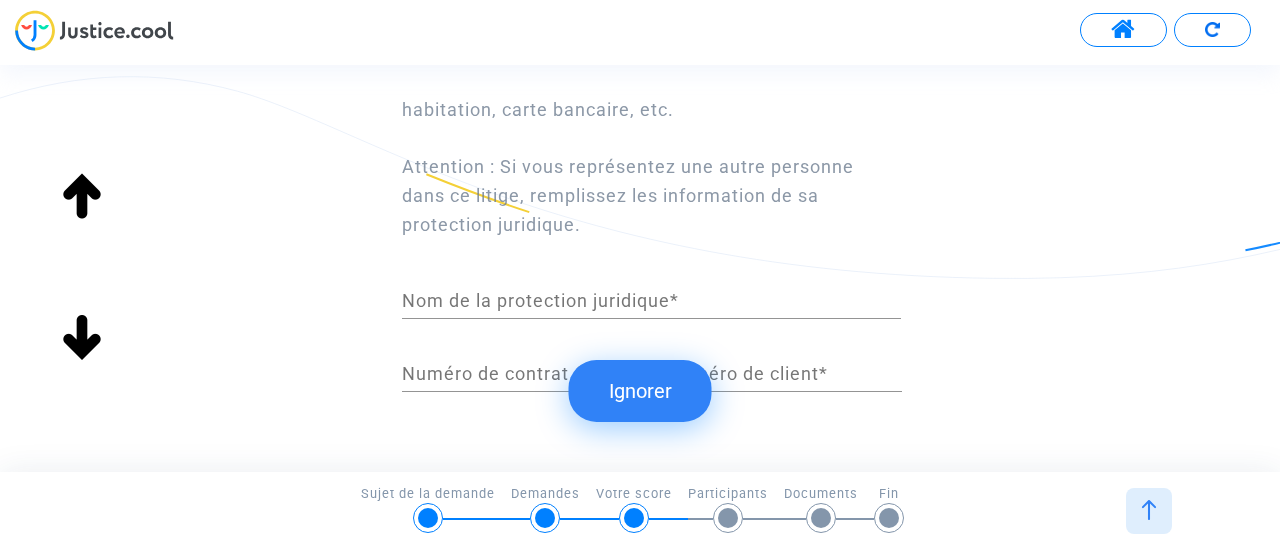 scroll, scrollTop: 384, scrollLeft: 0, axis: vertical 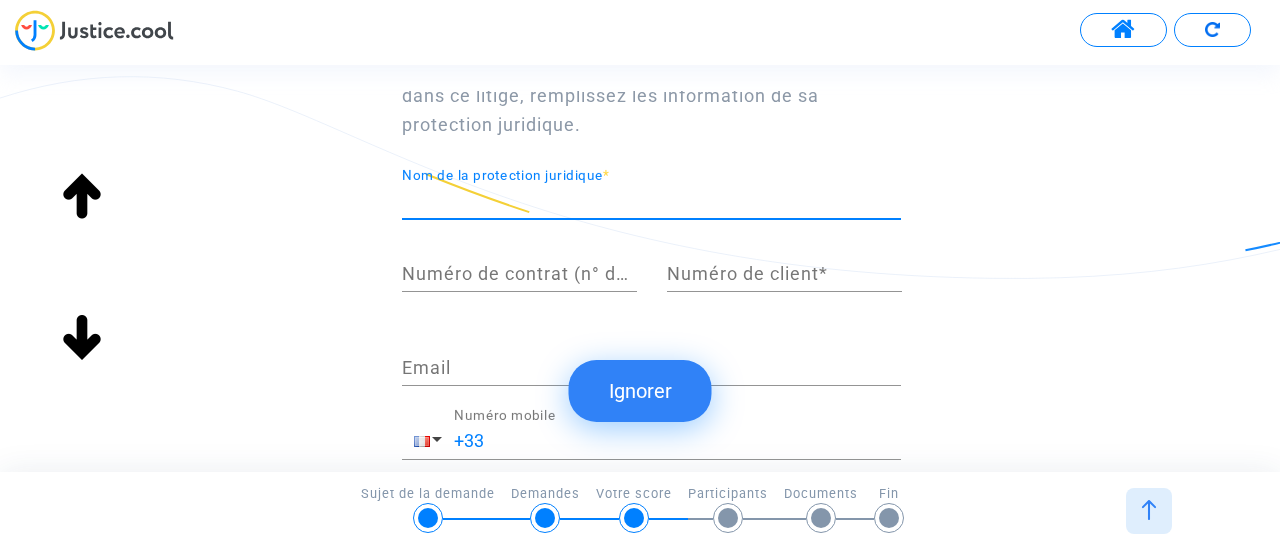 click on "Nom de la protection juridique  *" at bounding box center (651, 201) 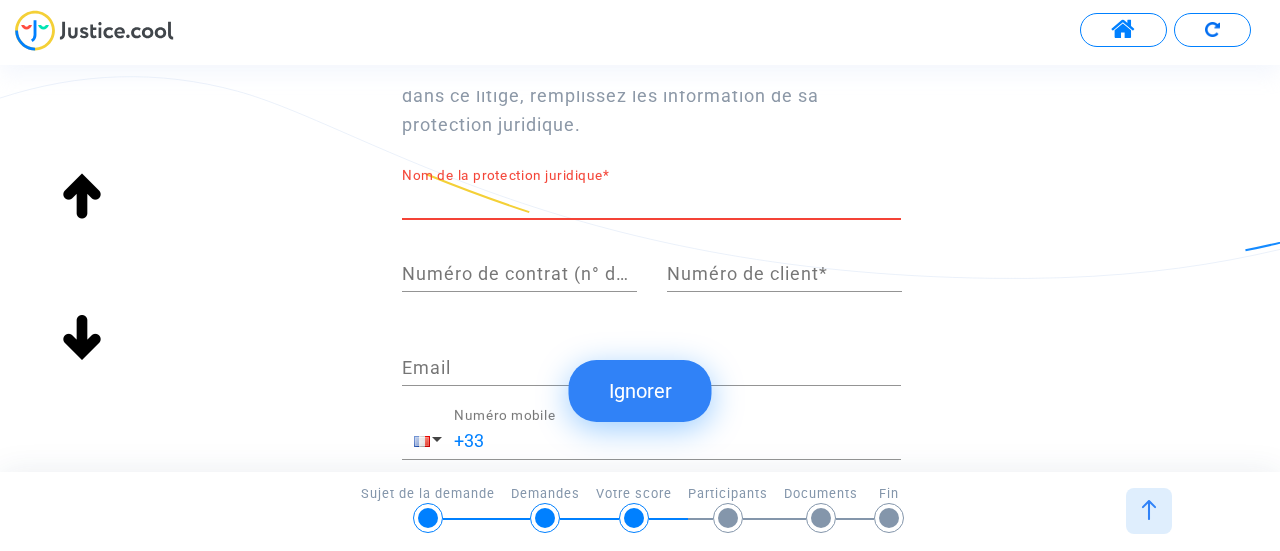 scroll, scrollTop: 284, scrollLeft: 0, axis: vertical 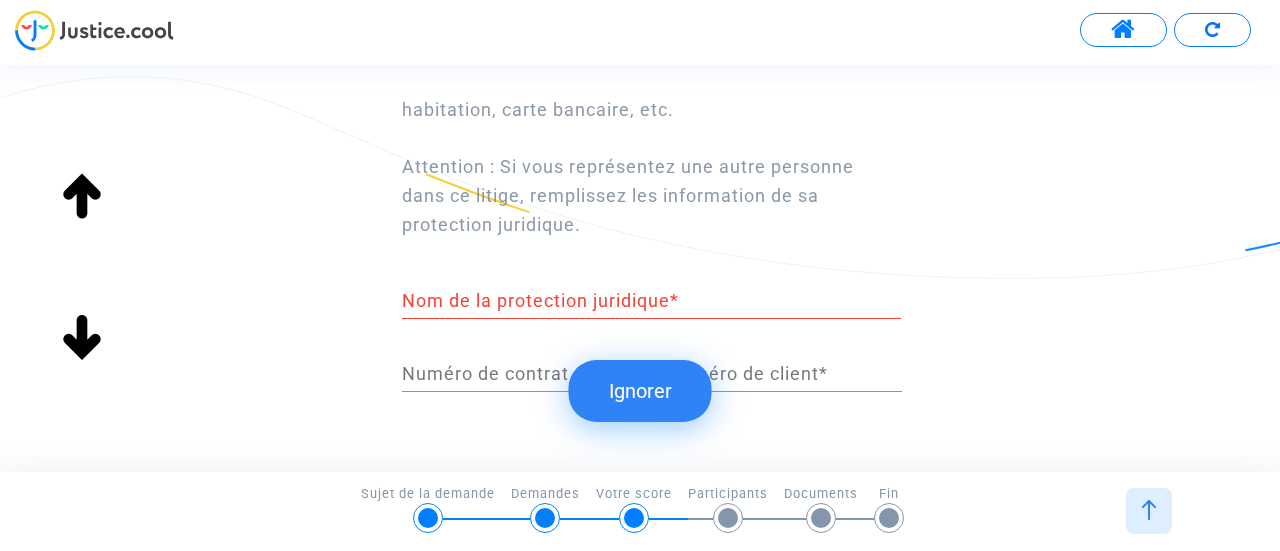 click on "Nom de la protection juridique  *" at bounding box center (651, 293) 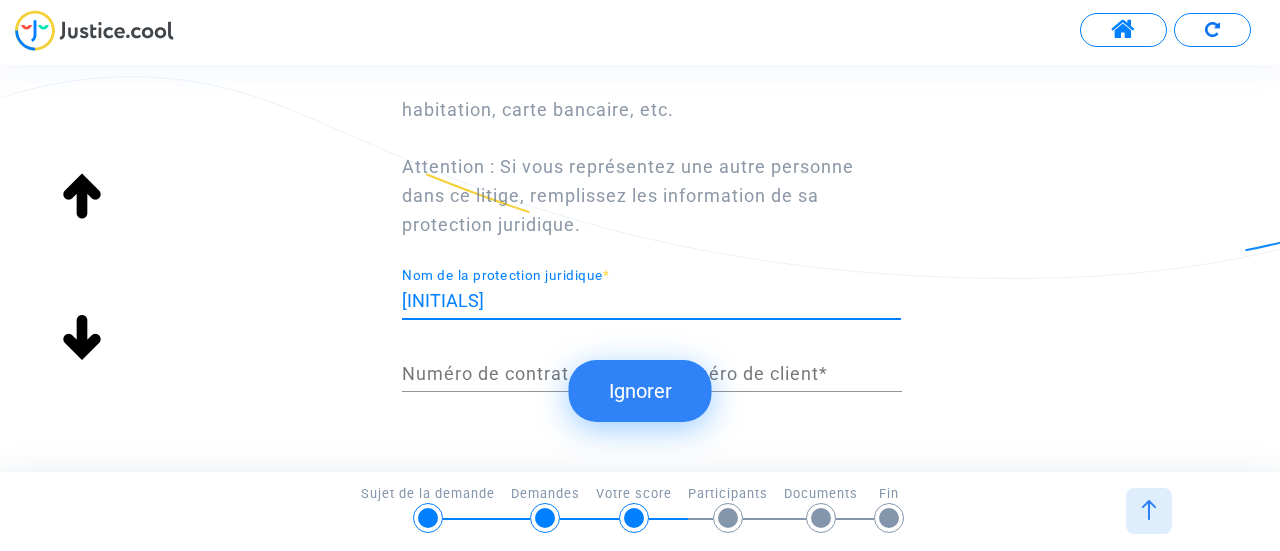 type on "[INITIALS]" 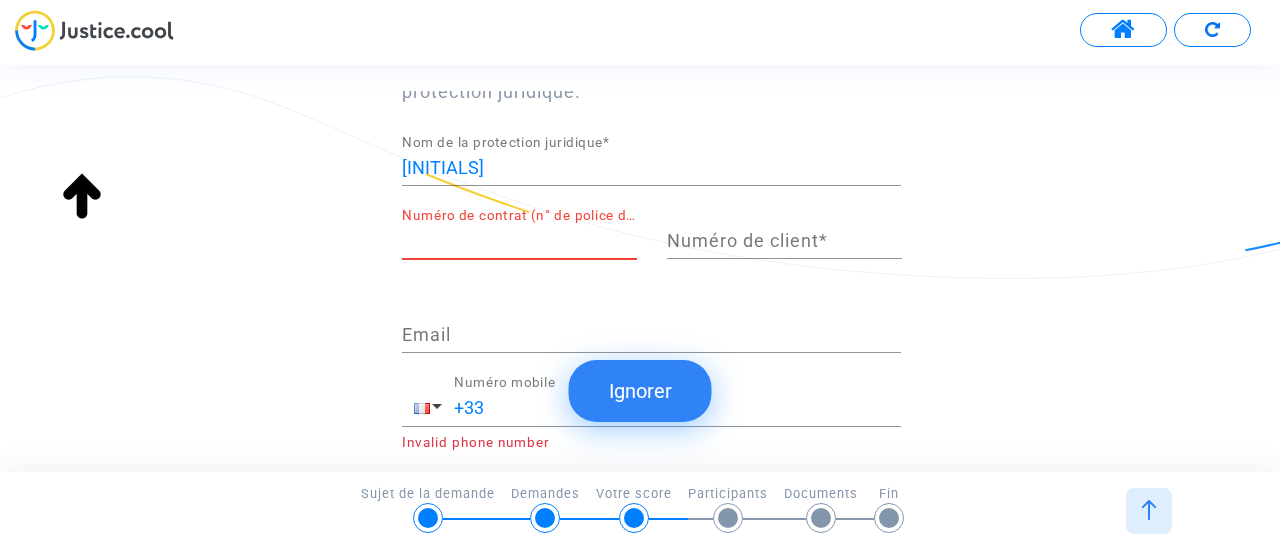 scroll, scrollTop: 384, scrollLeft: 0, axis: vertical 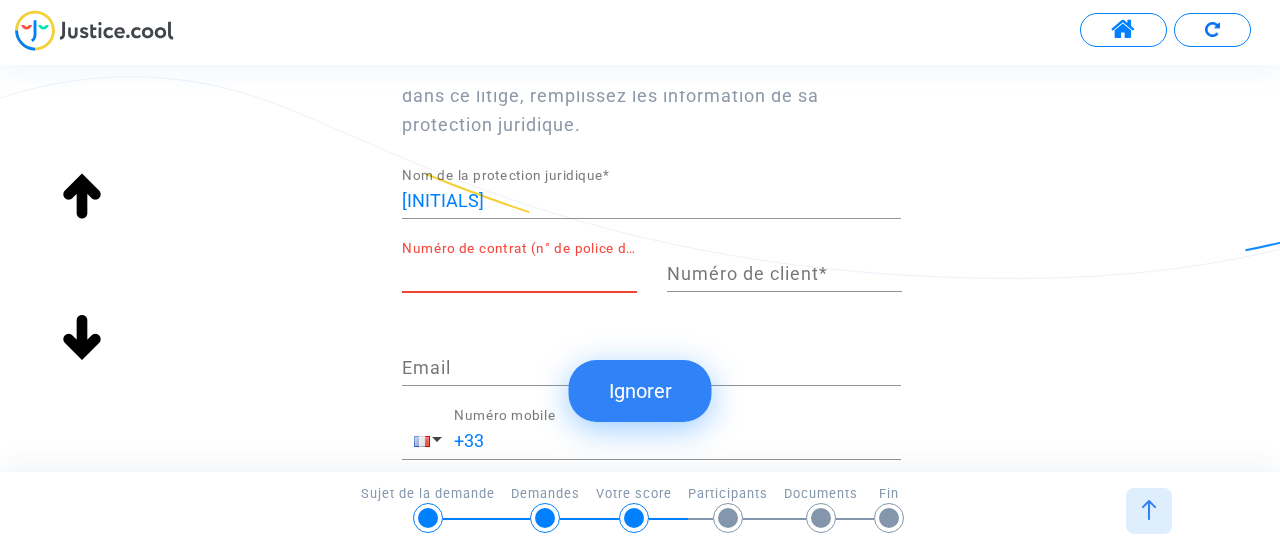 paste on "[CREDIT_CARD]" 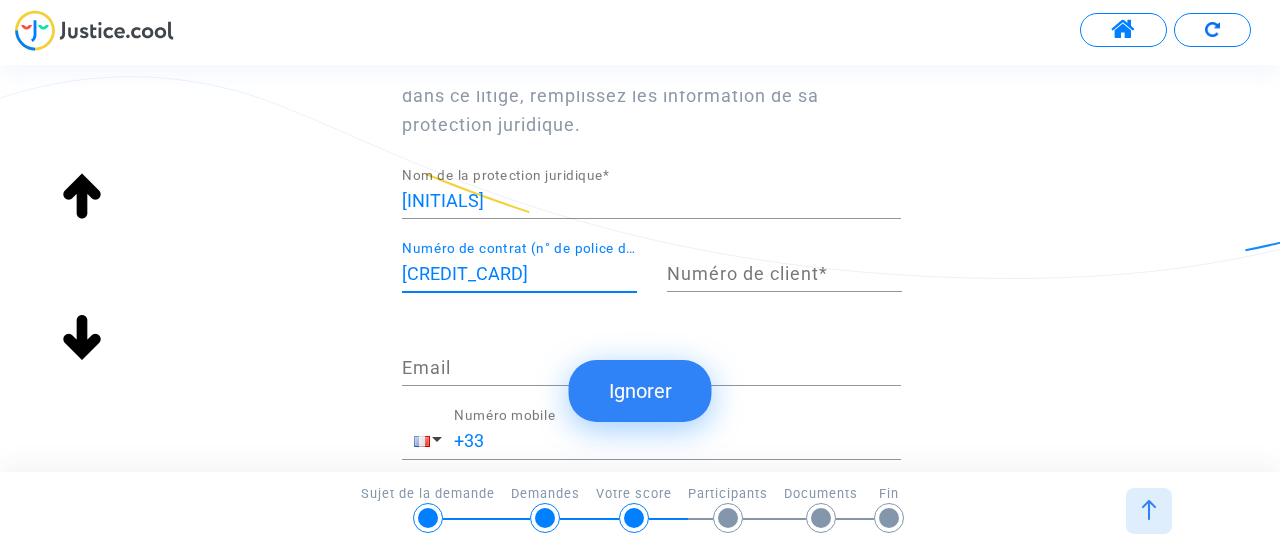 type on "[CREDIT_CARD]" 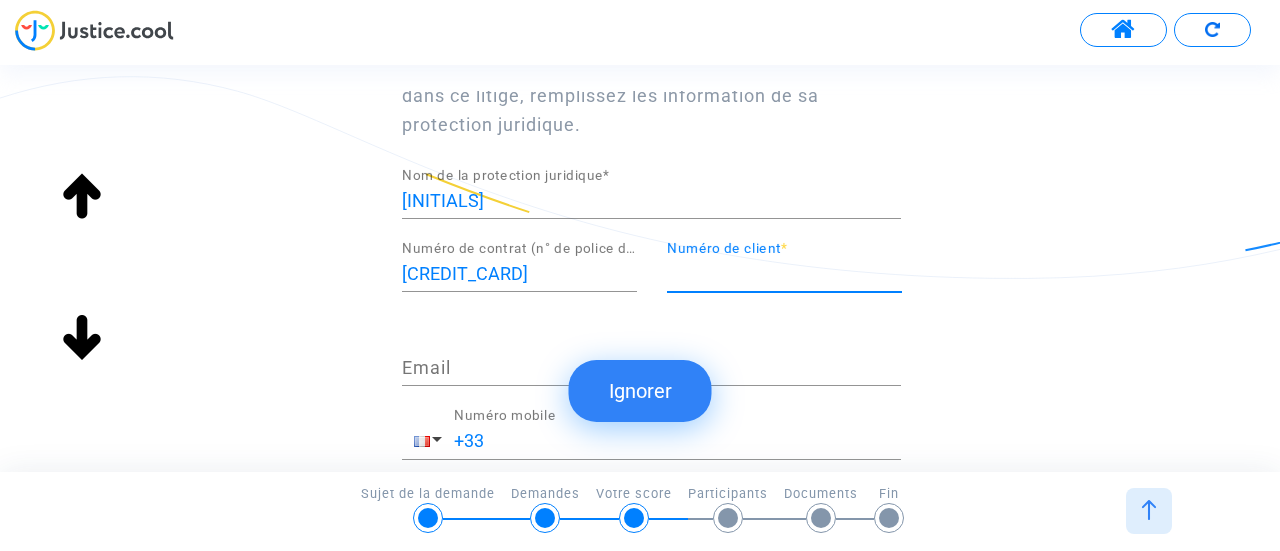 paste on "[CREDIT_CARD]" 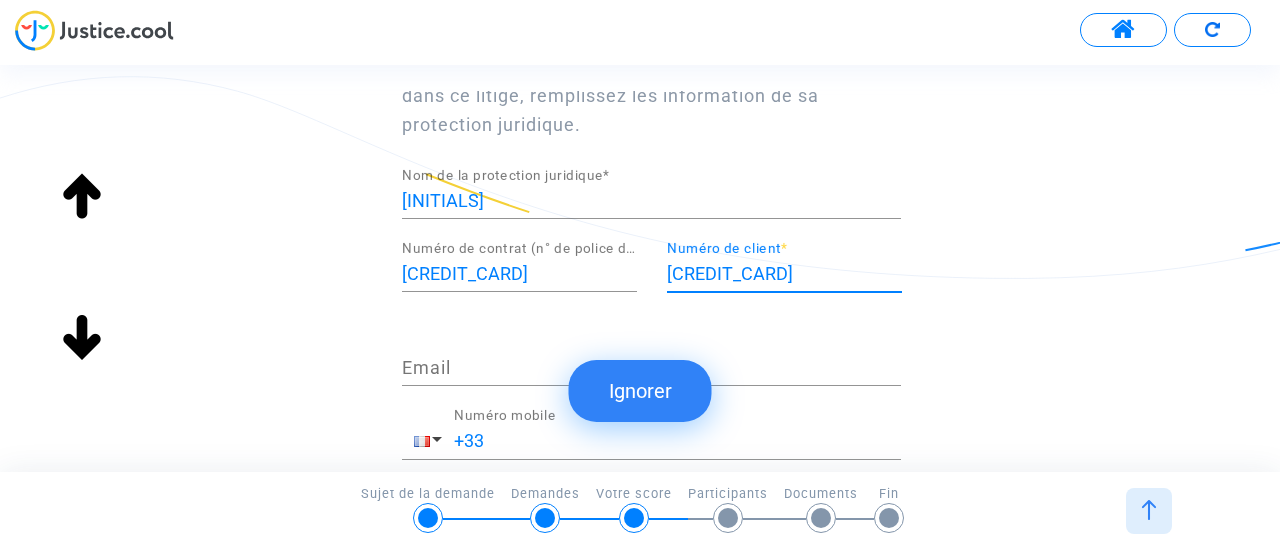 type on "[CREDIT_CARD]" 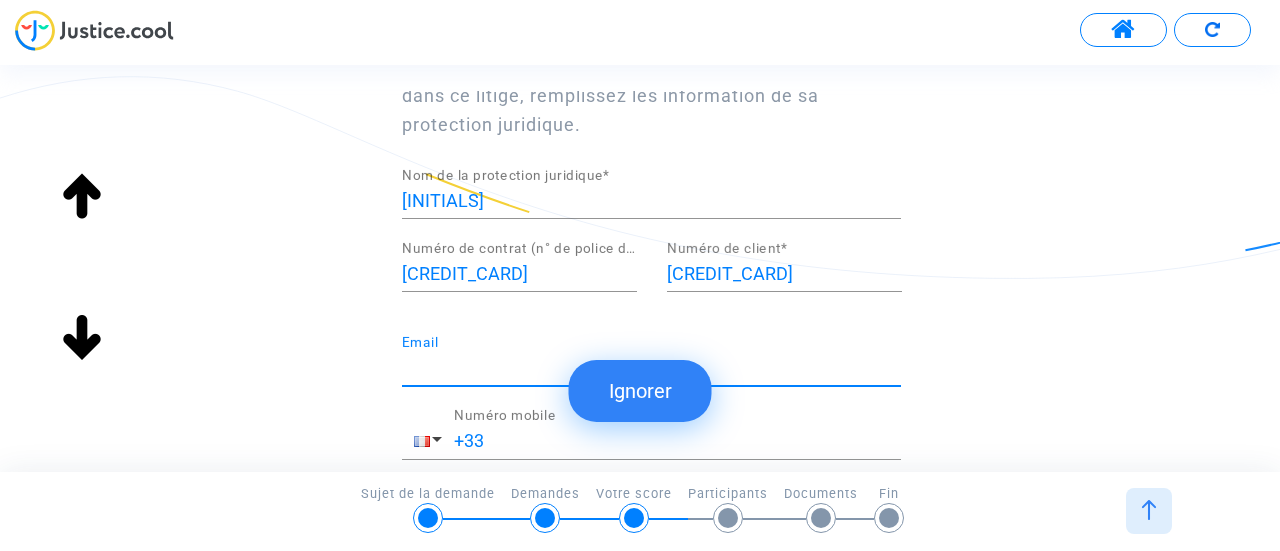 type on "[EMAIL]" 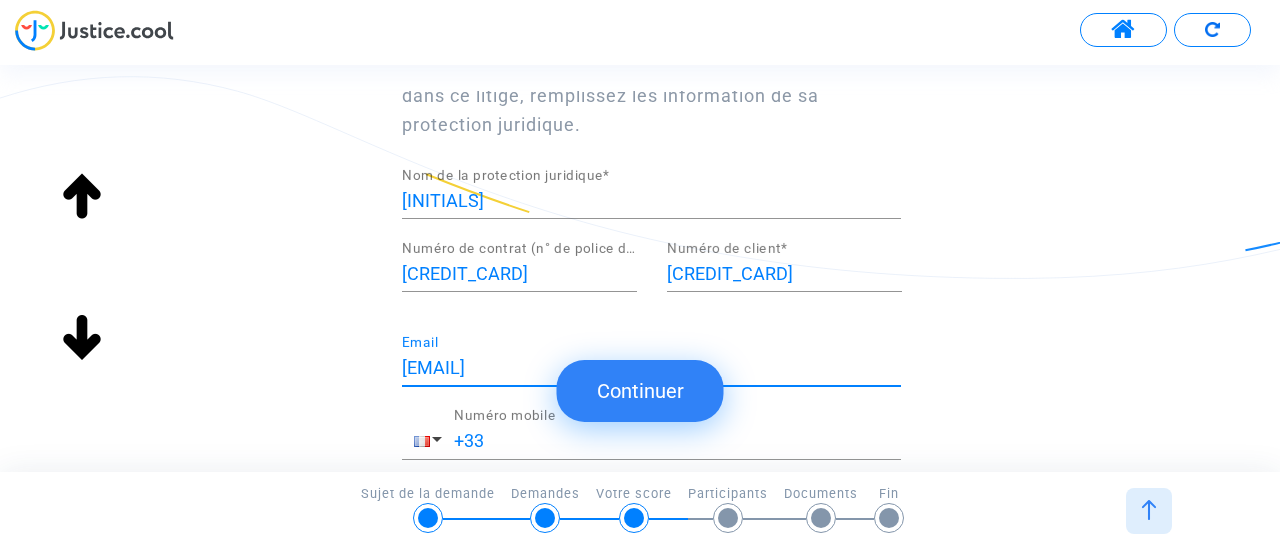 scroll, scrollTop: 0, scrollLeft: 0, axis: both 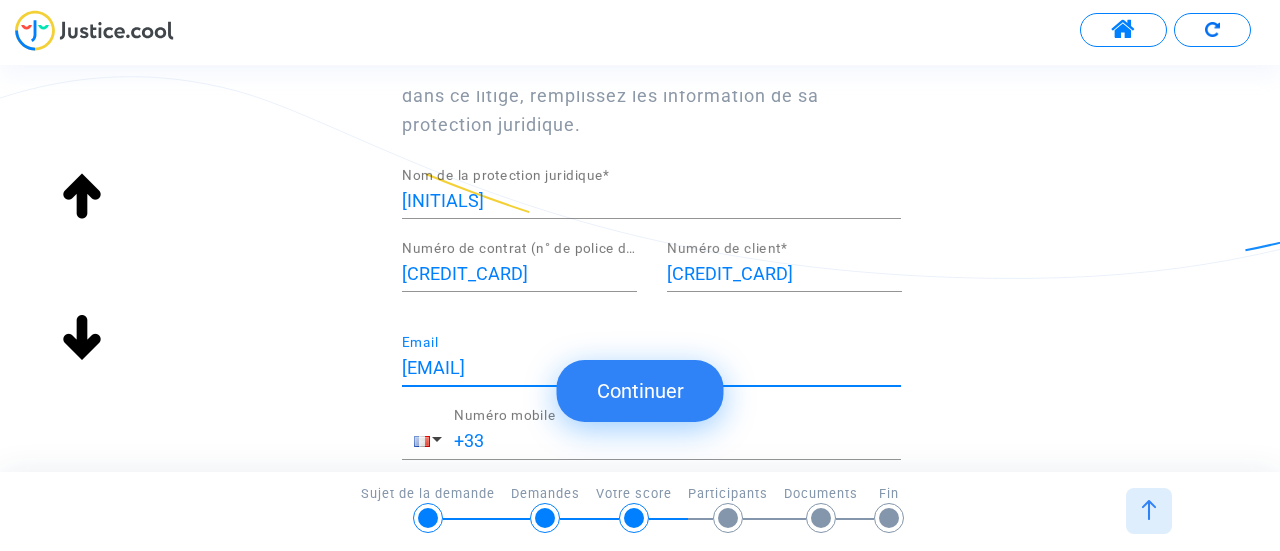 click on "+33" at bounding box center (677, 441) 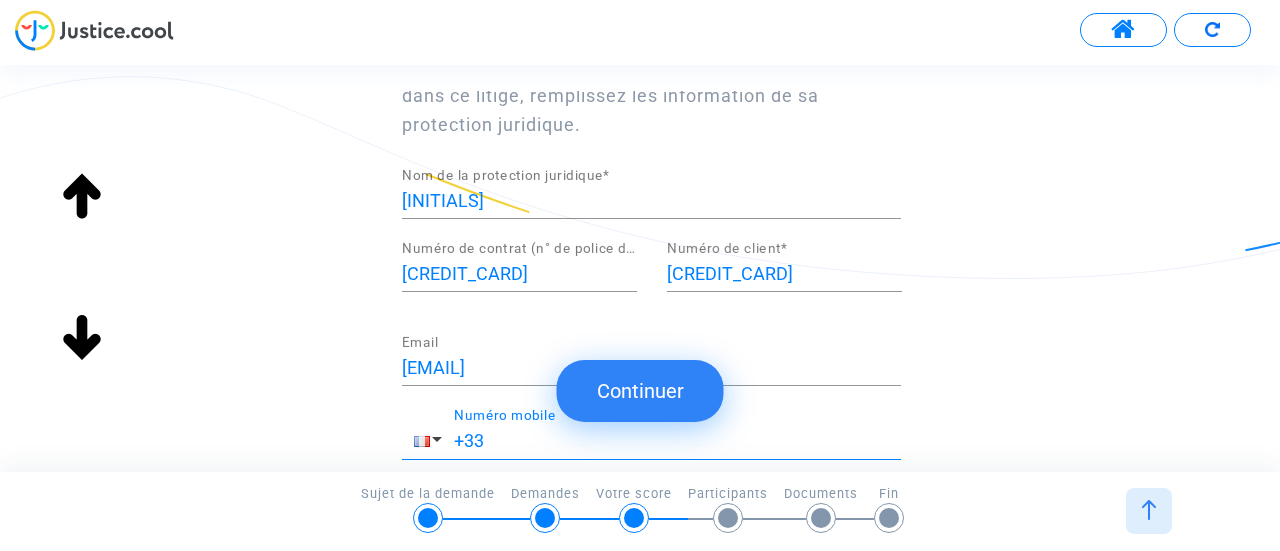 type on "[PHONE]" 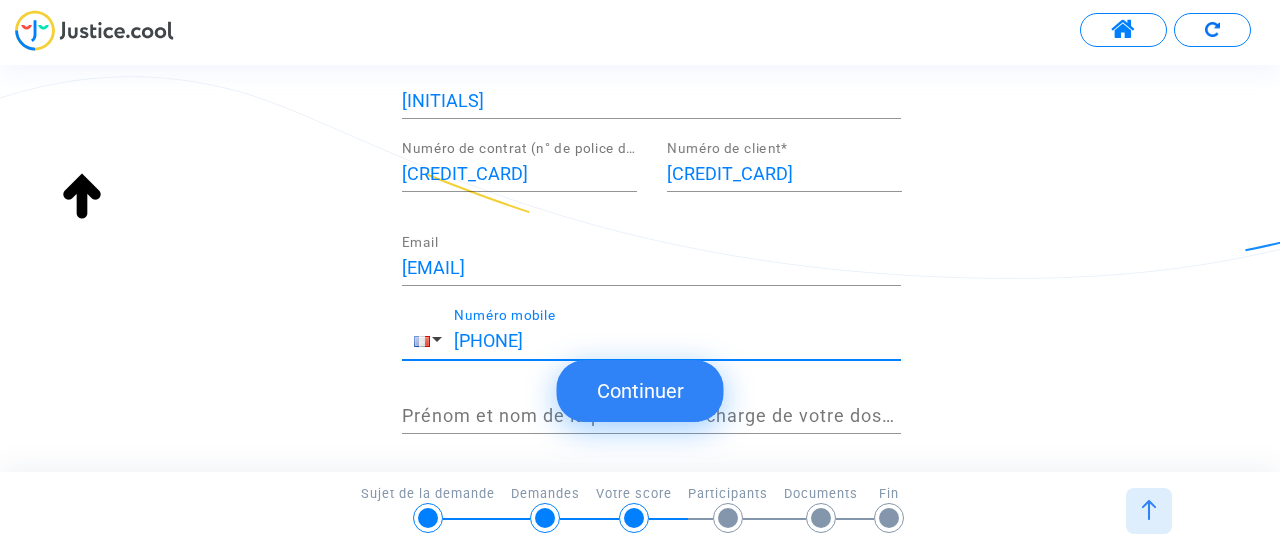 scroll, scrollTop: 584, scrollLeft: 0, axis: vertical 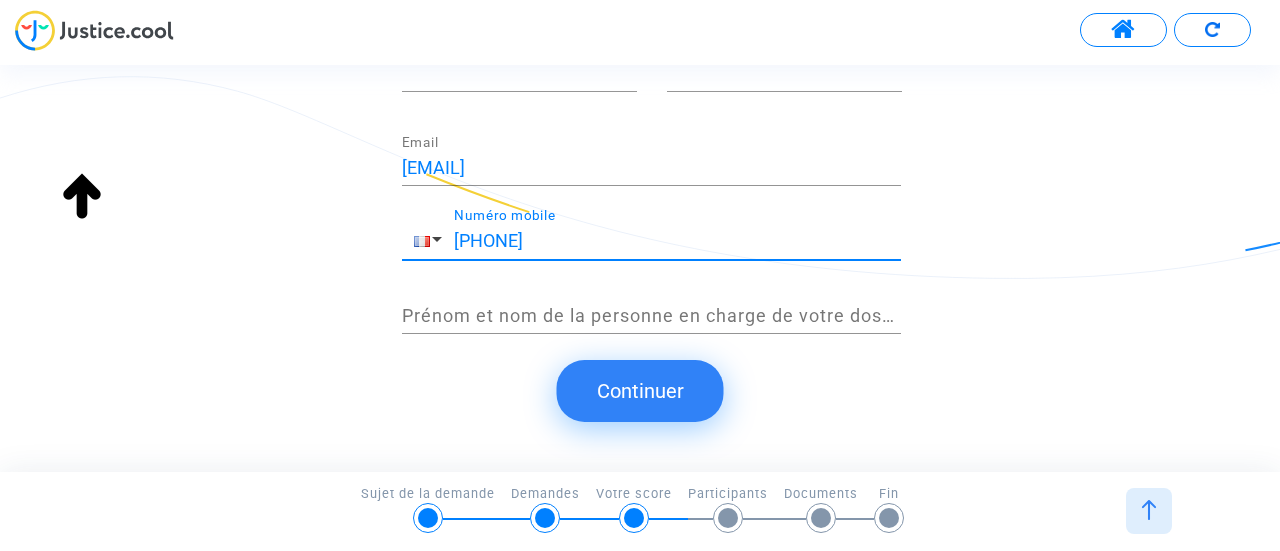 click on "Prénom et nom de la personne en charge de votre dossier  *" at bounding box center (651, 316) 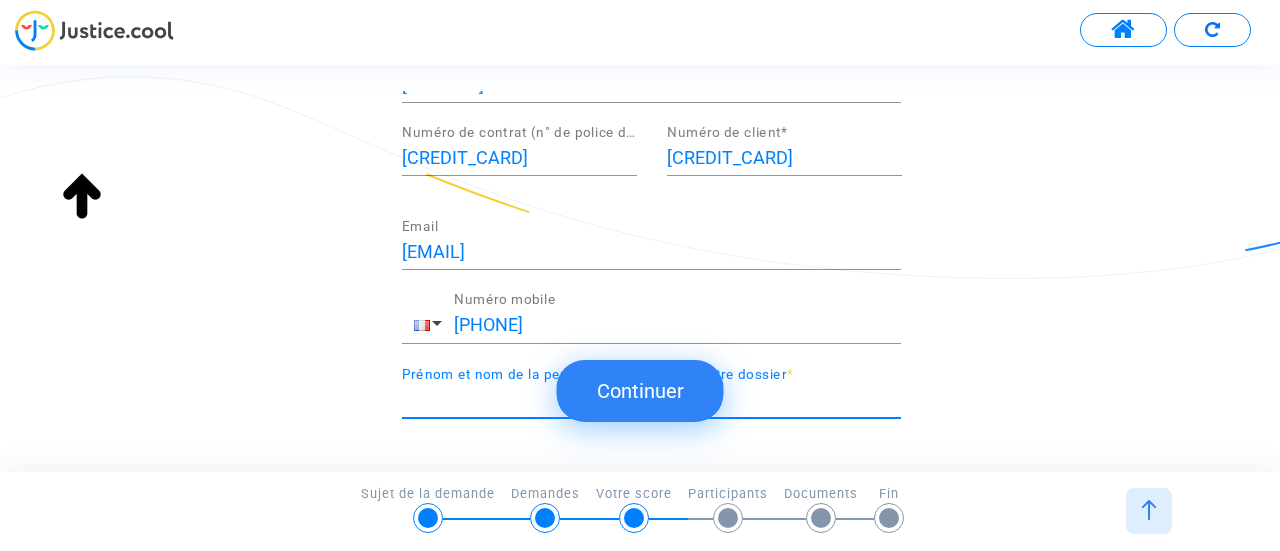 scroll, scrollTop: 584, scrollLeft: 0, axis: vertical 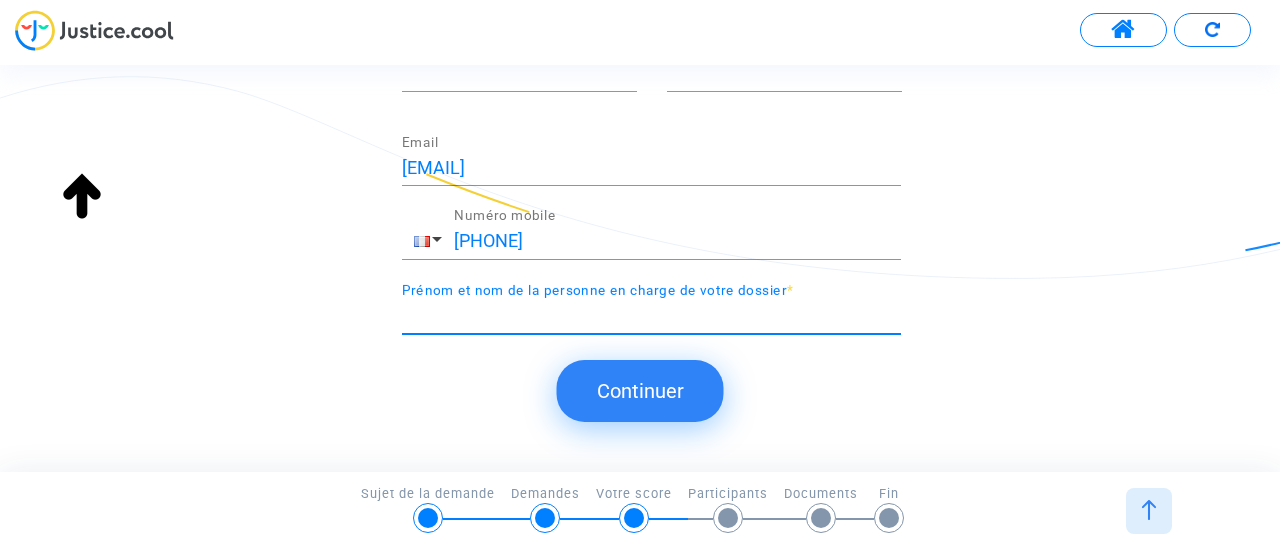 click on "Prénom et nom de la personne en charge de votre dossier  *" at bounding box center (651, 316) 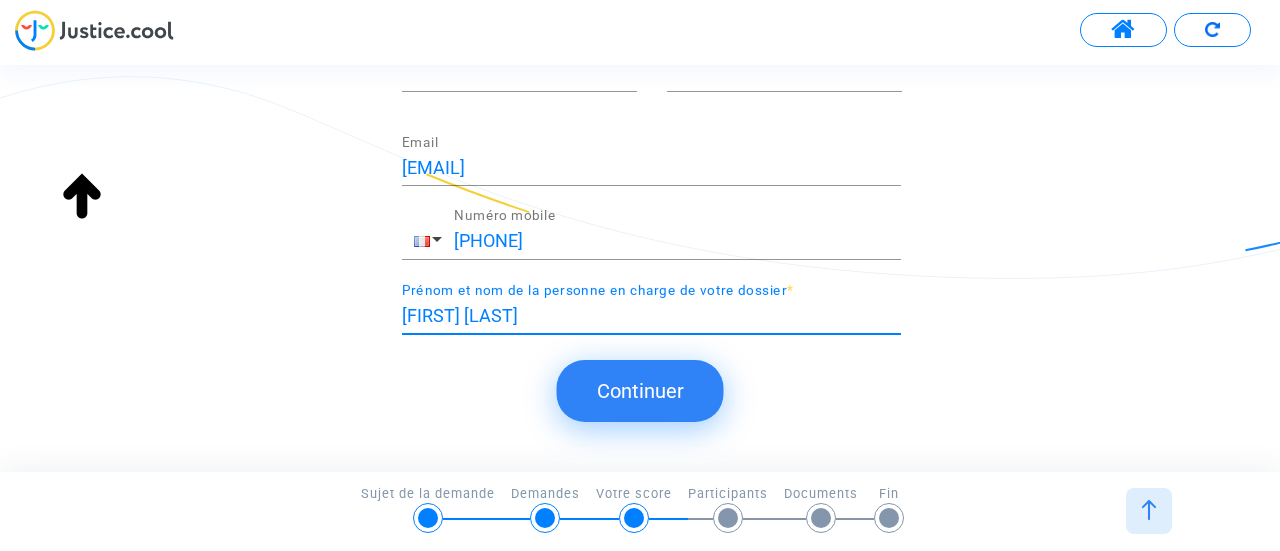 type on "[FIRST] [LAST]" 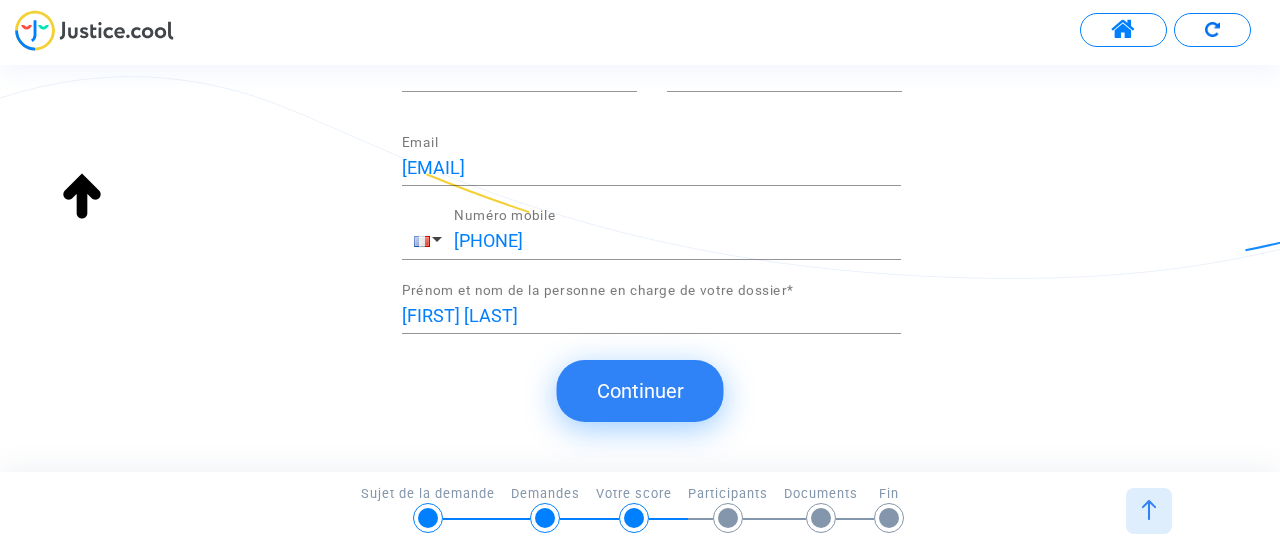 click on "Continuer" at bounding box center (640, 391) 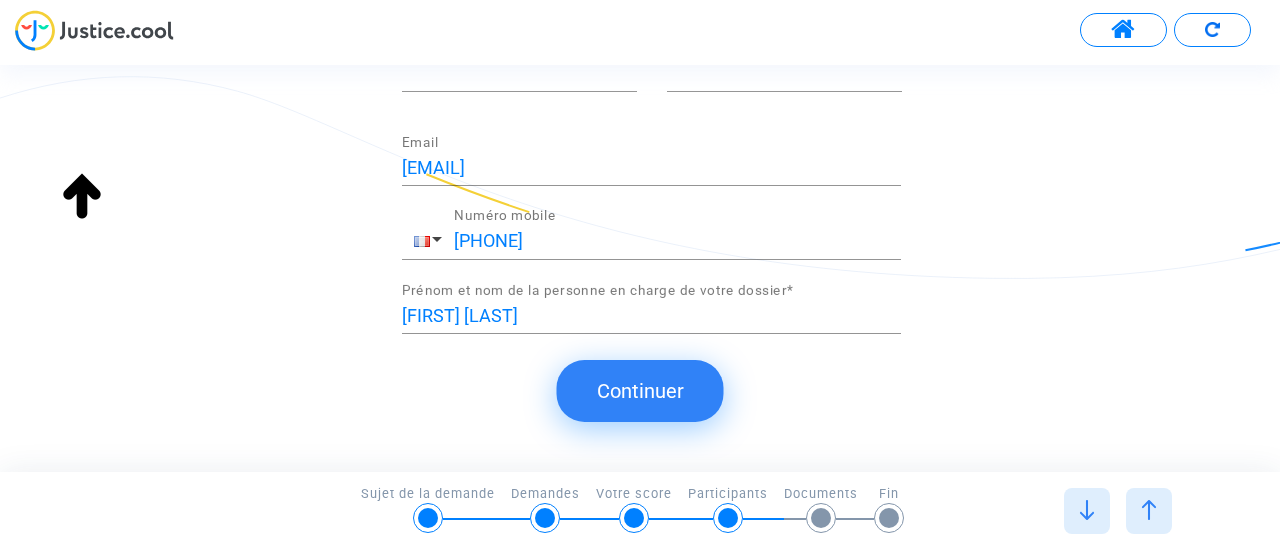 scroll, scrollTop: 0, scrollLeft: 0, axis: both 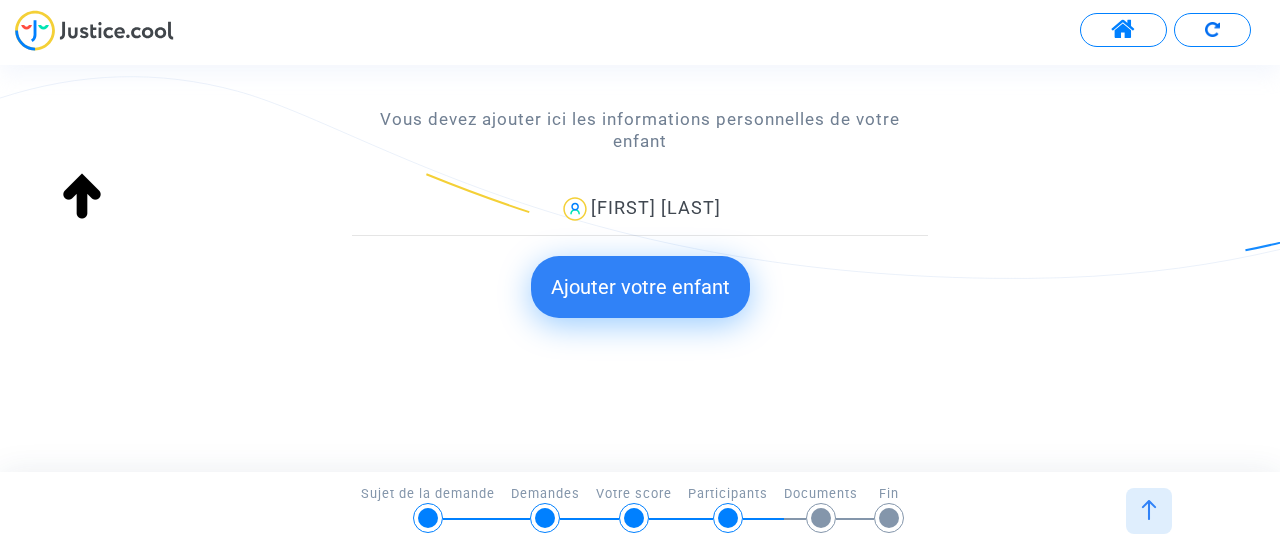 click on "Ajouter votre enfant" at bounding box center (640, 287) 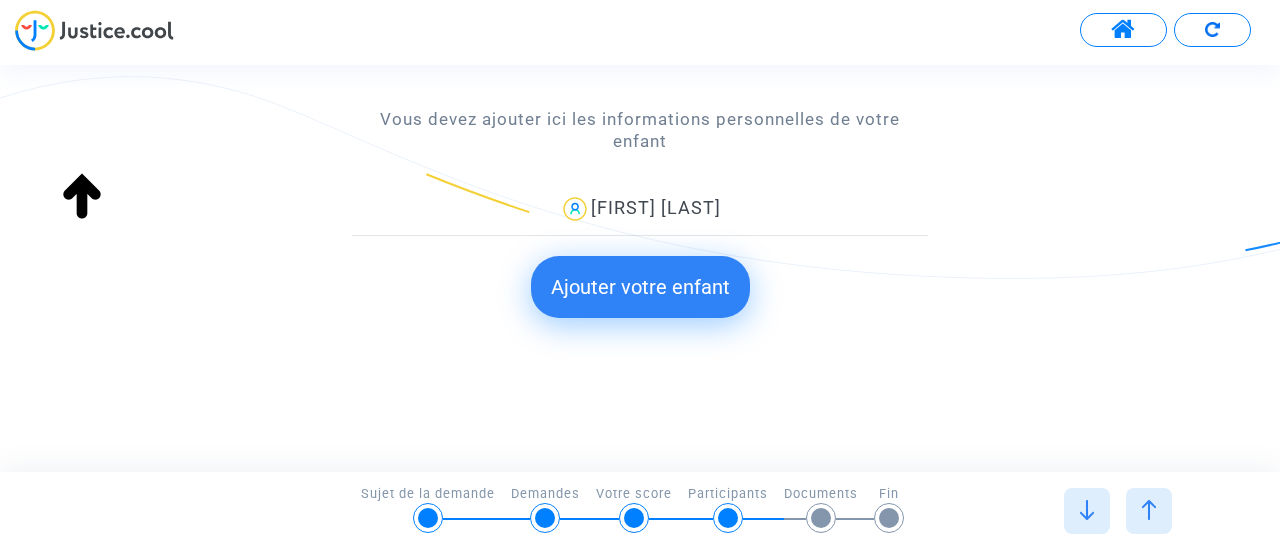 scroll, scrollTop: 0, scrollLeft: 0, axis: both 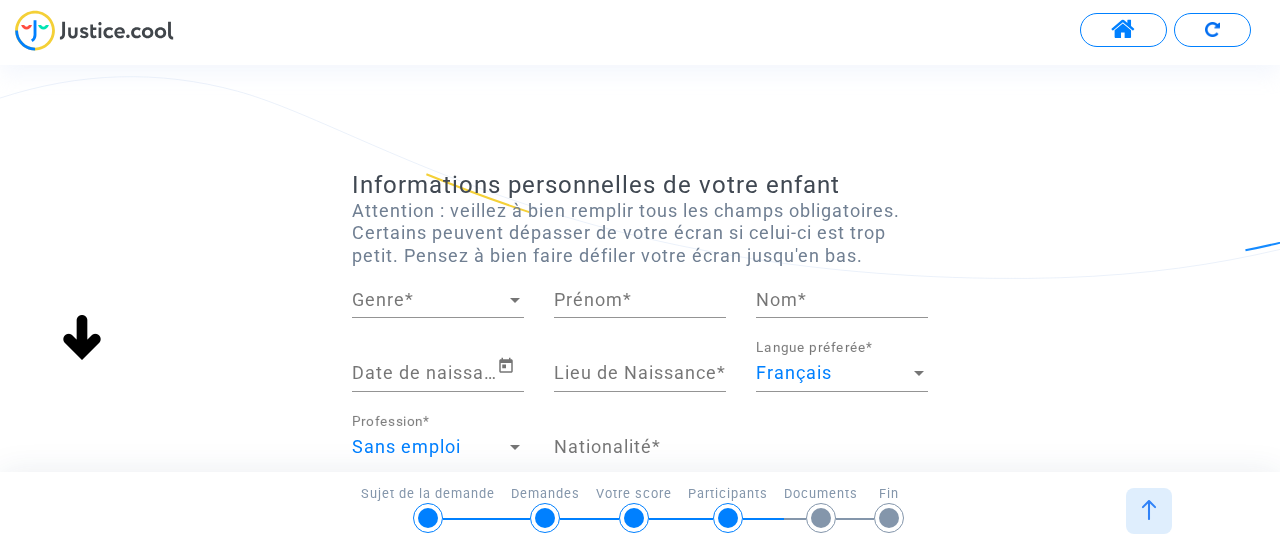 click on "Genre" at bounding box center (429, 300) 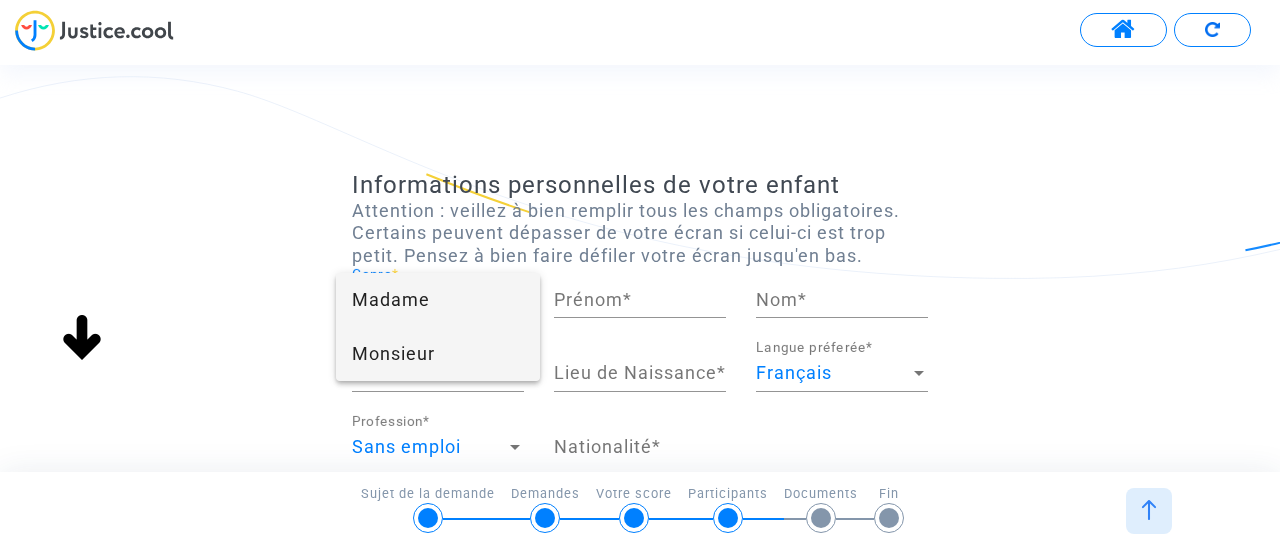 click on "Monsieur" at bounding box center (438, 354) 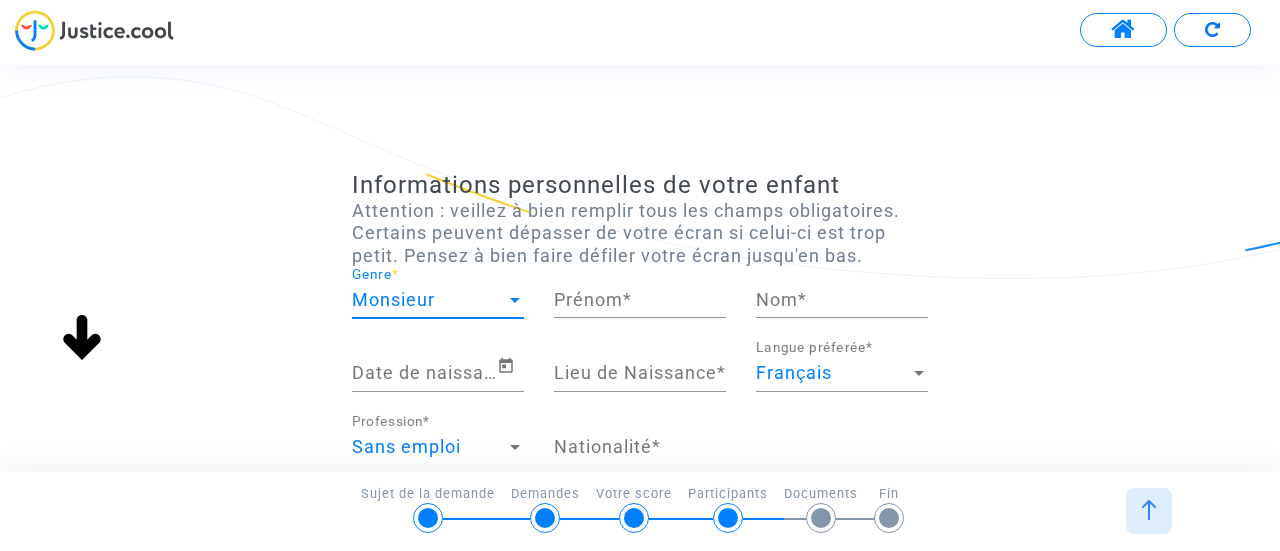 click on "Prénom  *" at bounding box center (640, 300) 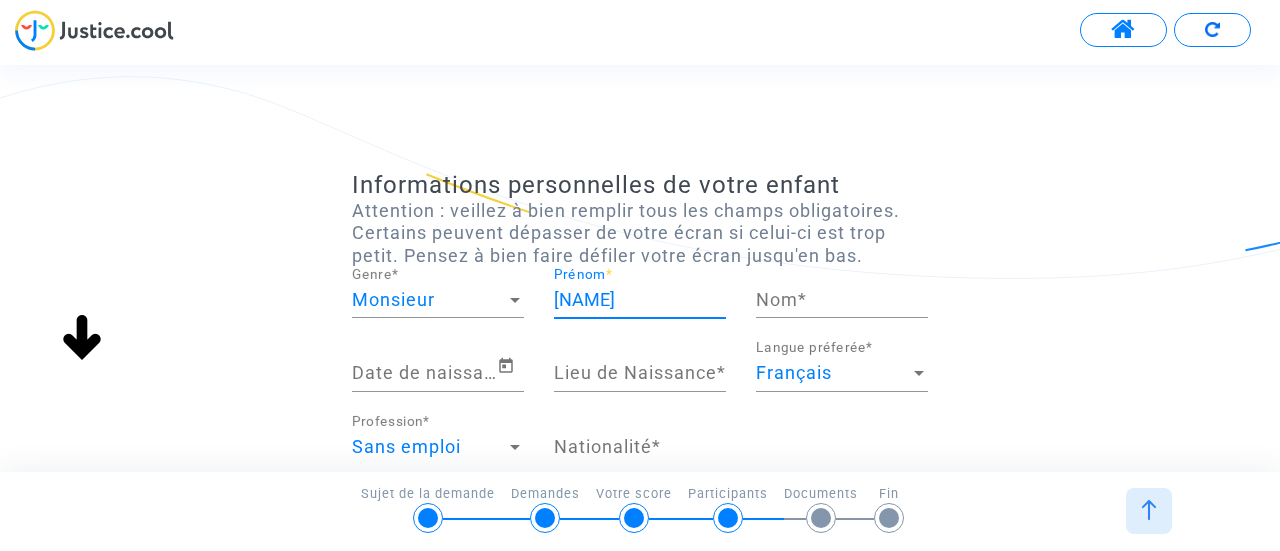 type on "[NAME]" 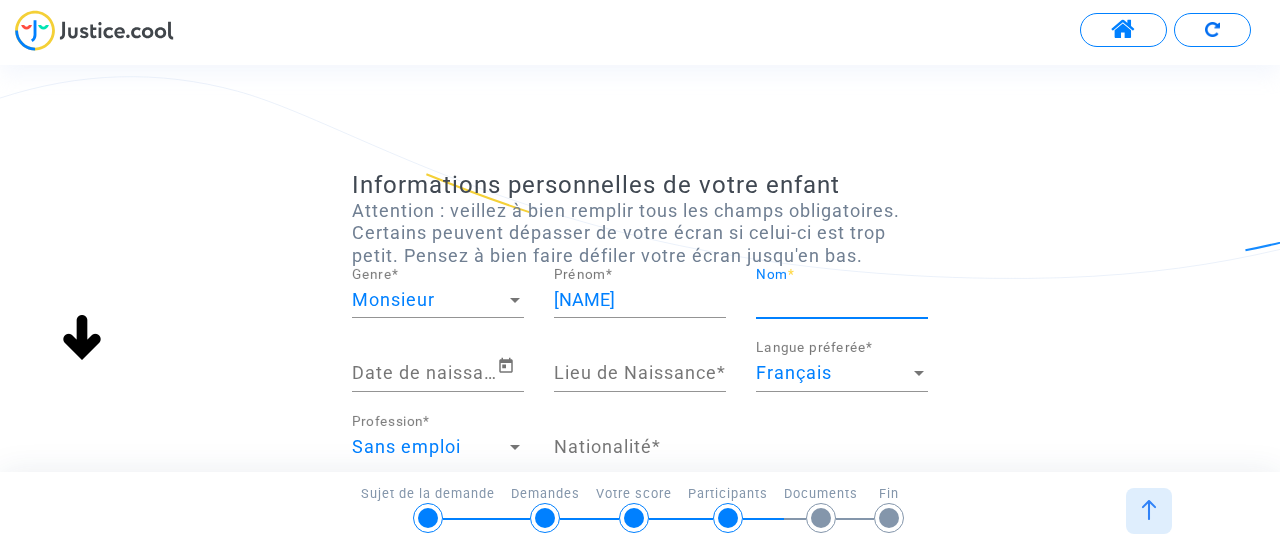 click on "Nom  *" at bounding box center (842, 300) 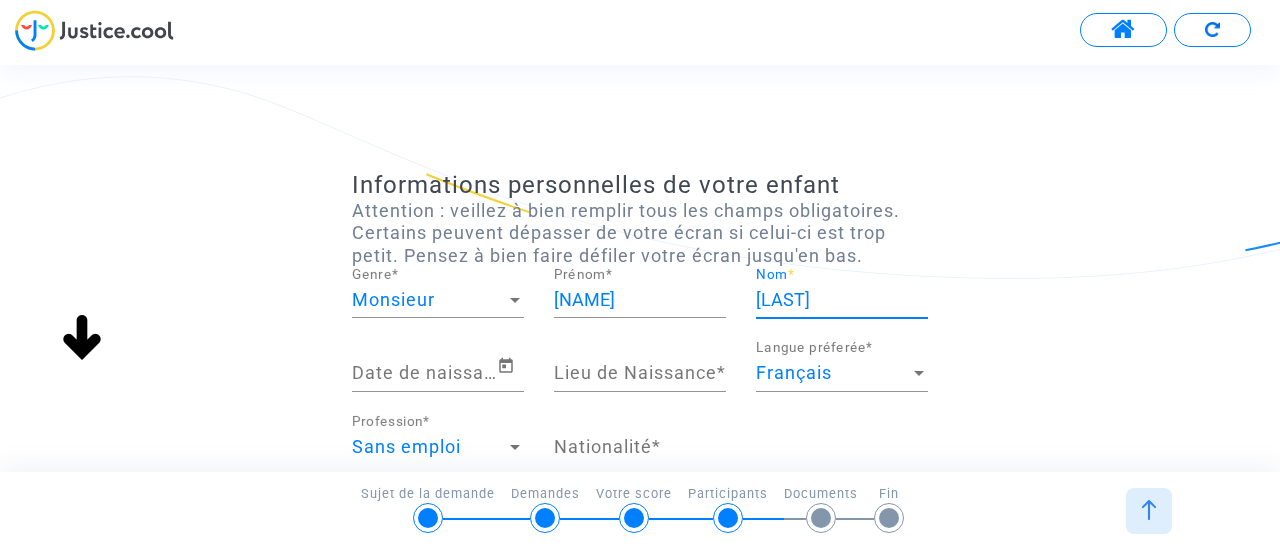 type on "[LAST]" 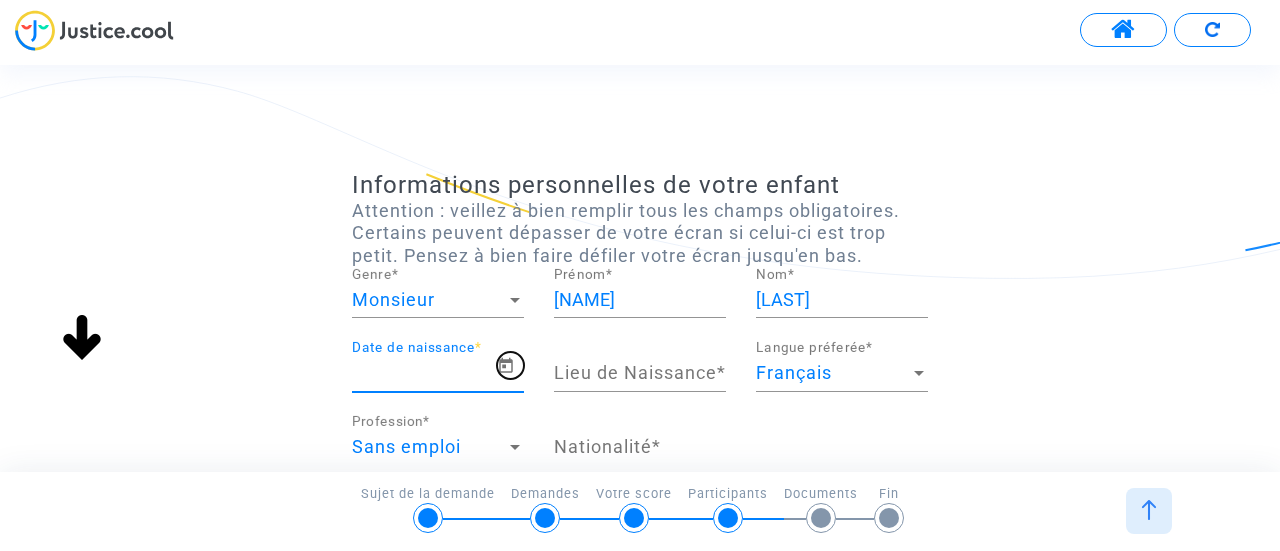 click at bounding box center (506, 365) 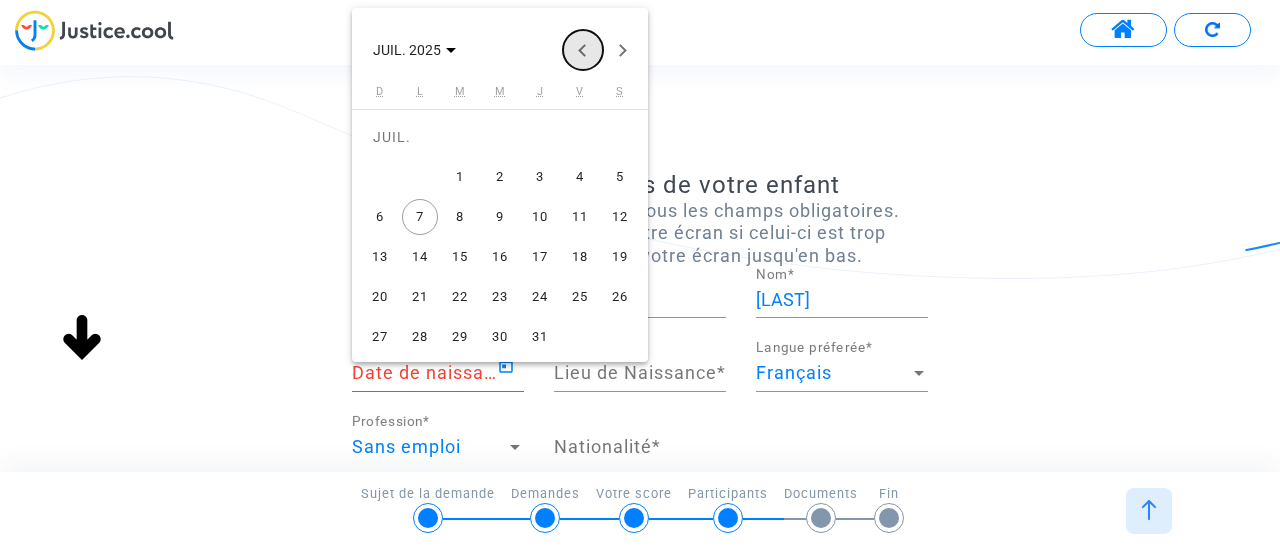 click at bounding box center (583, 50) 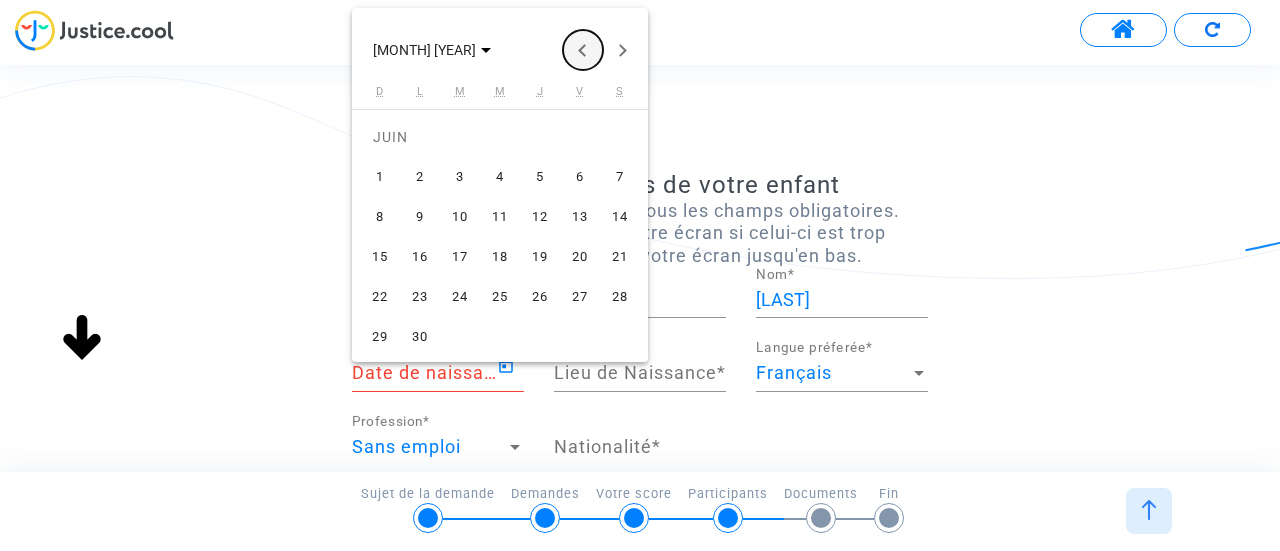 click at bounding box center [583, 50] 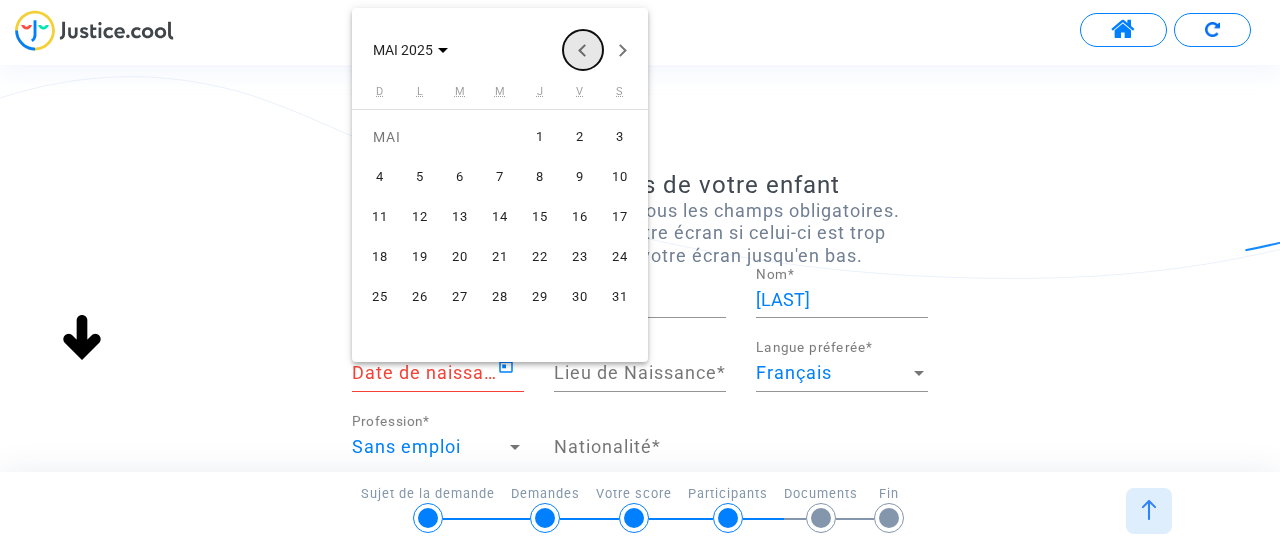 click at bounding box center [583, 50] 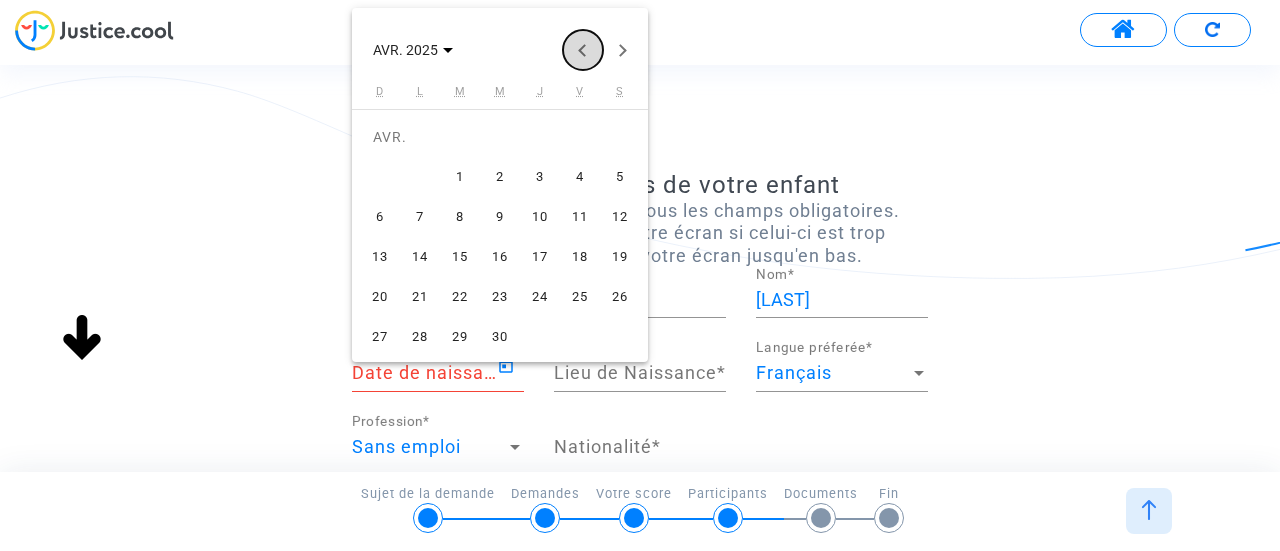 click at bounding box center (583, 50) 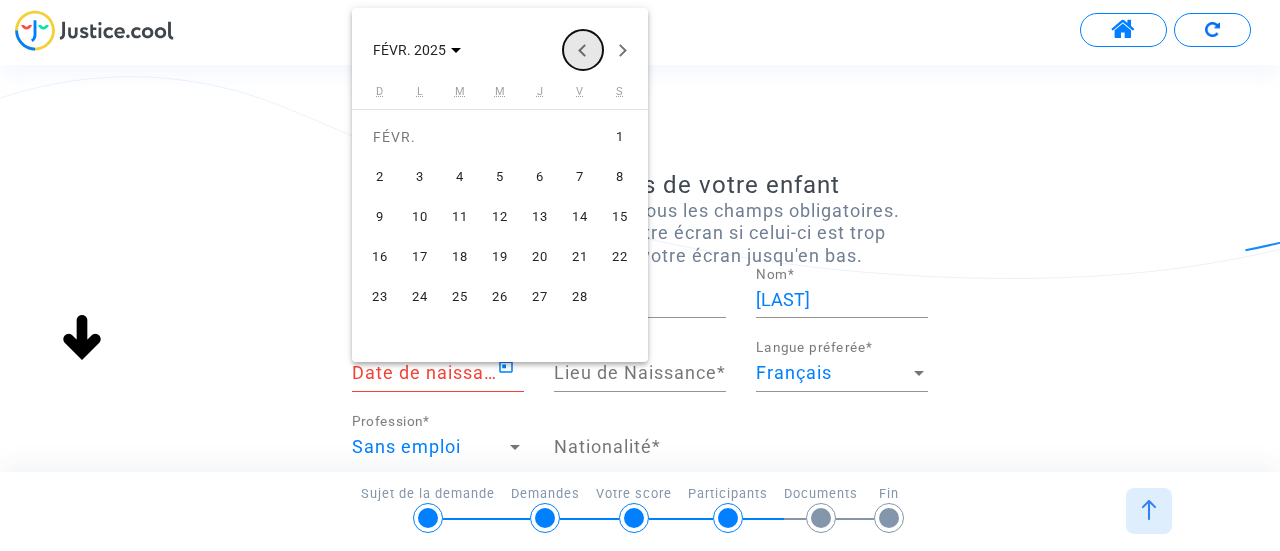 click at bounding box center (583, 50) 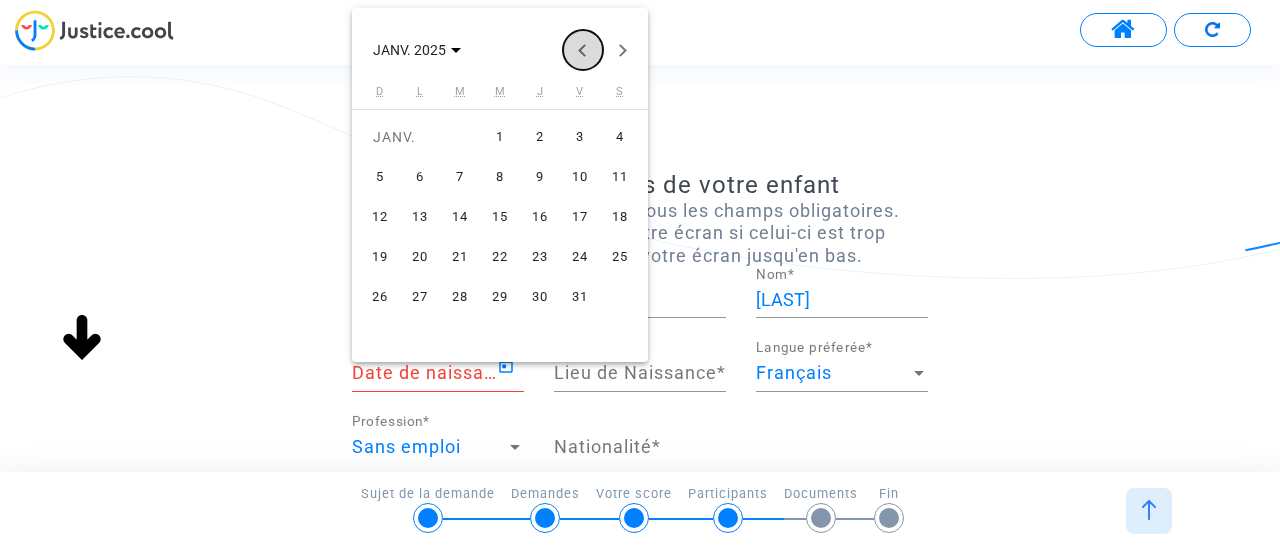 click at bounding box center (583, 50) 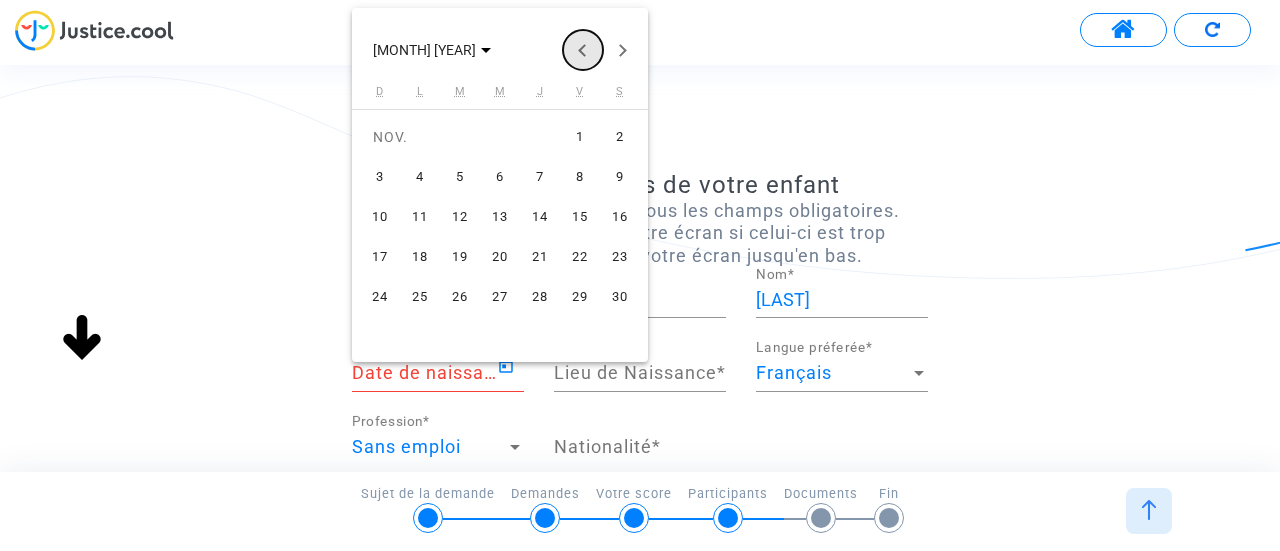 click at bounding box center (583, 50) 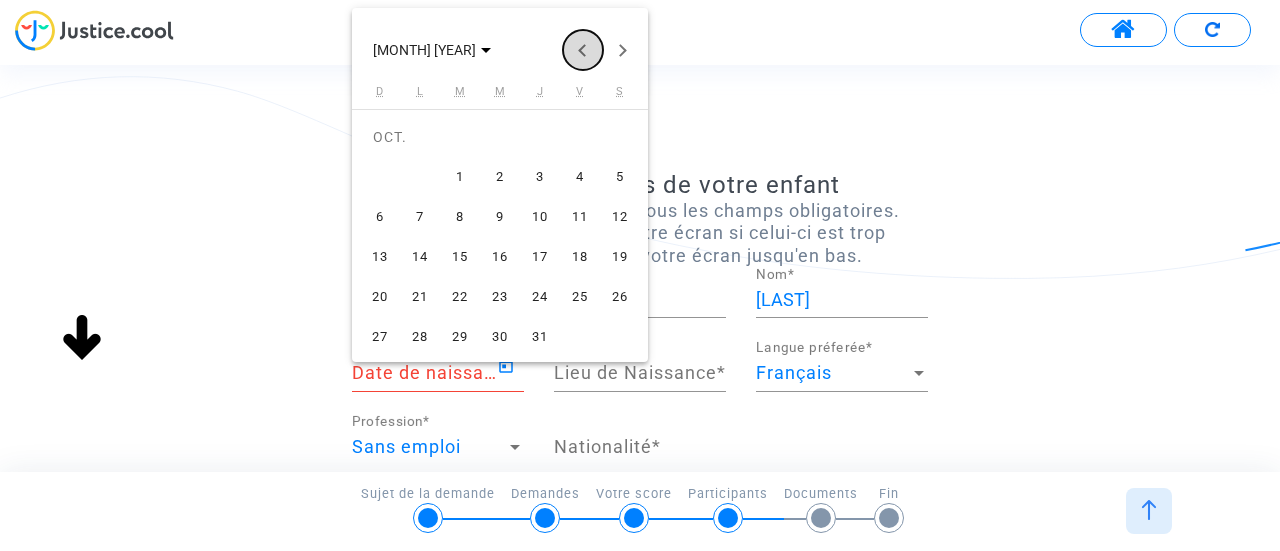 click at bounding box center [583, 50] 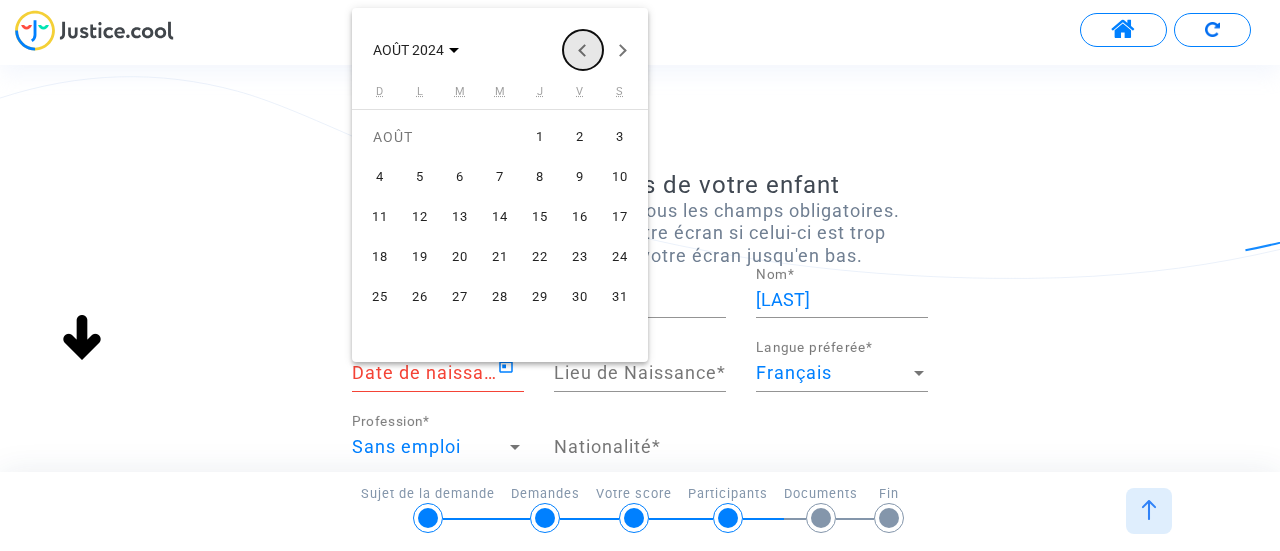 click at bounding box center [583, 50] 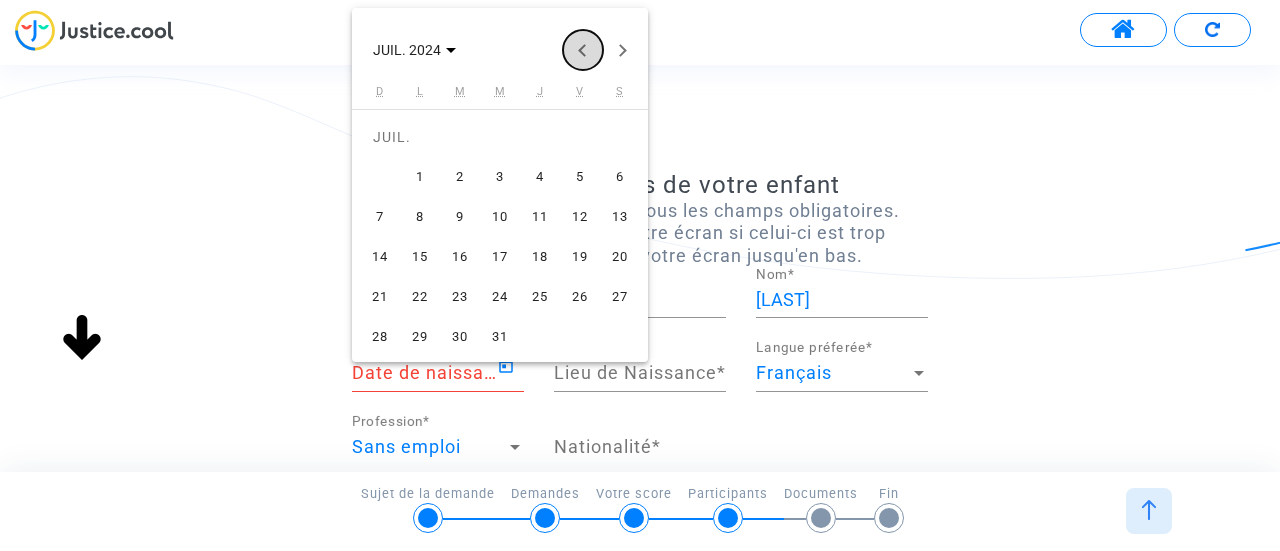 click at bounding box center (583, 50) 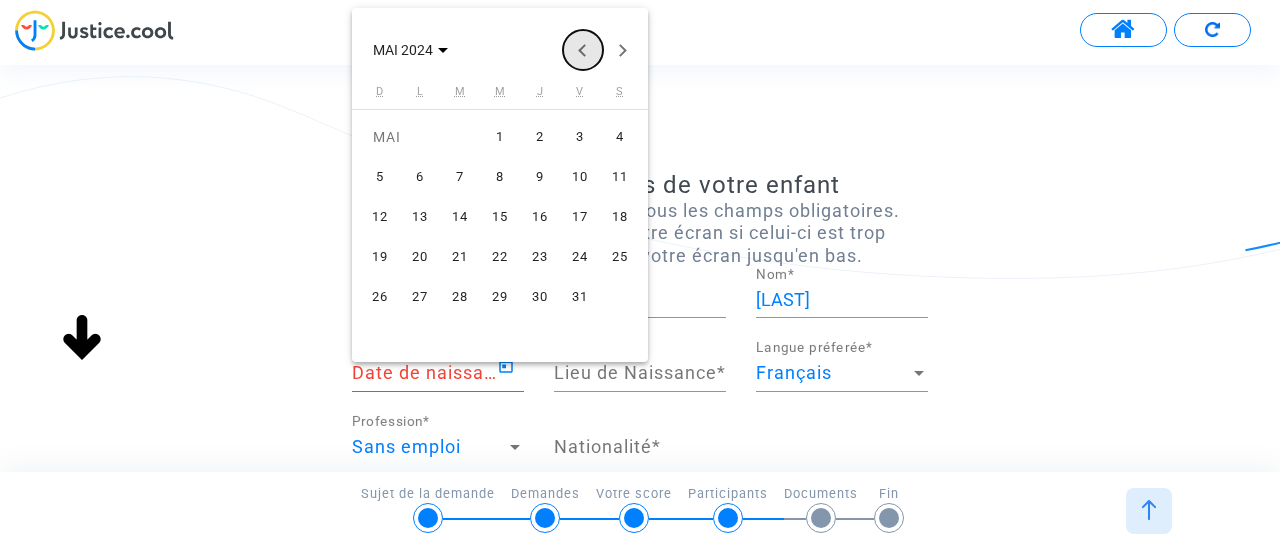 click at bounding box center (583, 50) 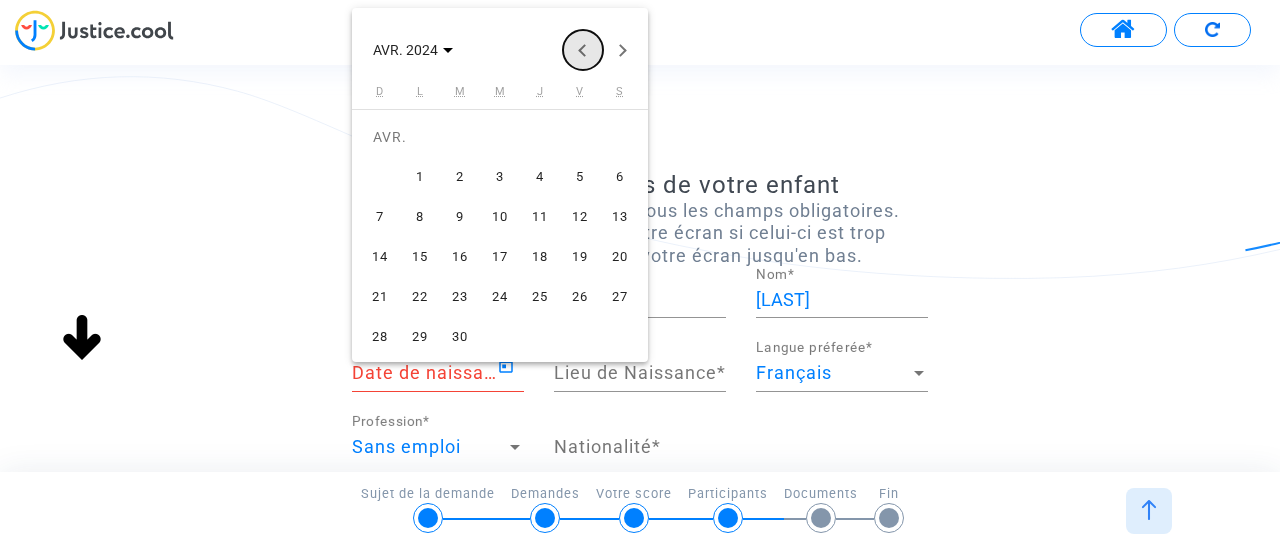 click at bounding box center [583, 50] 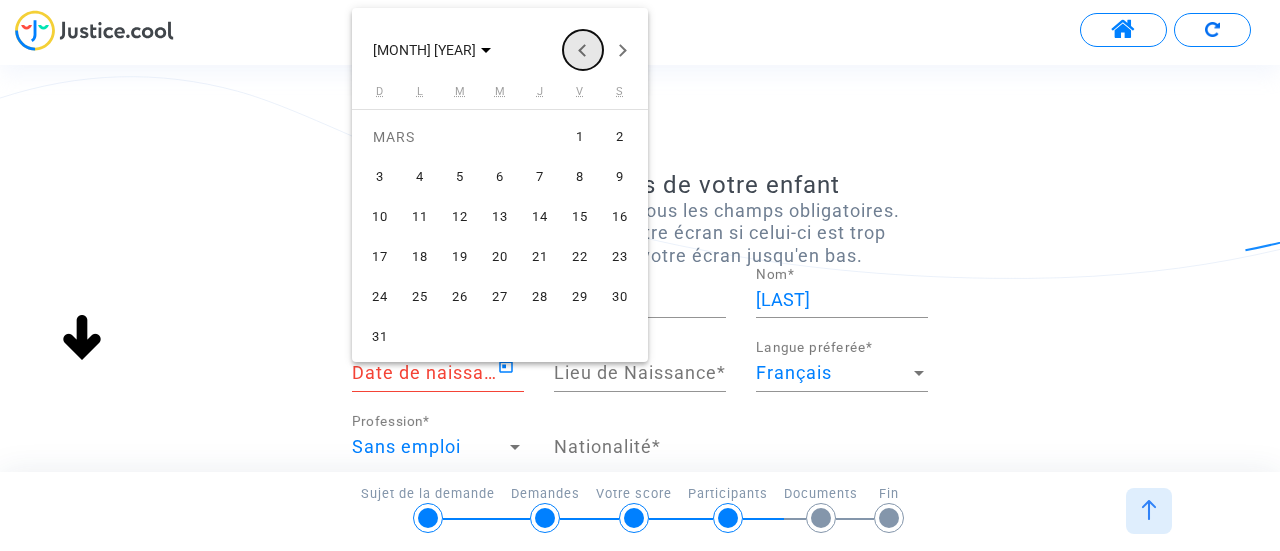 click at bounding box center (583, 50) 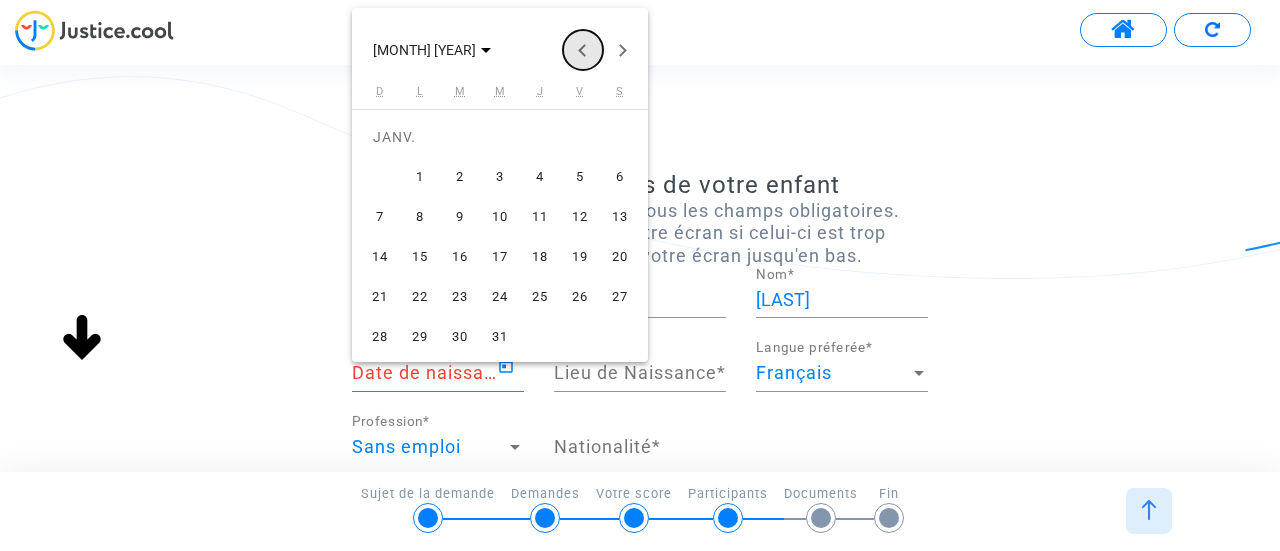 click at bounding box center [583, 50] 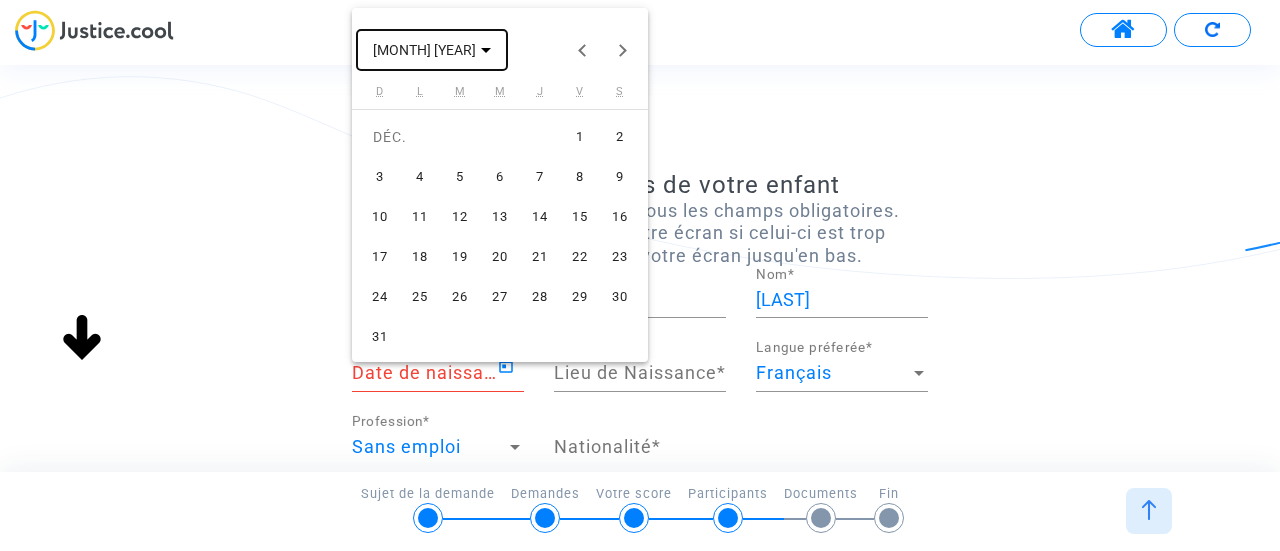 click at bounding box center (486, 50) 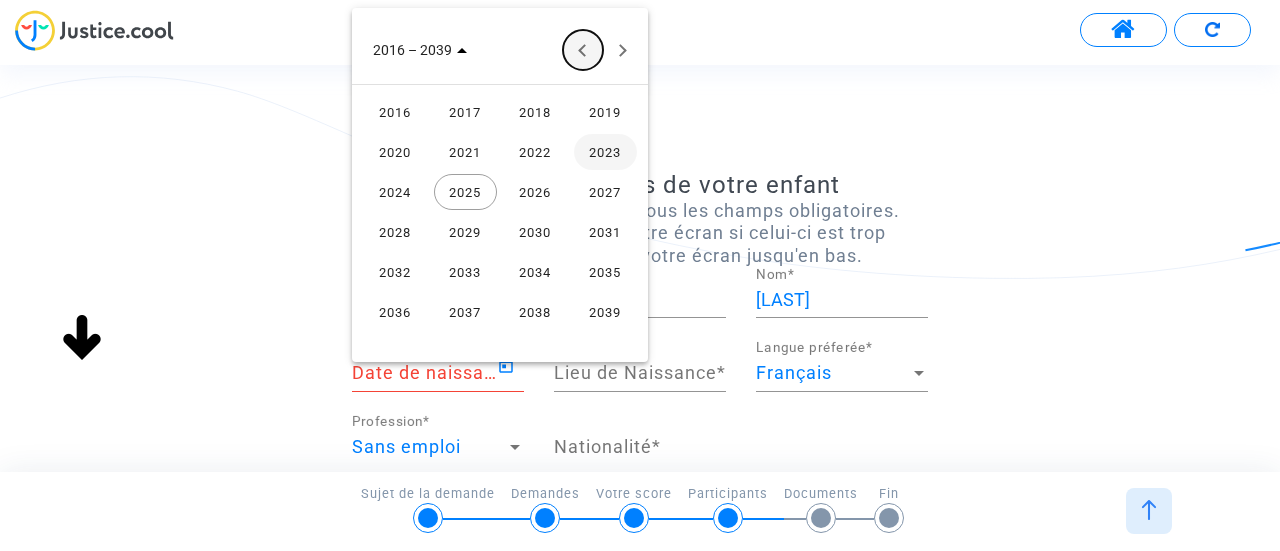 click at bounding box center (583, 50) 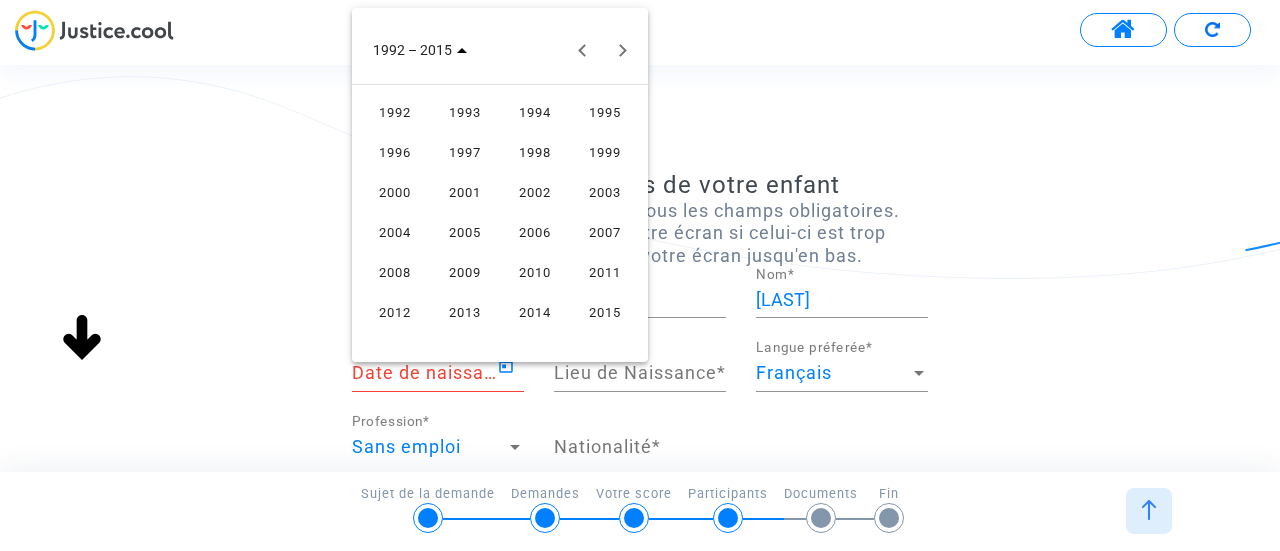 click on "2012" at bounding box center [395, 312] 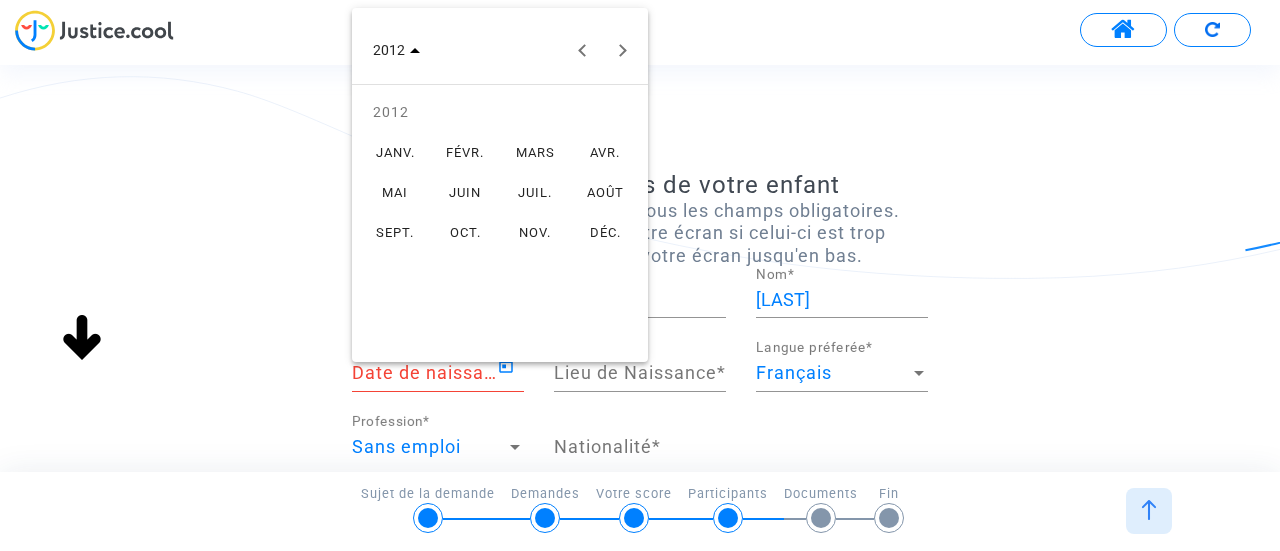 click on "JANV." at bounding box center [395, 152] 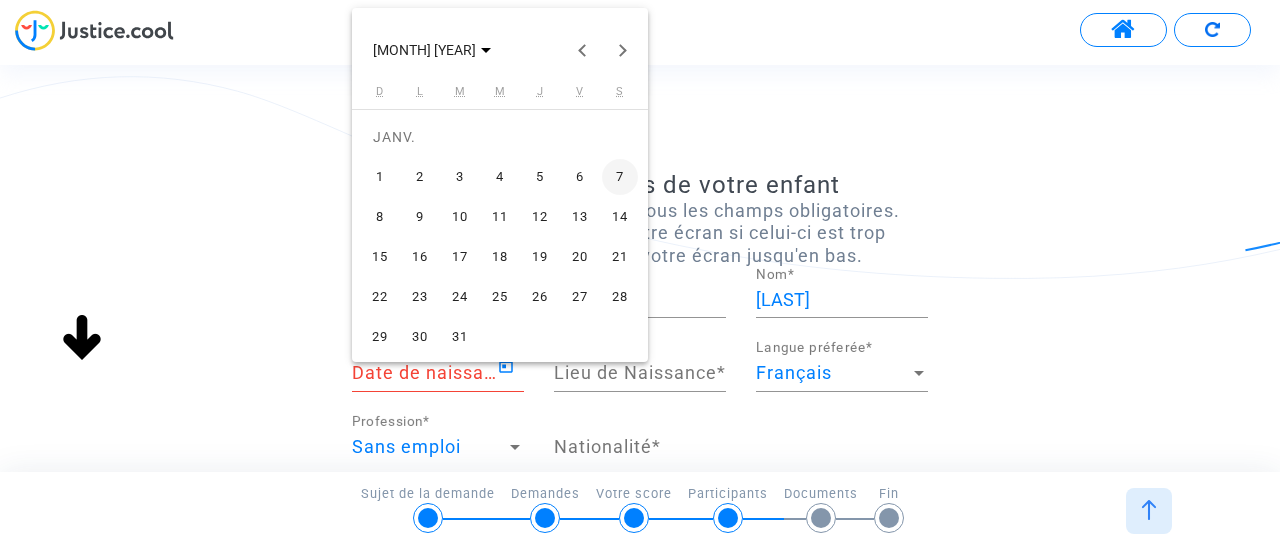 click on "14" at bounding box center (620, 217) 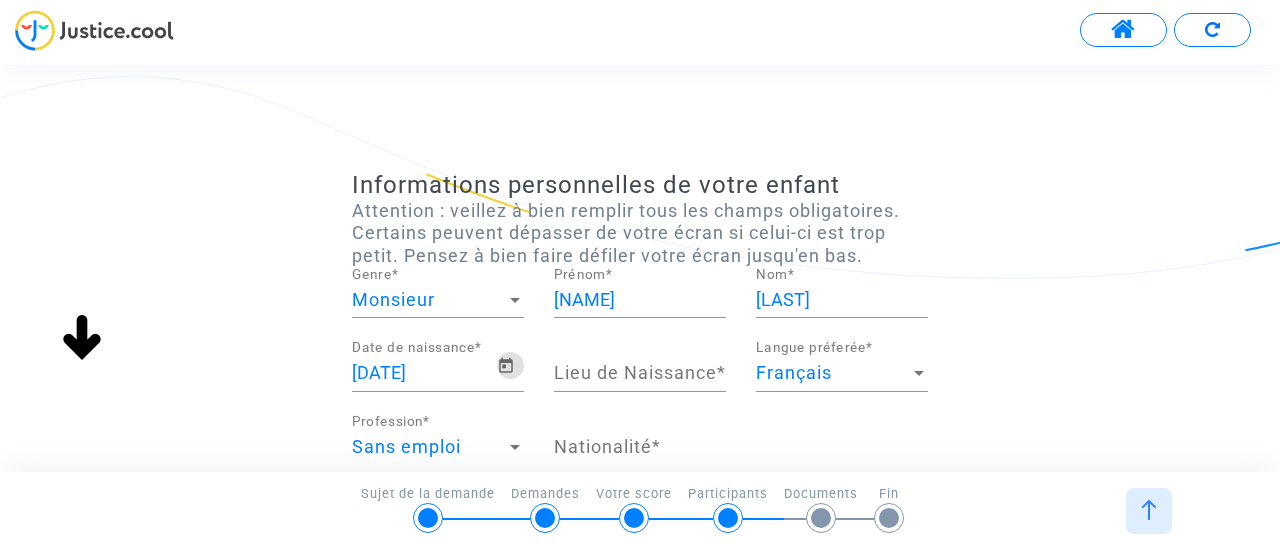 click on "Lieu de Naissance  *" at bounding box center (640, 373) 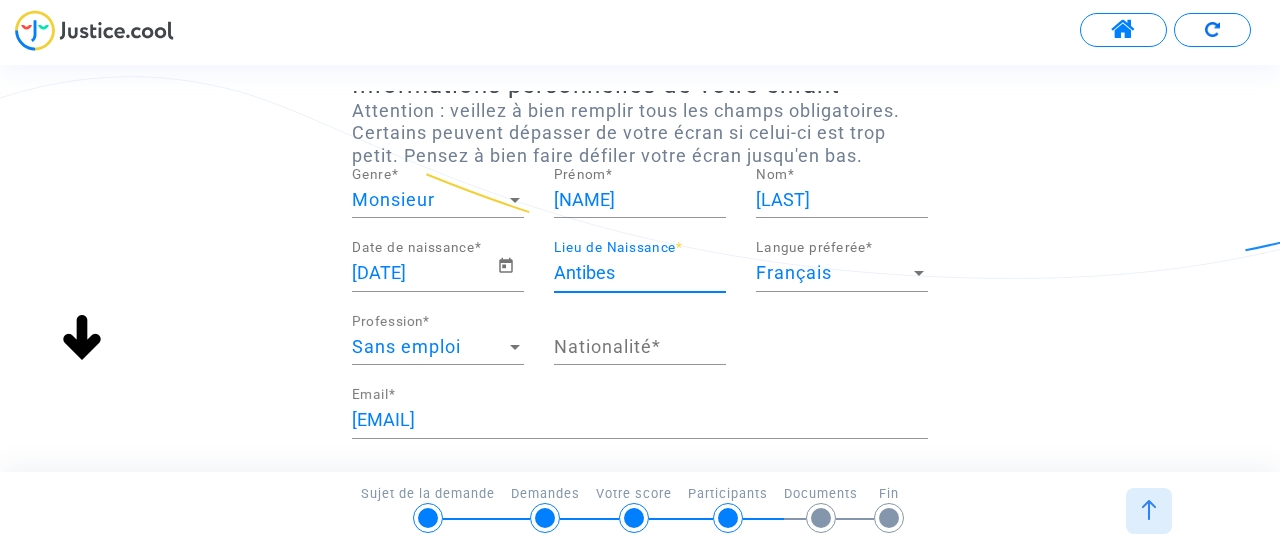 scroll, scrollTop: 200, scrollLeft: 0, axis: vertical 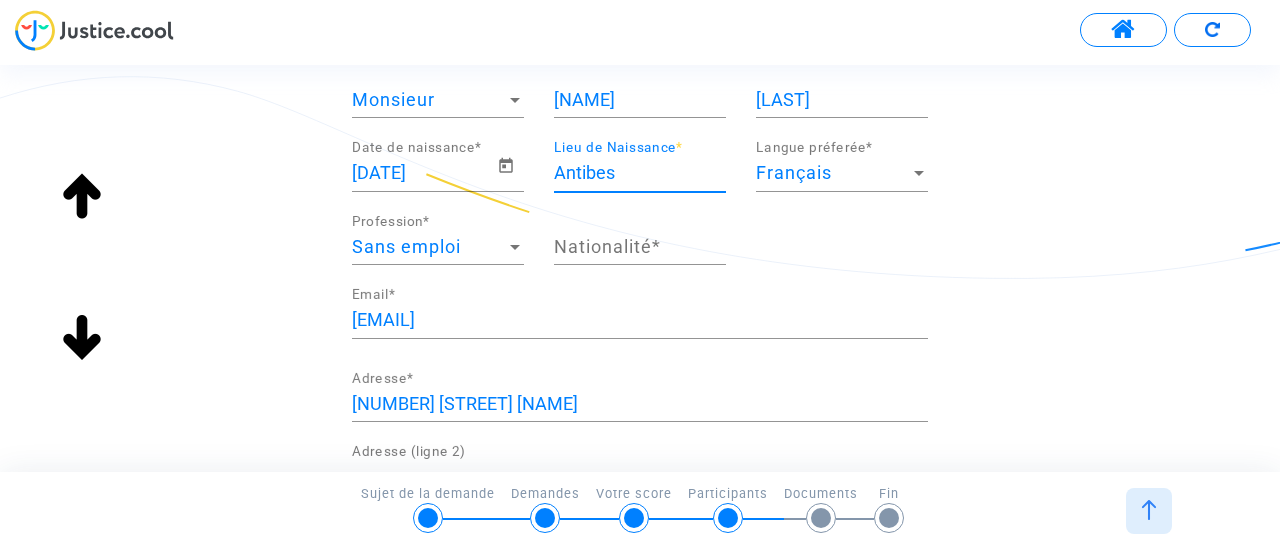 type on "Antibes" 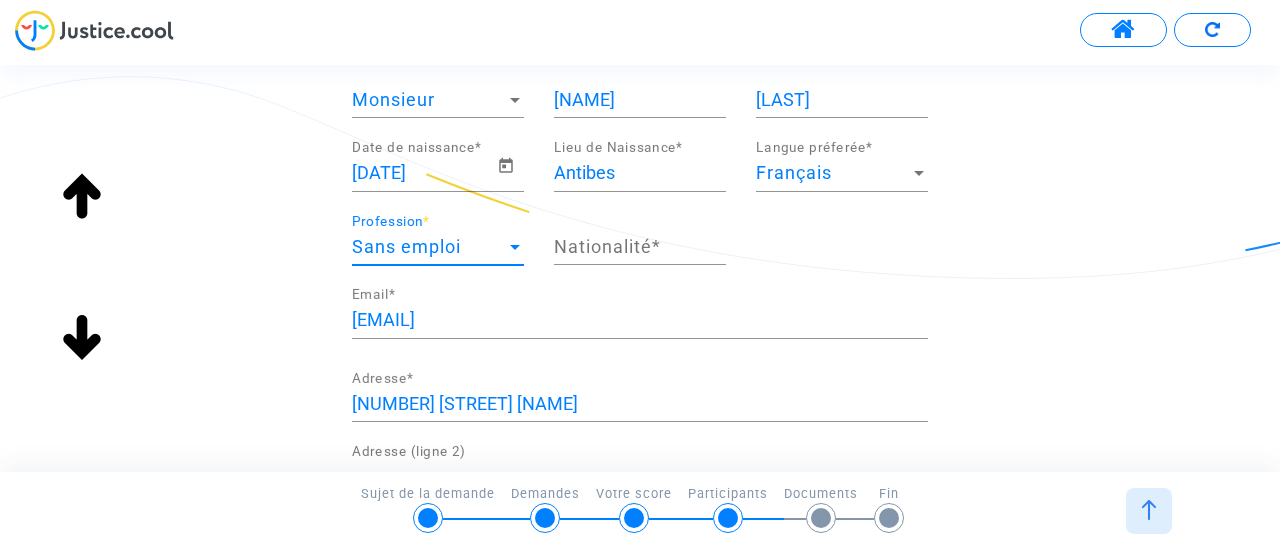 click at bounding box center (515, 247) 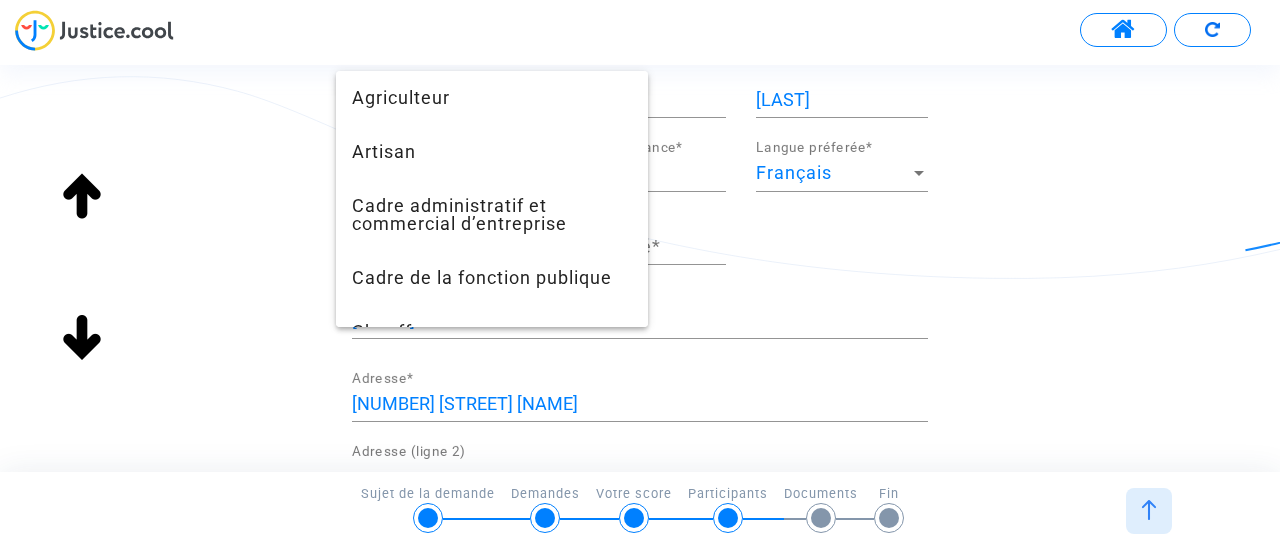 scroll, scrollTop: 1472, scrollLeft: 0, axis: vertical 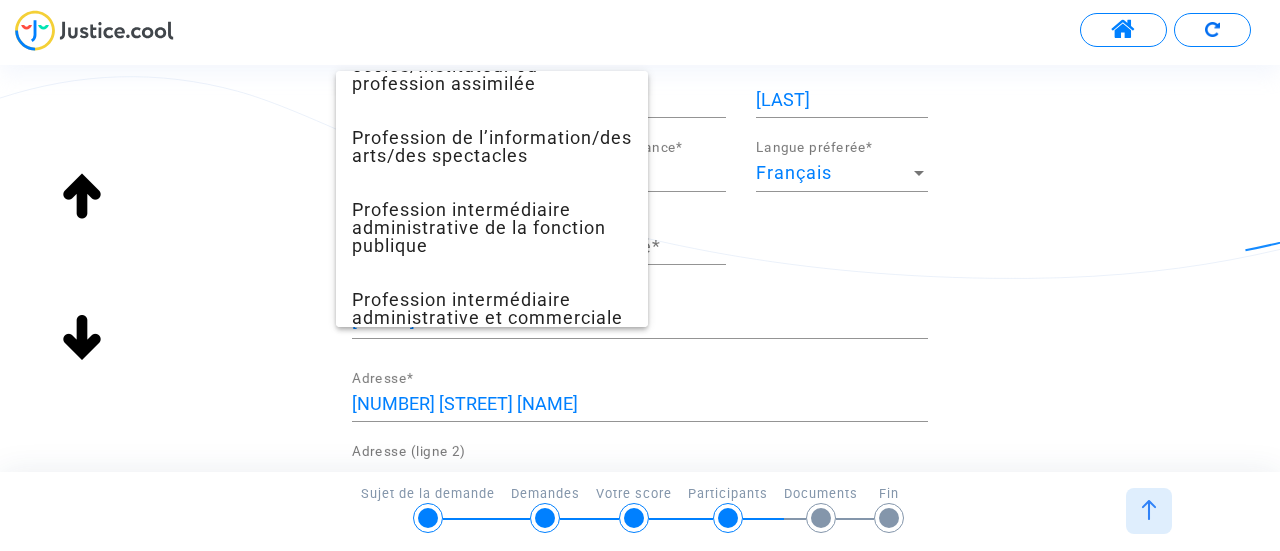click at bounding box center (640, 275) 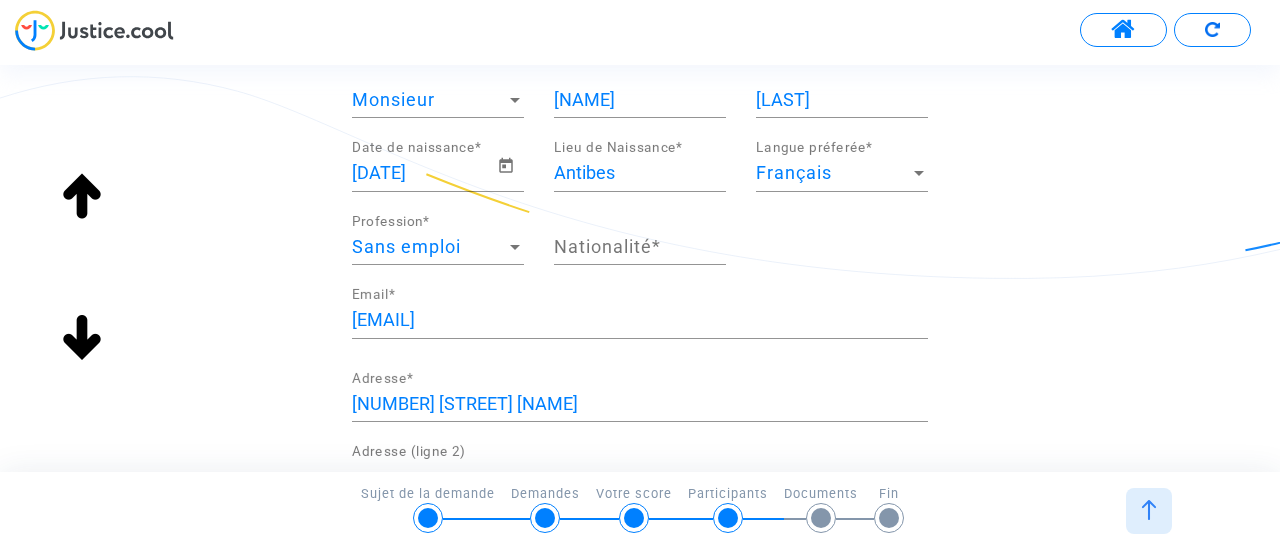 click on "Nationalité  *" at bounding box center [640, 247] 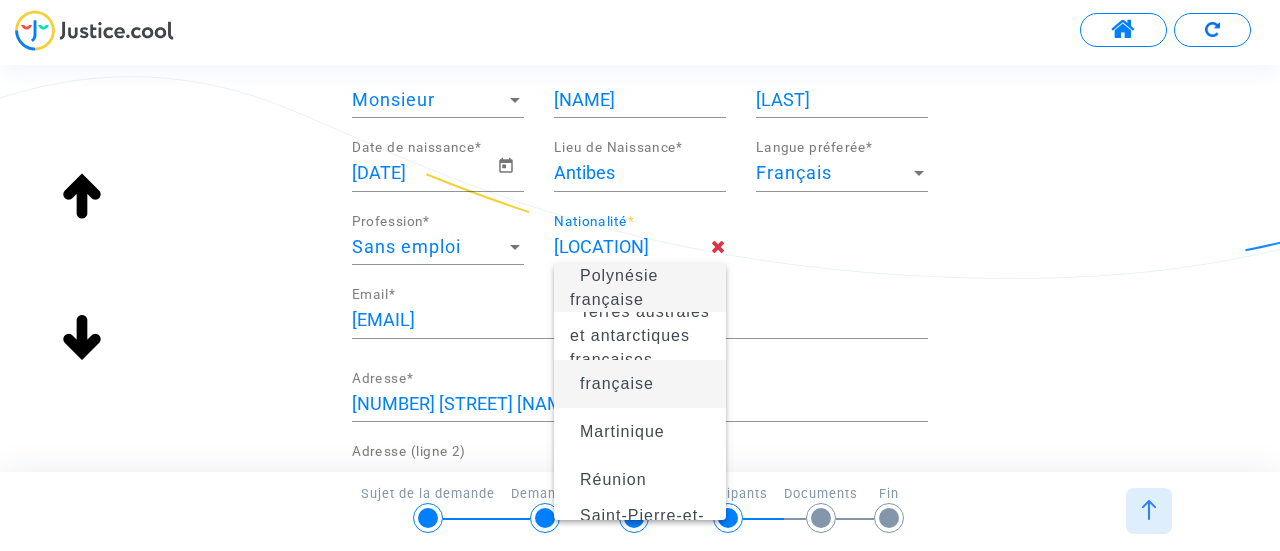 type on "[LOCATION]" 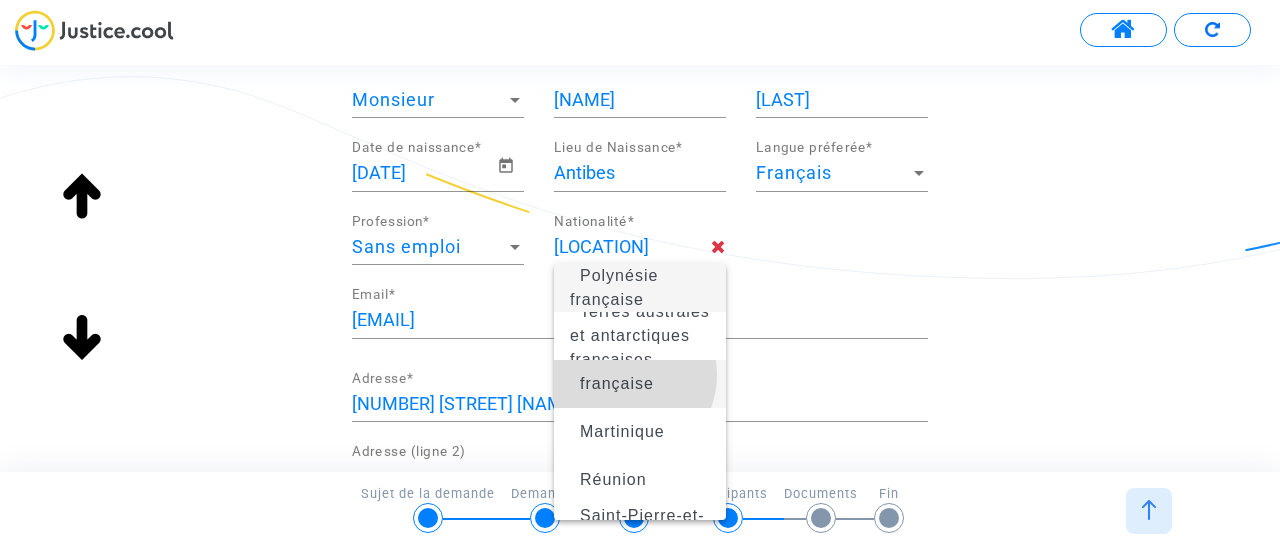 click on "française" at bounding box center (617, 383) 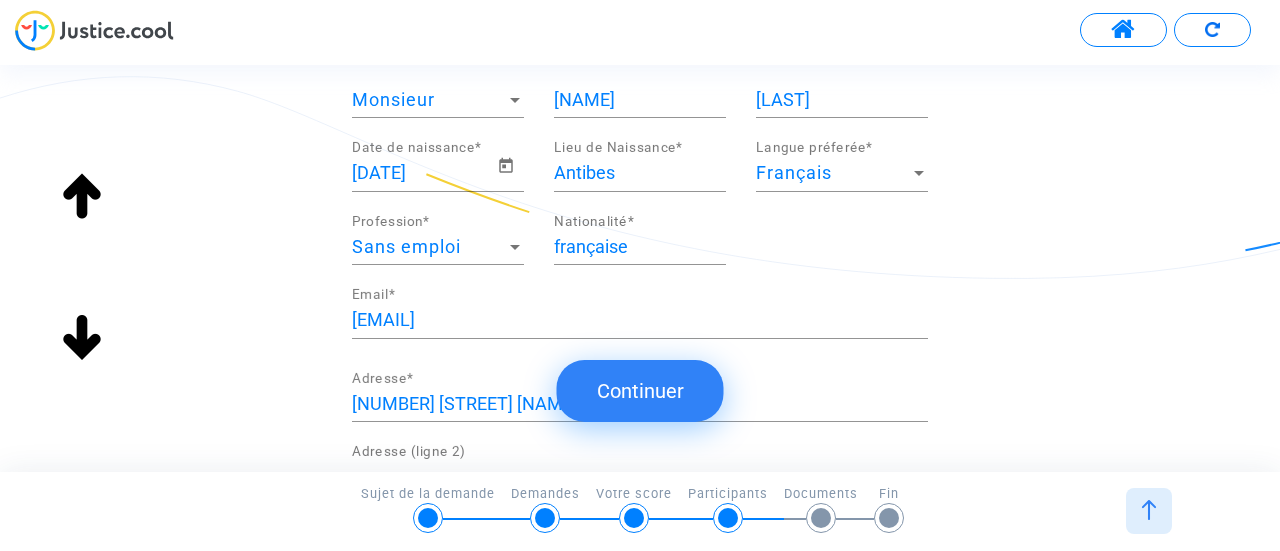scroll, scrollTop: 0, scrollLeft: 0, axis: both 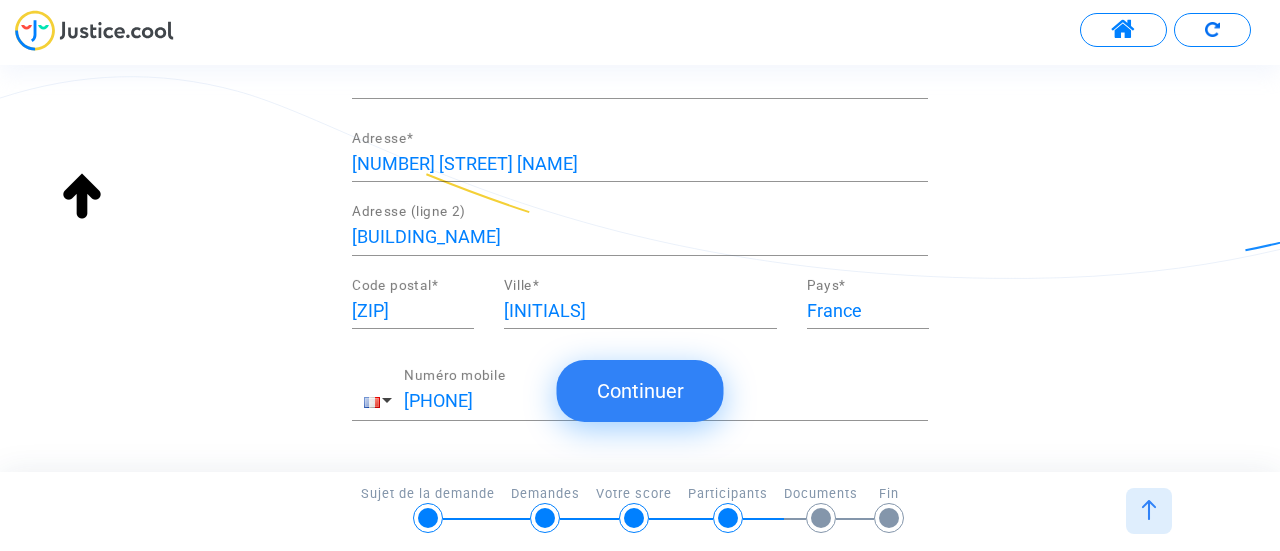 click on "Continuer" at bounding box center (640, 391) 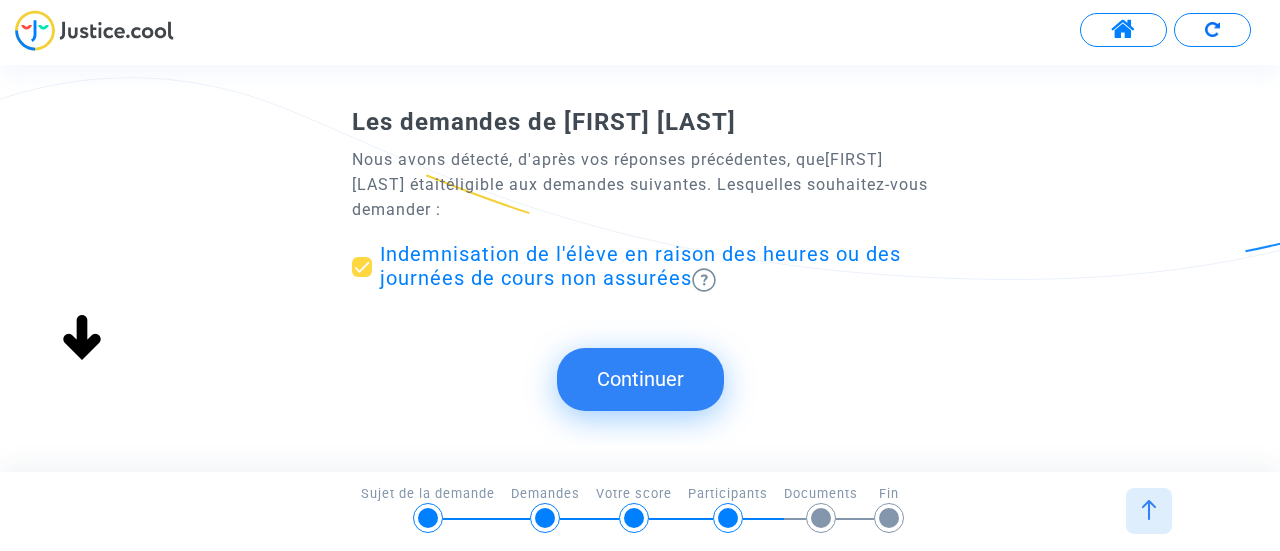 scroll, scrollTop: 0, scrollLeft: 0, axis: both 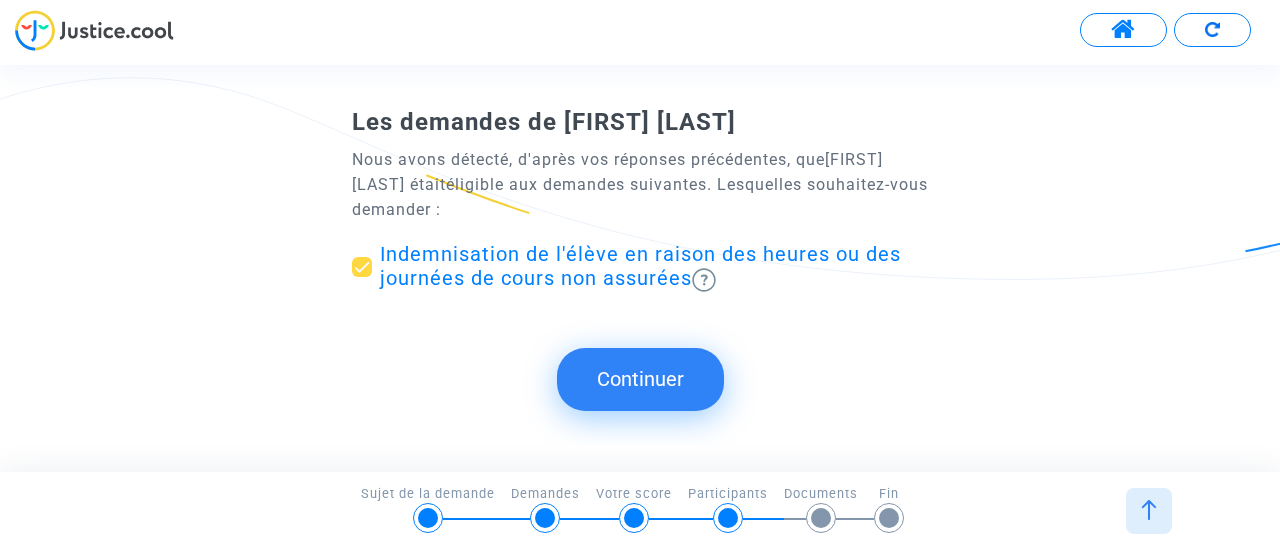 click on "Continuer" at bounding box center [640, 379] 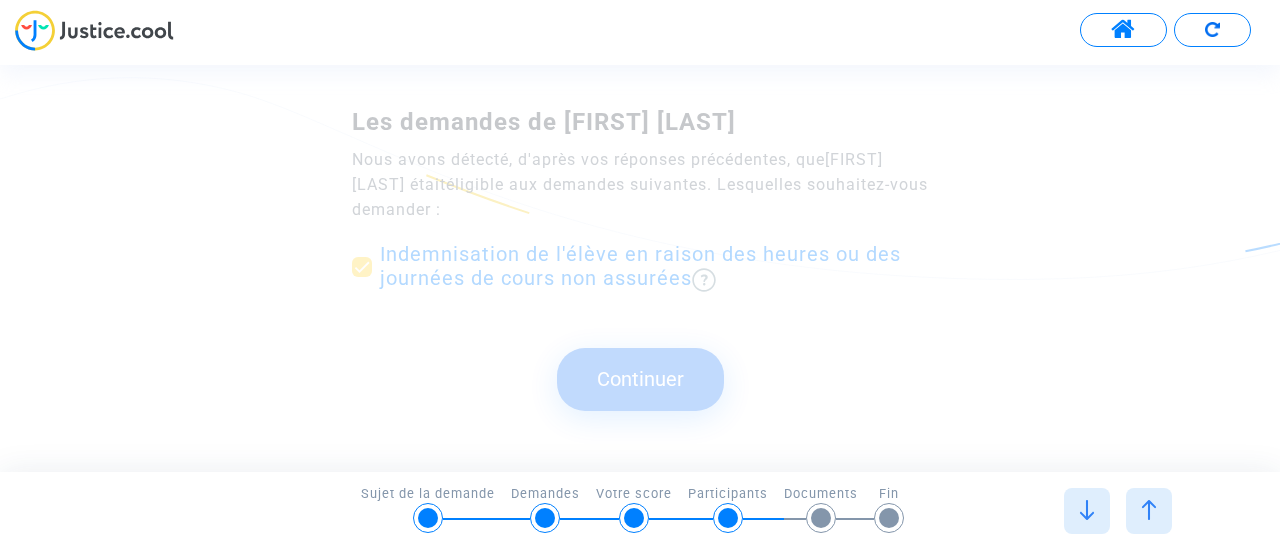 scroll, scrollTop: 0, scrollLeft: 0, axis: both 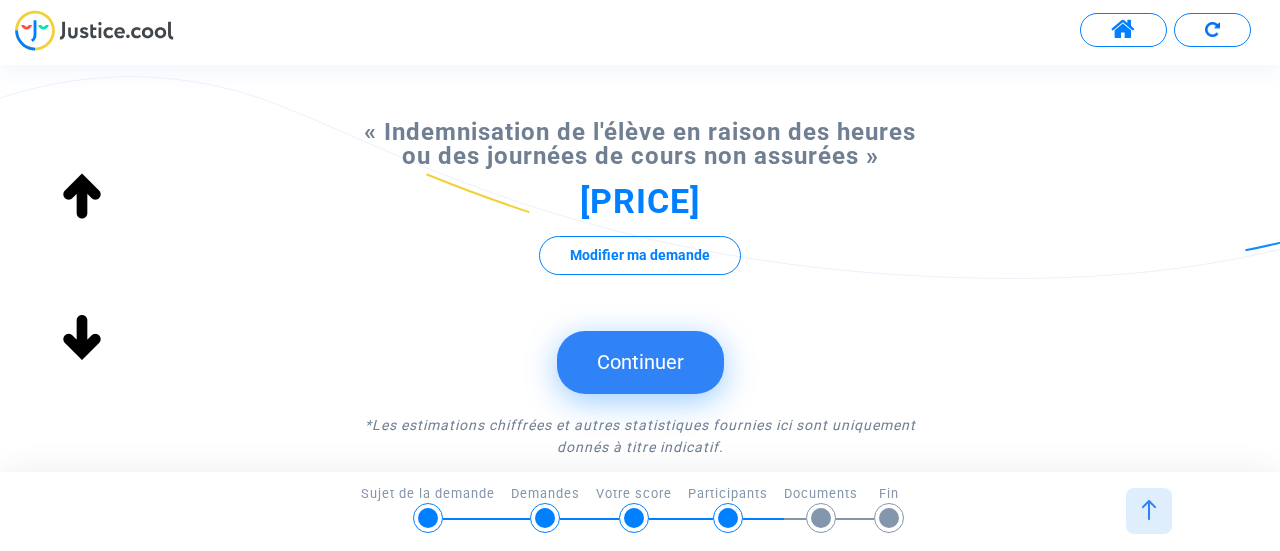 click on "Continuer" at bounding box center (640, 362) 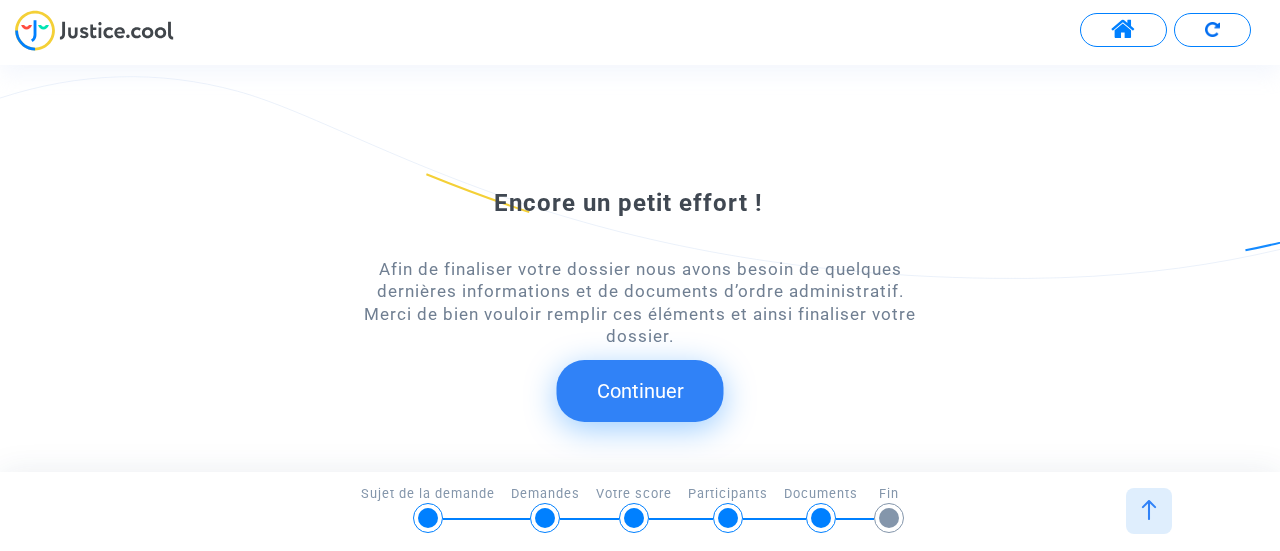 scroll, scrollTop: 110, scrollLeft: 0, axis: vertical 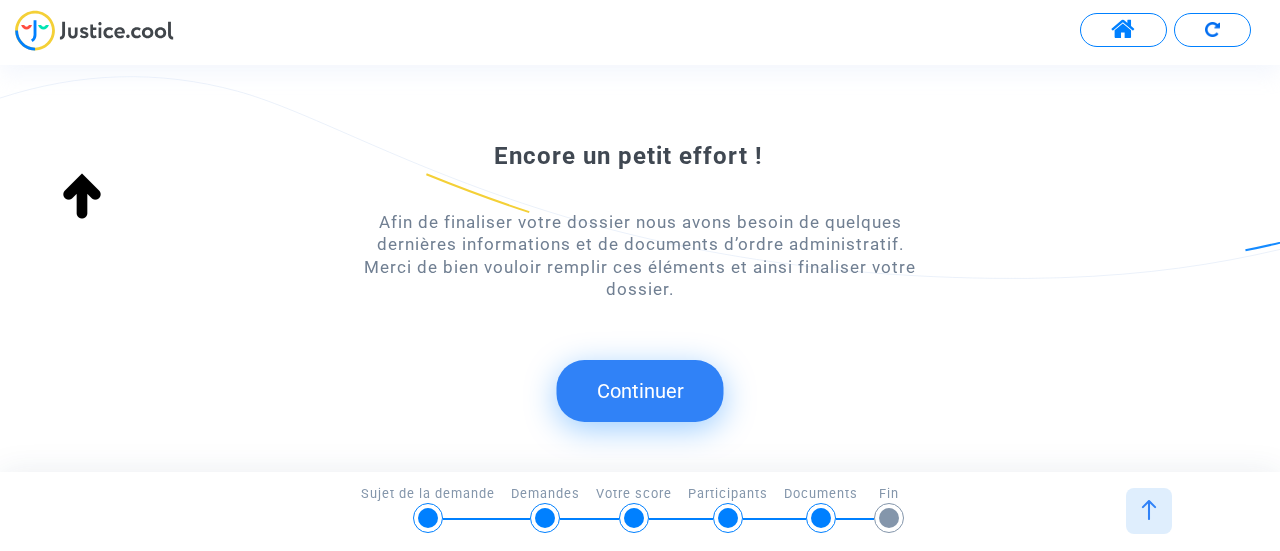 click on "Continuer" at bounding box center (640, 391) 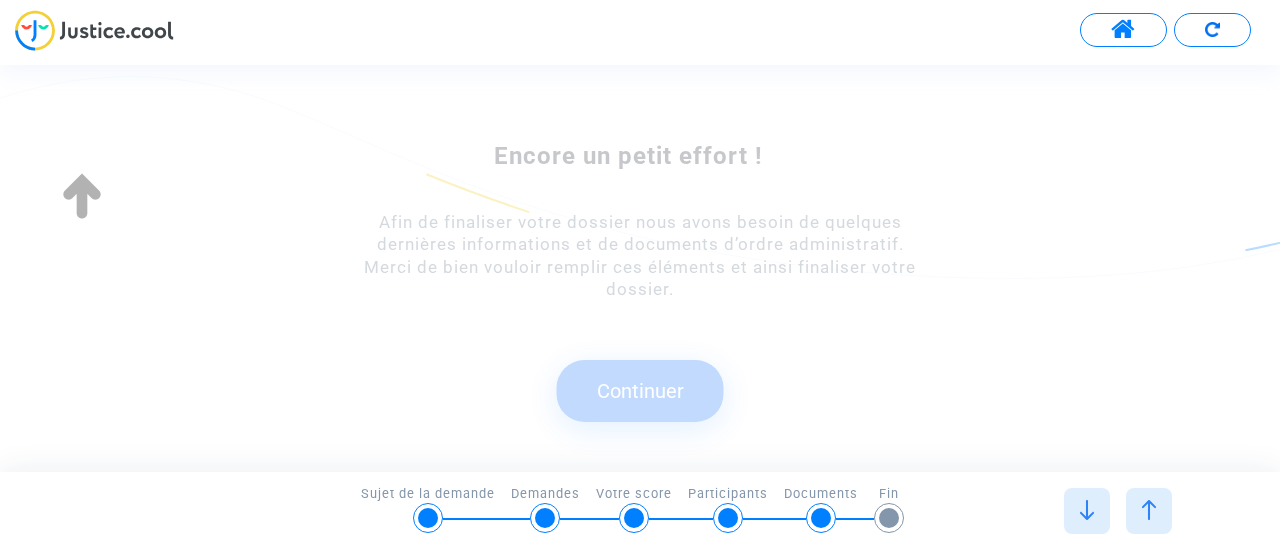 scroll, scrollTop: 0, scrollLeft: 0, axis: both 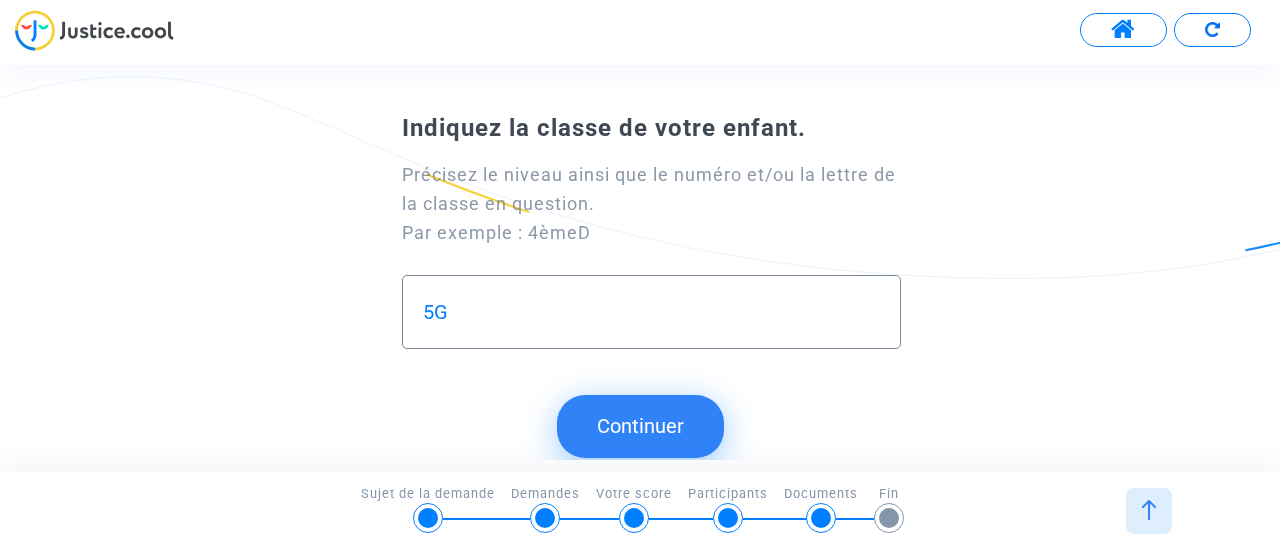 type on "5G" 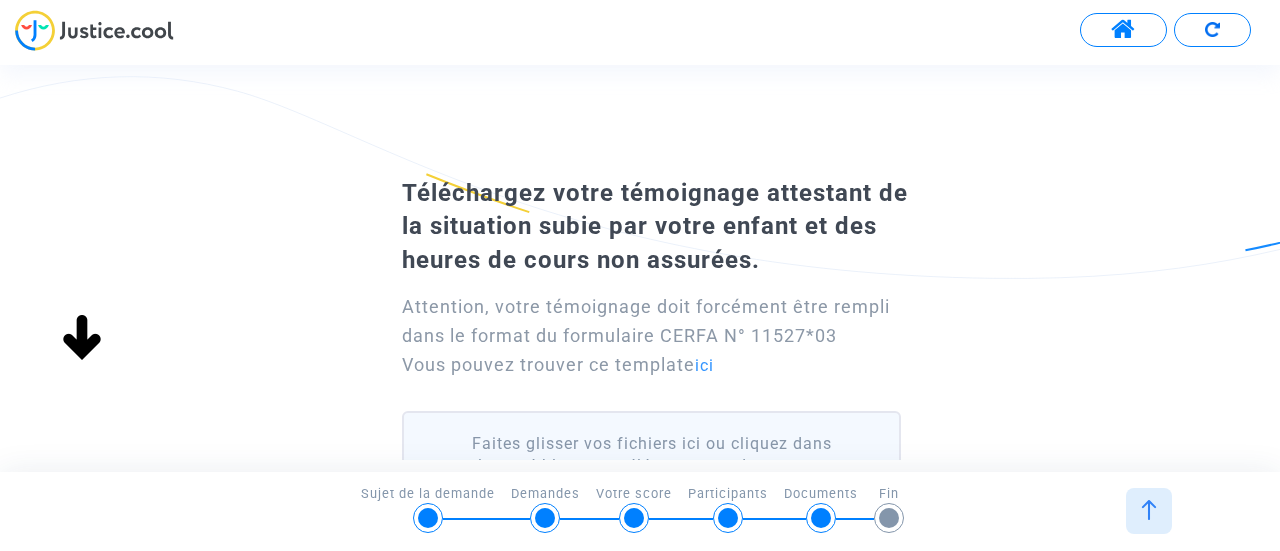 scroll, scrollTop: 0, scrollLeft: 0, axis: both 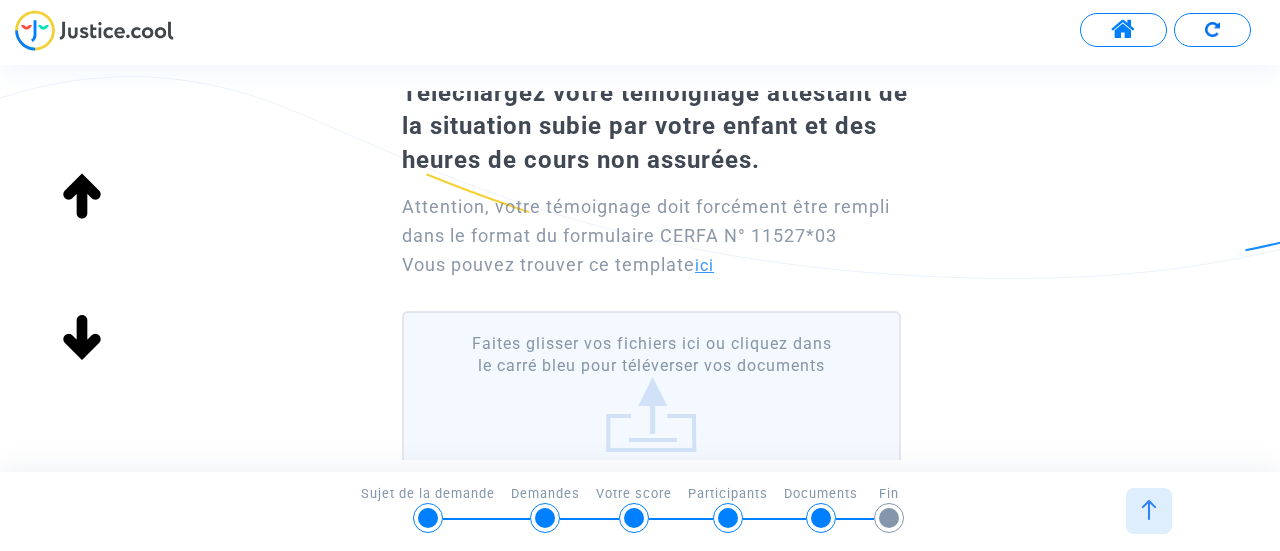 click on "ici" at bounding box center (704, 265) 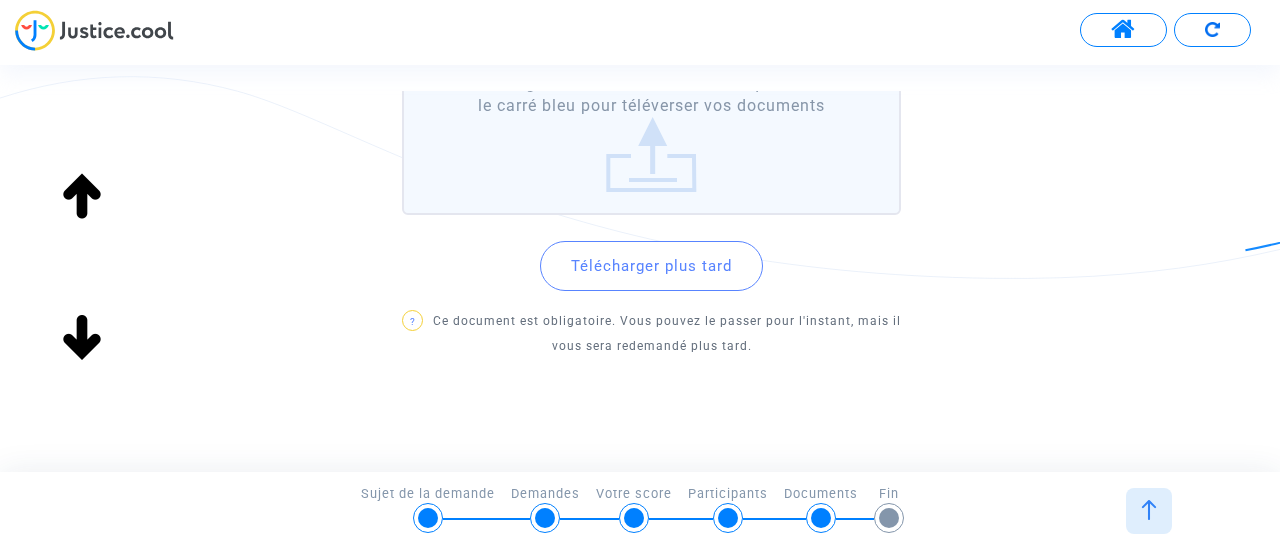 scroll, scrollTop: 367, scrollLeft: 0, axis: vertical 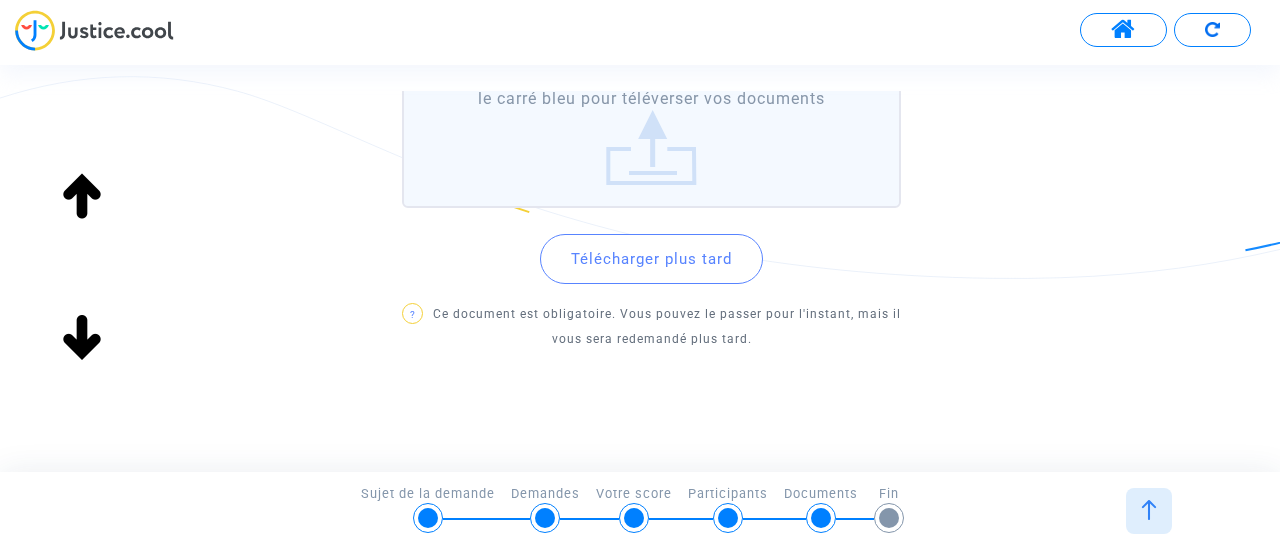 click on "Télécharger plus tard" at bounding box center [651, 259] 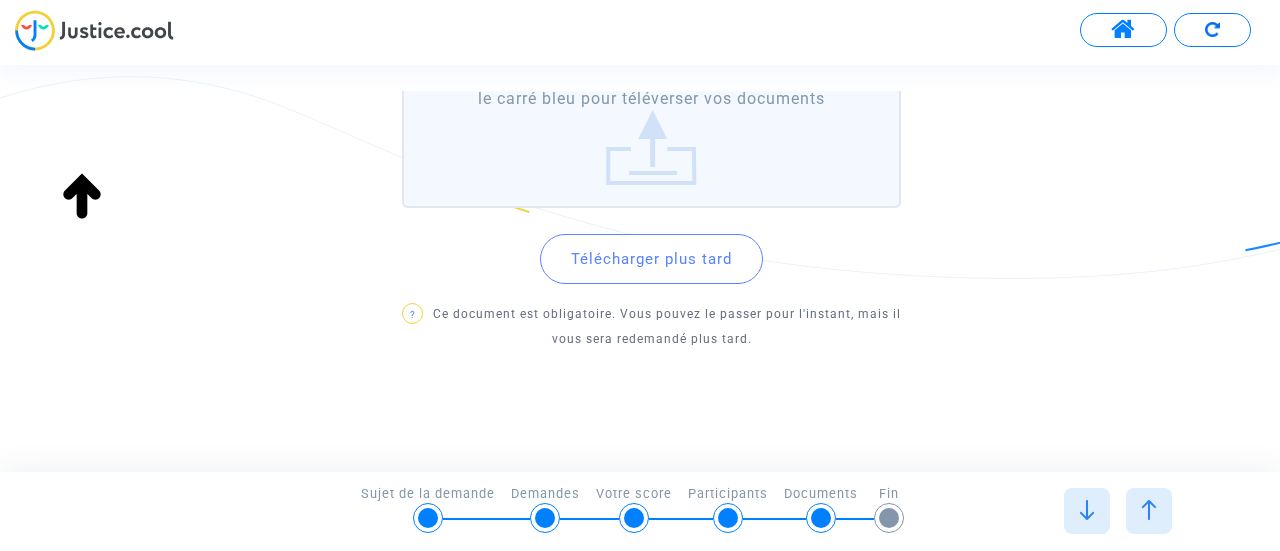 scroll, scrollTop: 375, scrollLeft: 0, axis: vertical 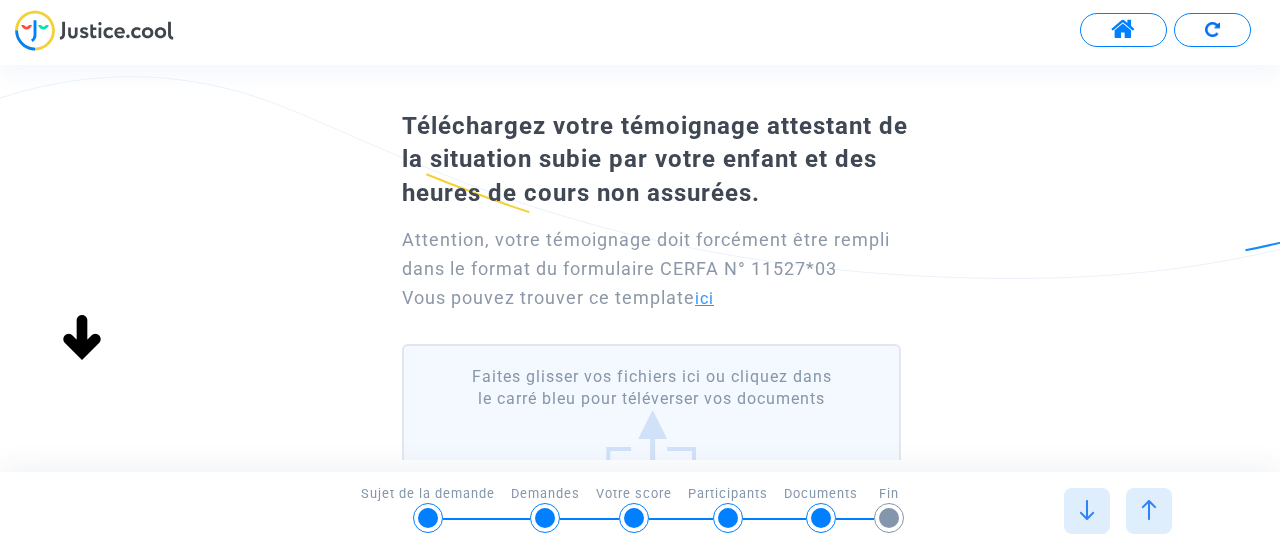click on "ici" at bounding box center (704, 298) 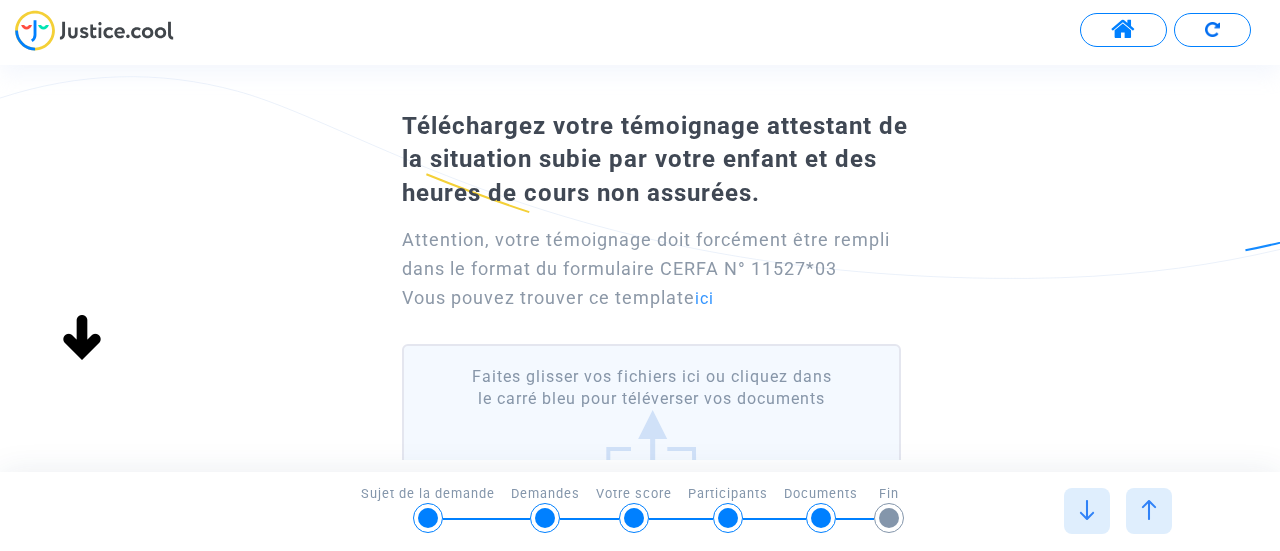 scroll, scrollTop: 367, scrollLeft: 0, axis: vertical 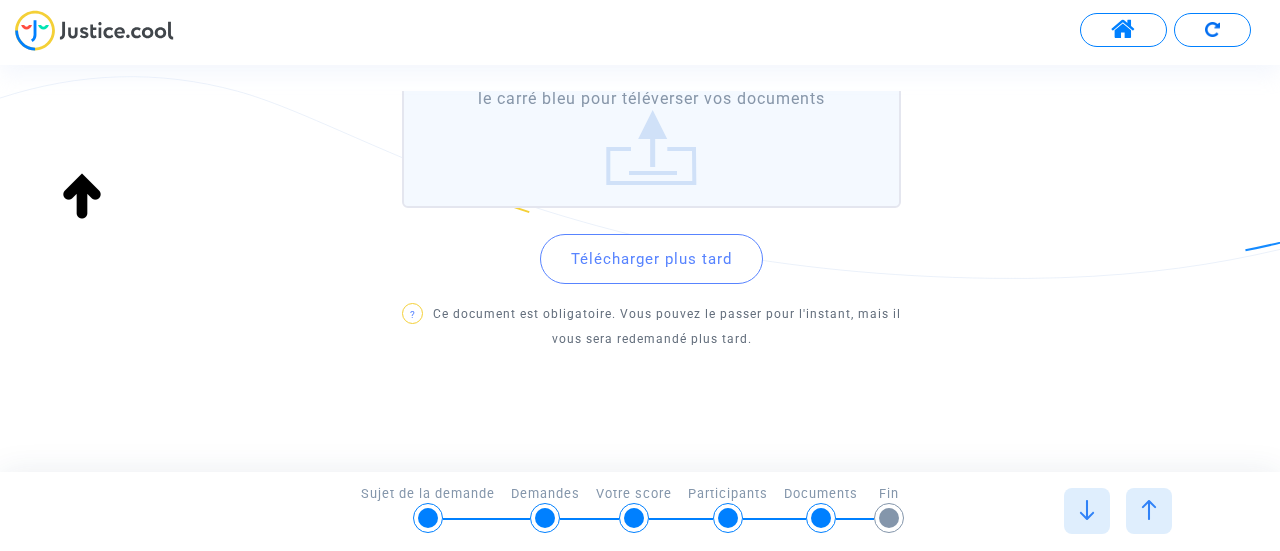 click on "Télécharger plus tard" at bounding box center (651, 259) 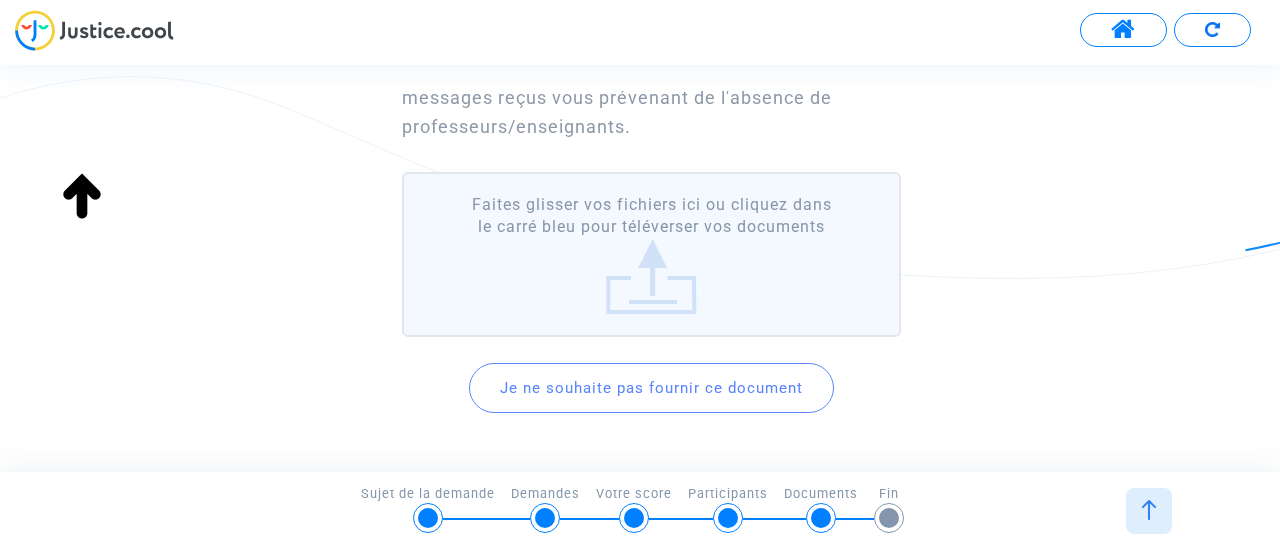 scroll, scrollTop: 200, scrollLeft: 0, axis: vertical 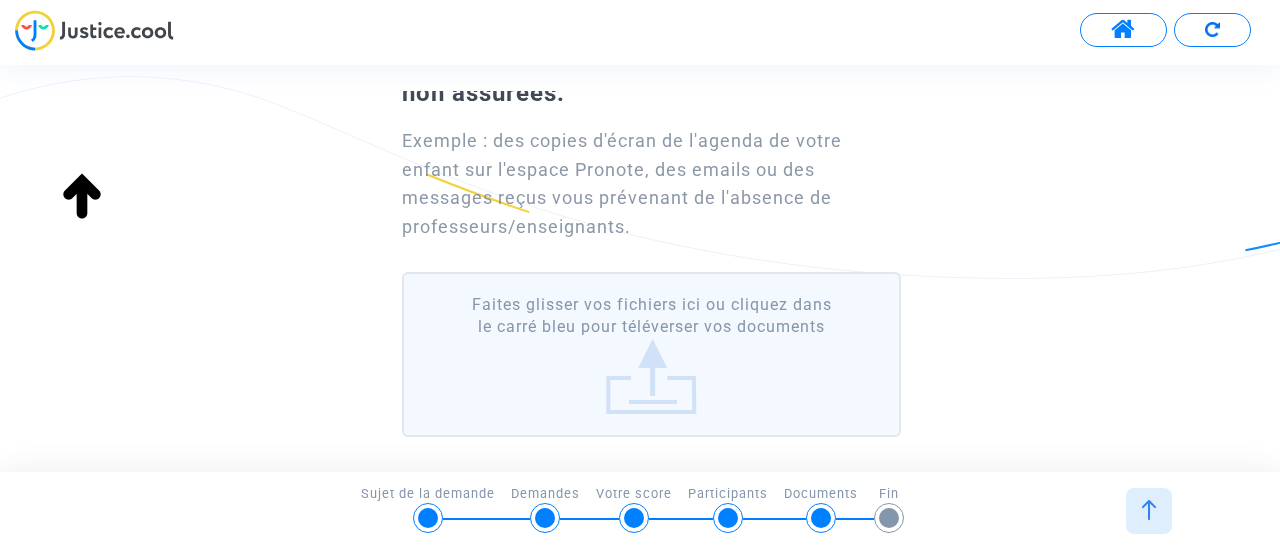 click on "Faites glisser vos fichiers ici ou cliquez dans le carré bleu pour téléverser vos documents" at bounding box center (651, 354) 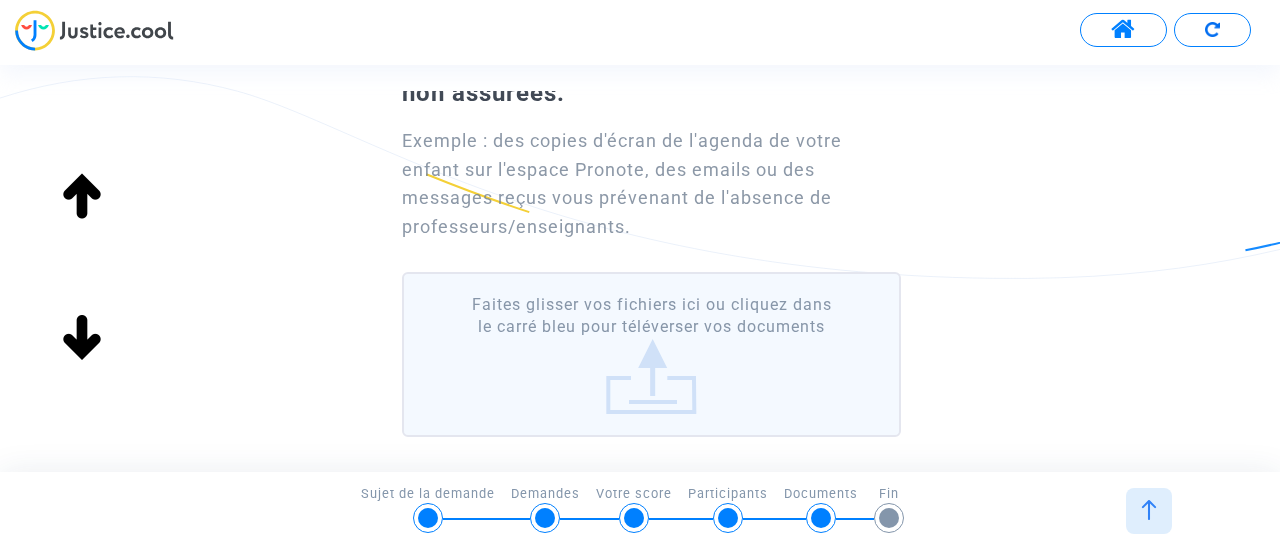 scroll, scrollTop: 375, scrollLeft: 0, axis: vertical 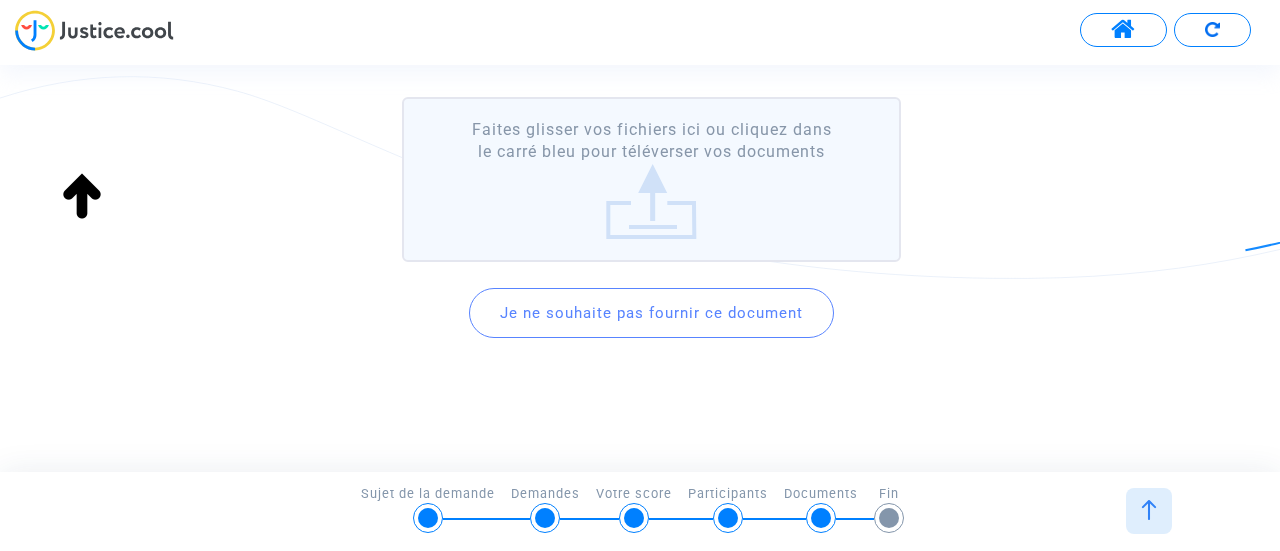 click on "Faites glisser vos fichiers ici ou cliquez dans le carré bleu pour téléverser vos documents" at bounding box center (651, 179) 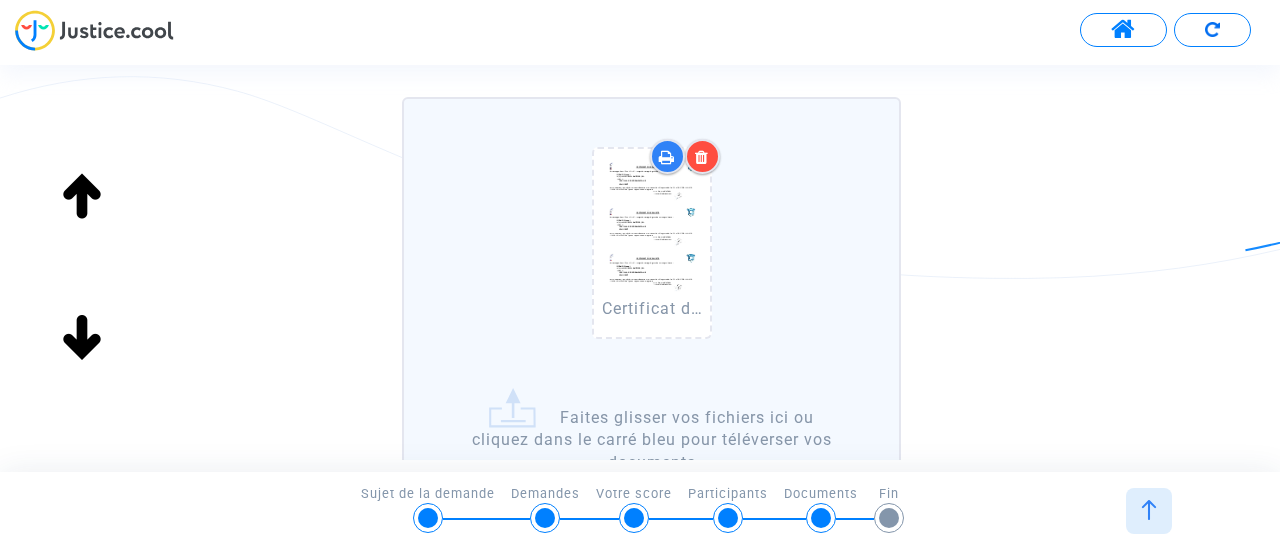 click on "Certificat de scolarité de [FIRST] [LAST].pdf   Faites glisser vos fichiers ici ou cliquez dans le carré bleu pour téléverser vos documents" at bounding box center [651, 296] 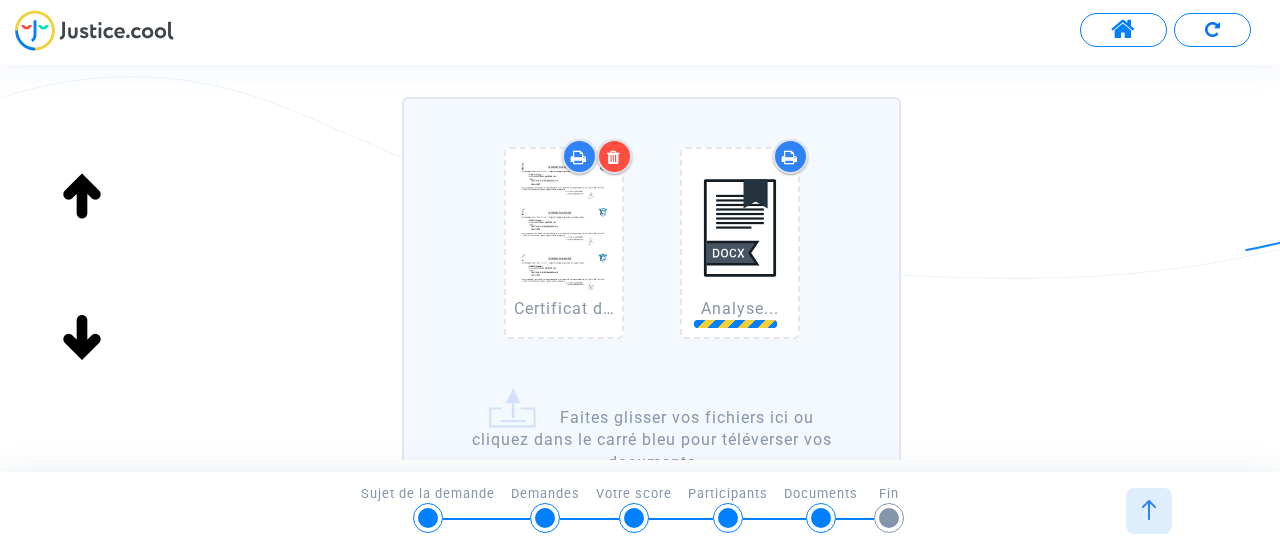 click on "Certificat de scolarité de [FIRST] [LAST].pdf   Analyse...   Faites glisser vos fichiers ici ou cliquez dans le carré bleu pour téléverser vos documents" at bounding box center [651, 296] 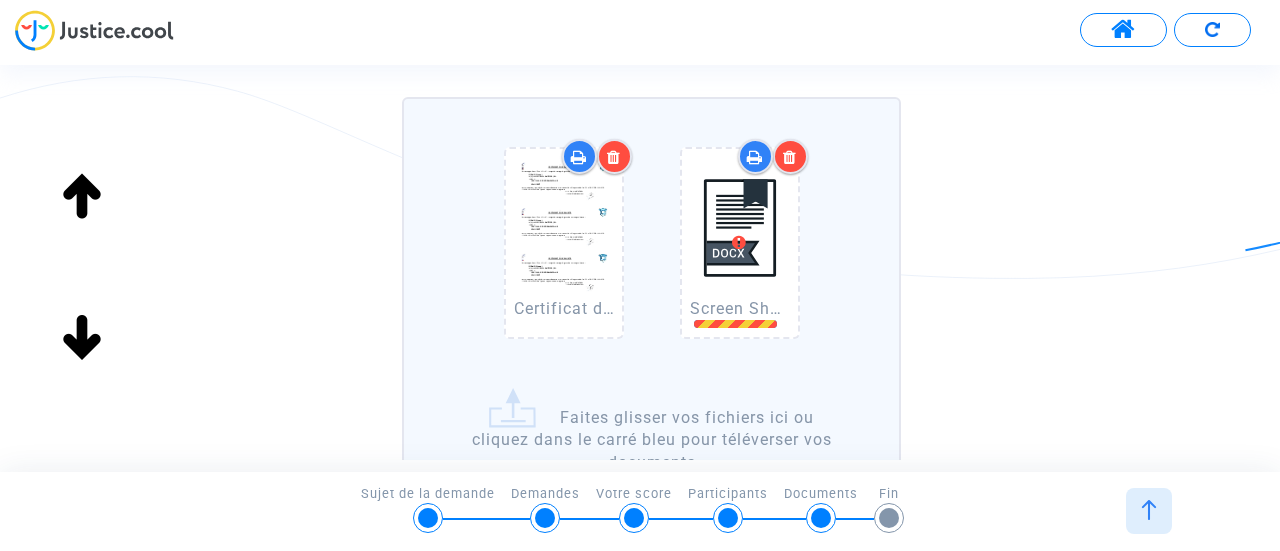 click on "Certificat de scolarité de GRENÉ Clément.pdf   Screen Shots Pronote .docx   Faites glisser vos fichiers ici ou cliquez dans le carré bleu pour téléverser vos documents" at bounding box center [651, 296] 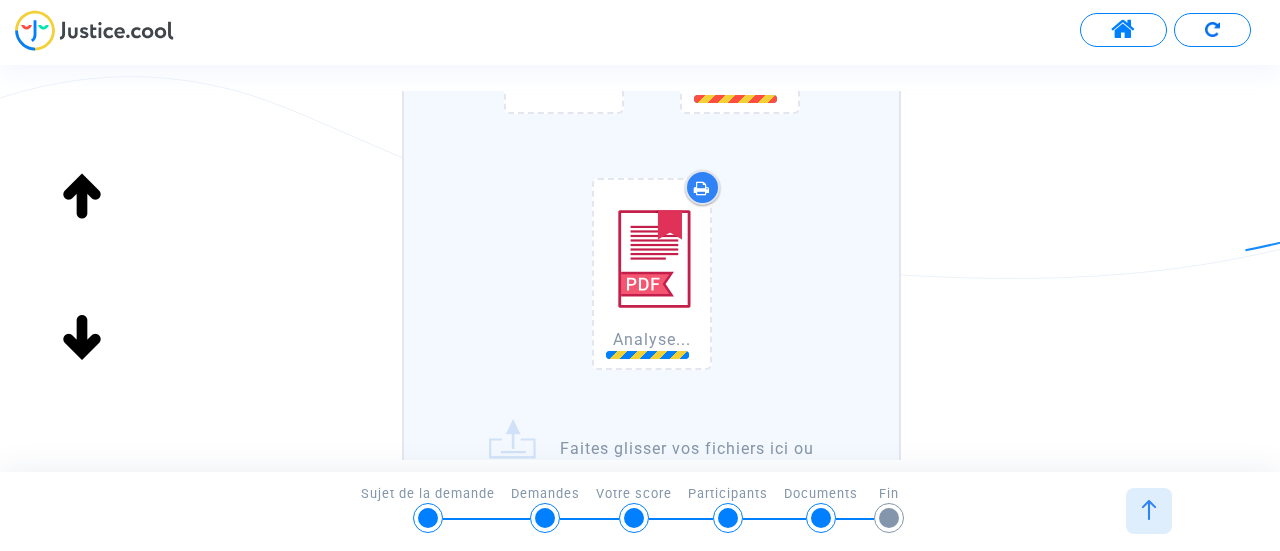 scroll, scrollTop: 500, scrollLeft: 0, axis: vertical 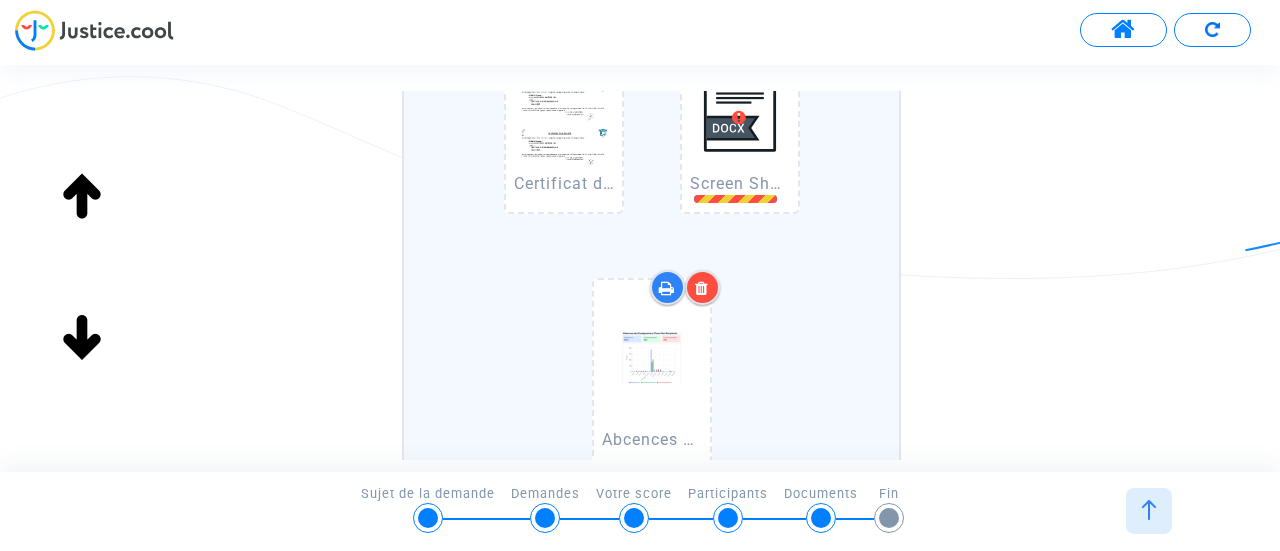 click at bounding box center [428, 518] 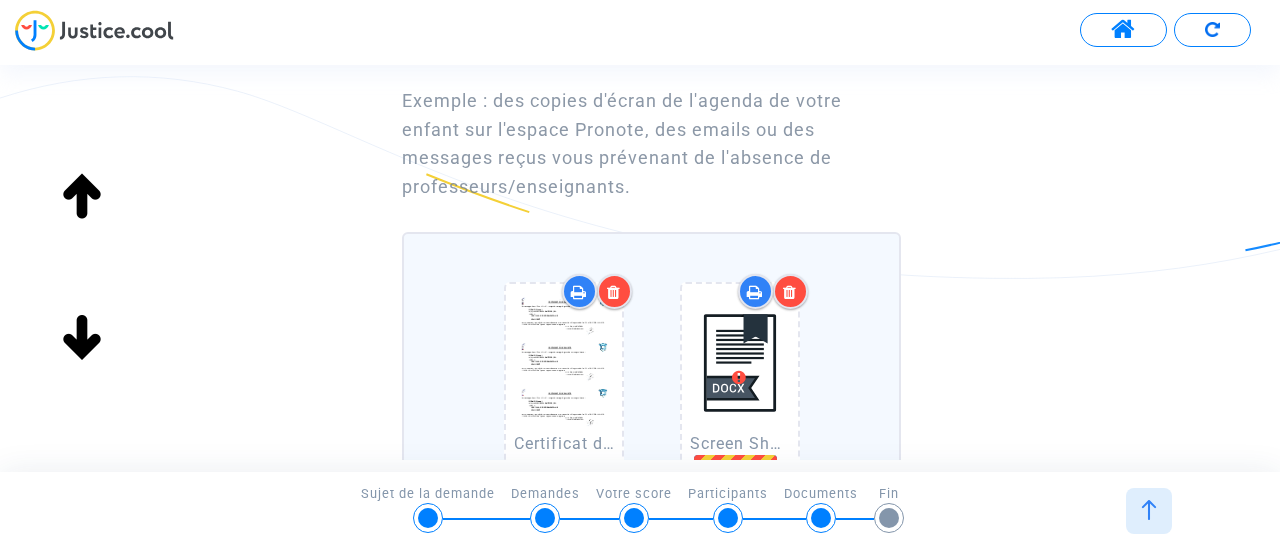 scroll, scrollTop: 0, scrollLeft: 0, axis: both 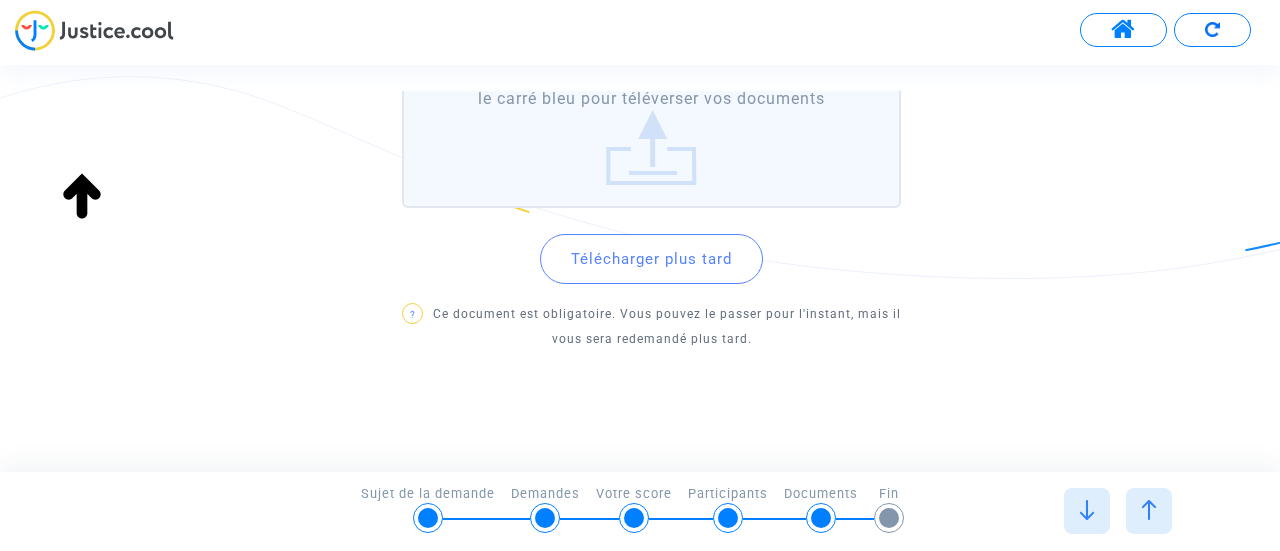 click at bounding box center (82, 197) 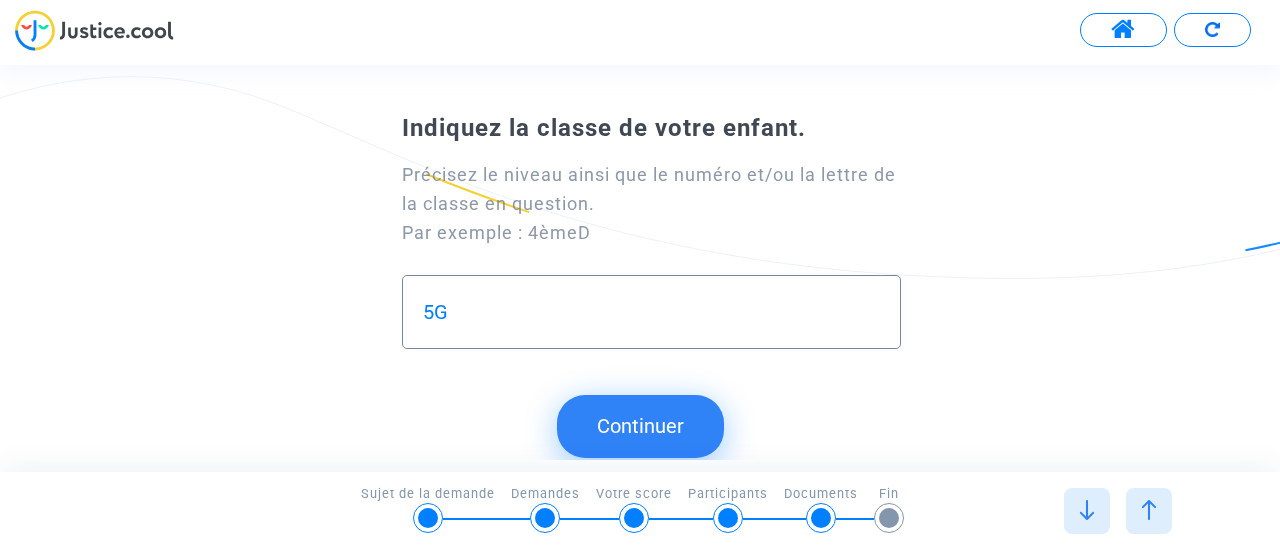 scroll, scrollTop: 0, scrollLeft: 0, axis: both 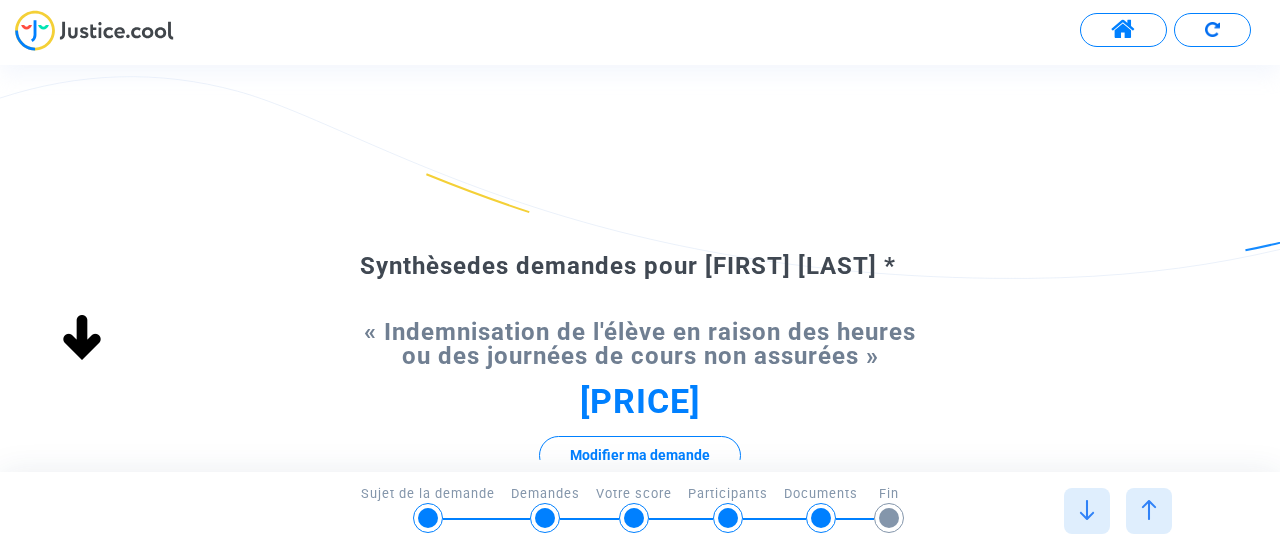 click at bounding box center [1087, 510] 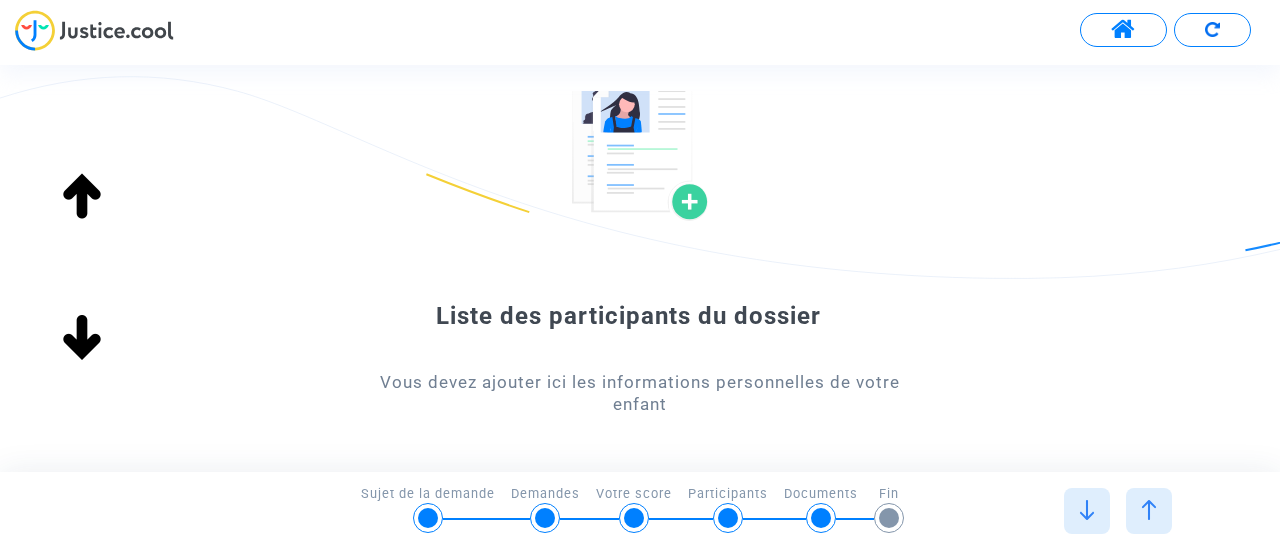scroll, scrollTop: 0, scrollLeft: 0, axis: both 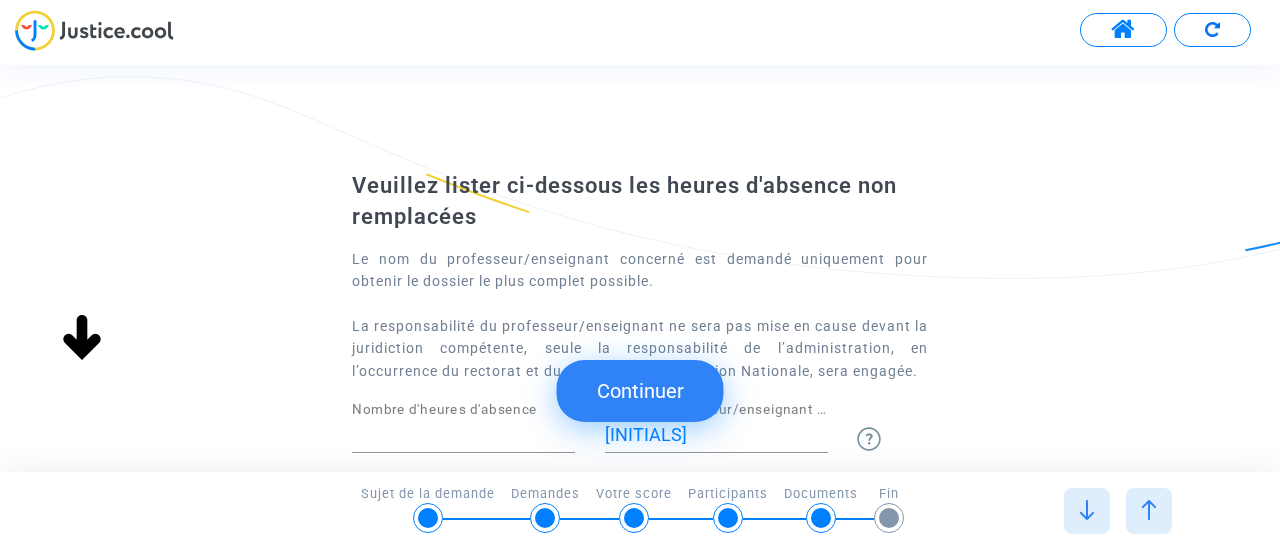 click on "[NUMBER]" at bounding box center (463, 435) 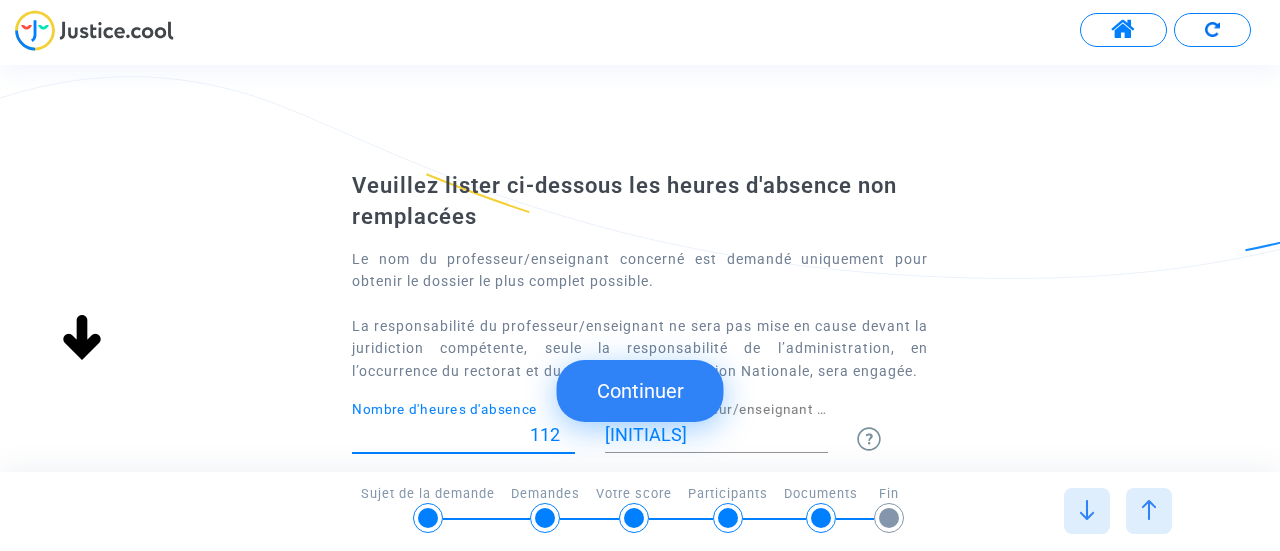 type on "112" 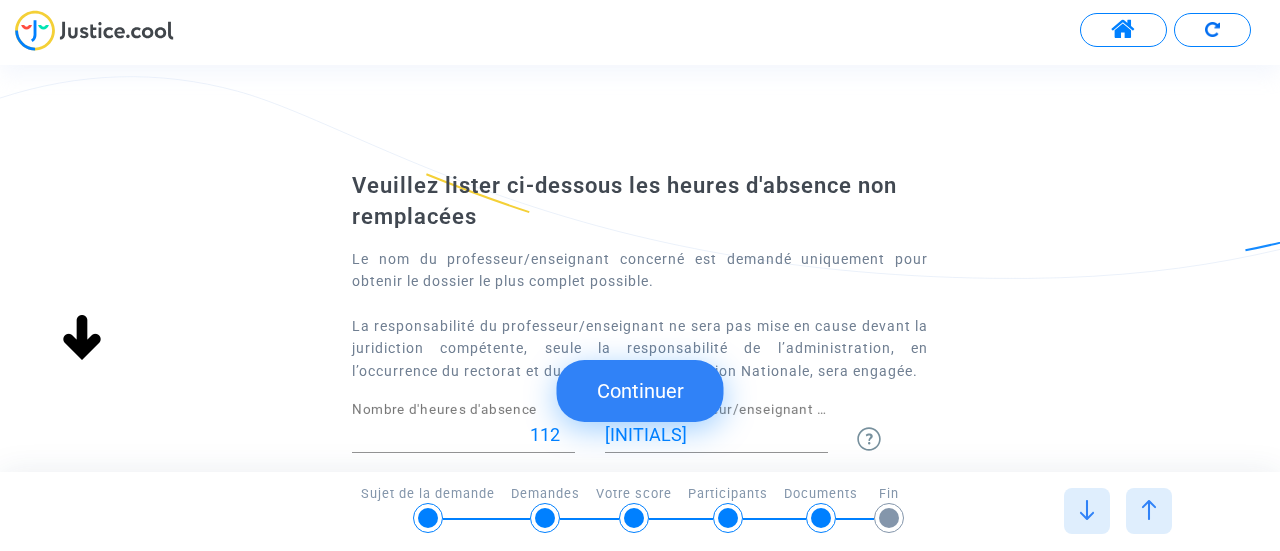 click on "Continuer" at bounding box center [640, 391] 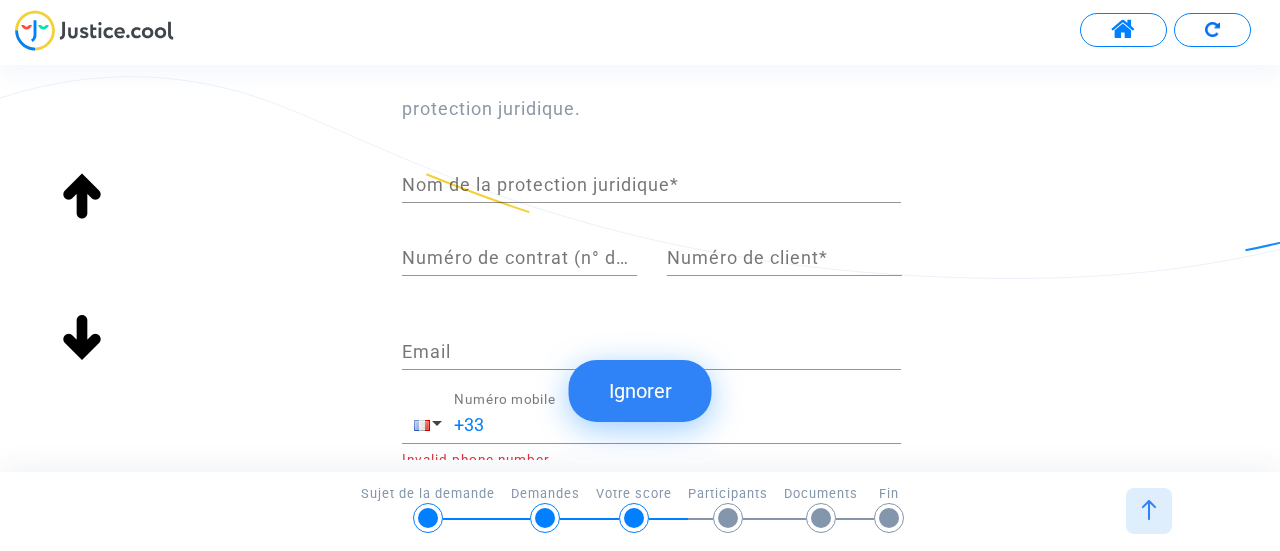 scroll, scrollTop: 300, scrollLeft: 0, axis: vertical 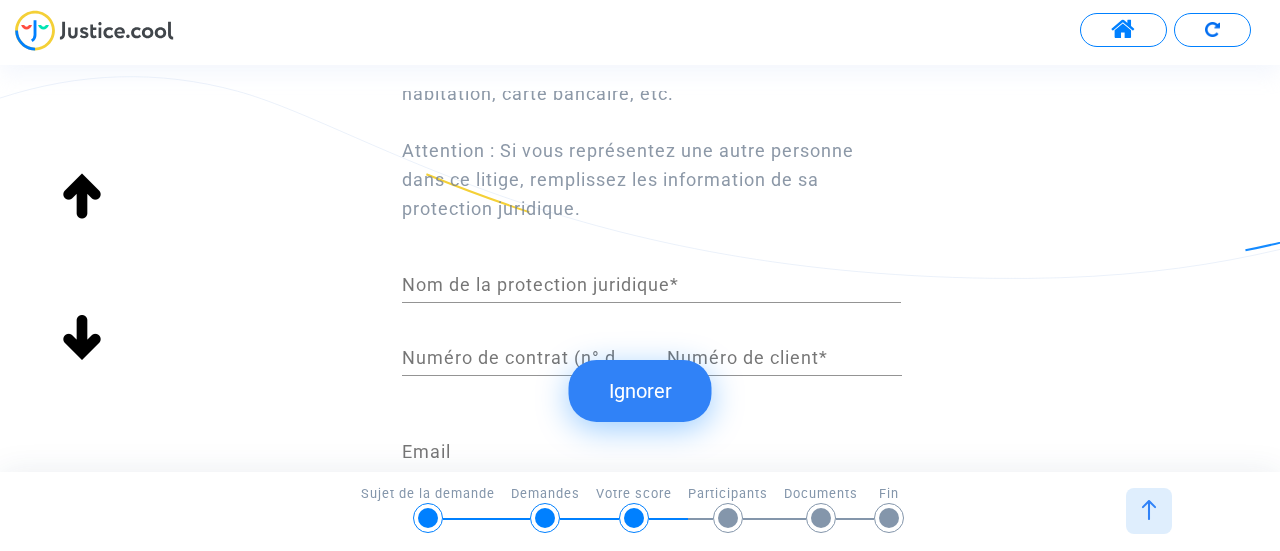 click on "Nom de la protection juridique  *" at bounding box center (651, 285) 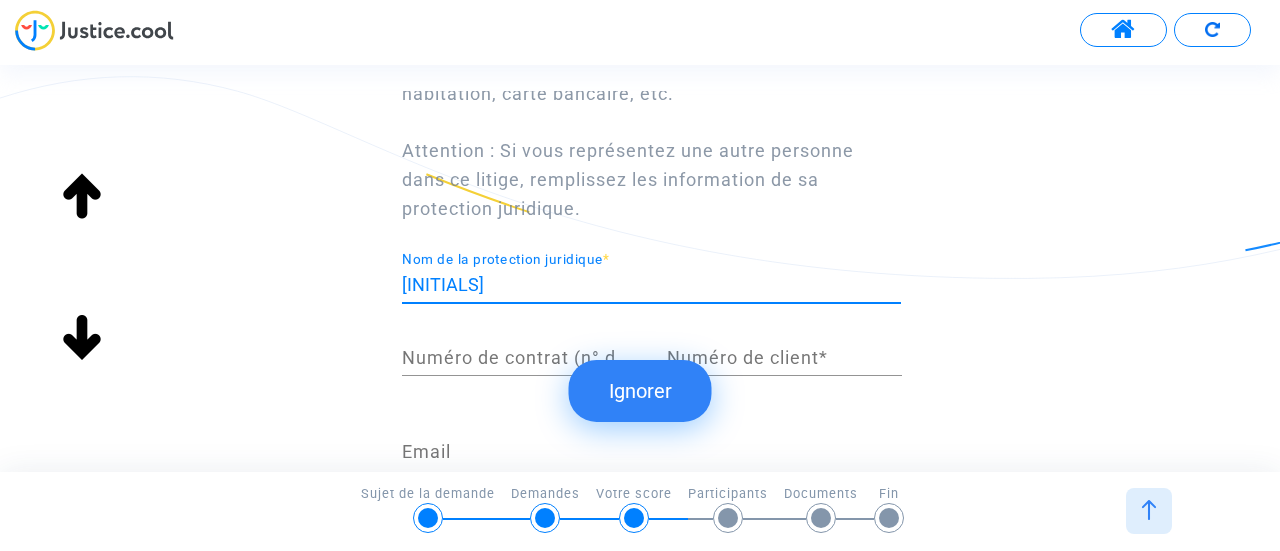 type on "[INITIALS]" 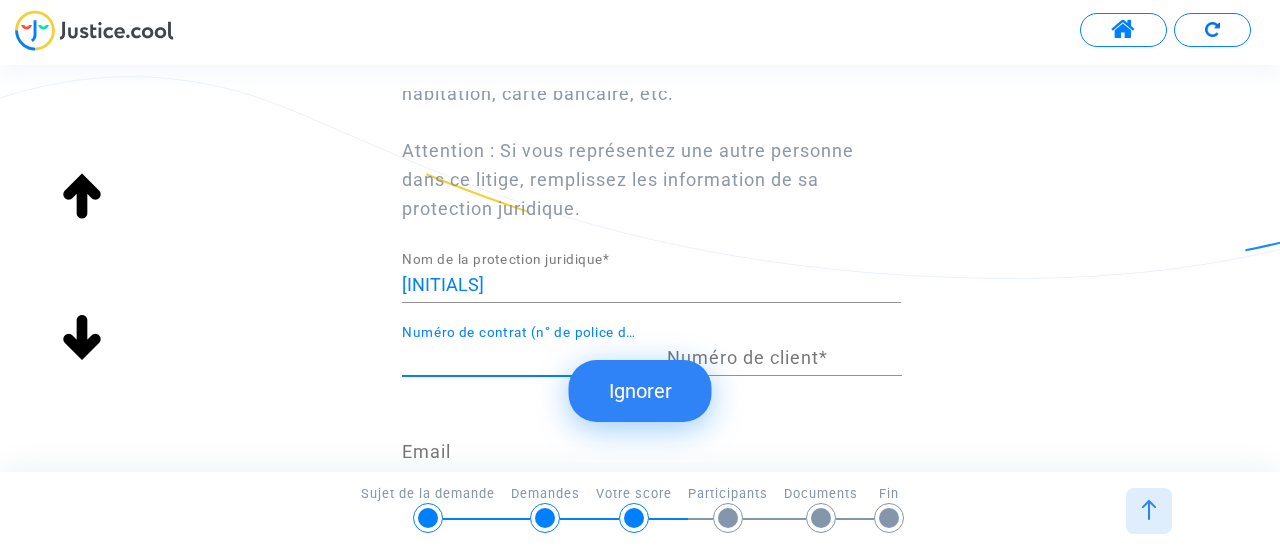 click on "Numéro de contrat (n° de police d'assurance)  *" at bounding box center [519, 358] 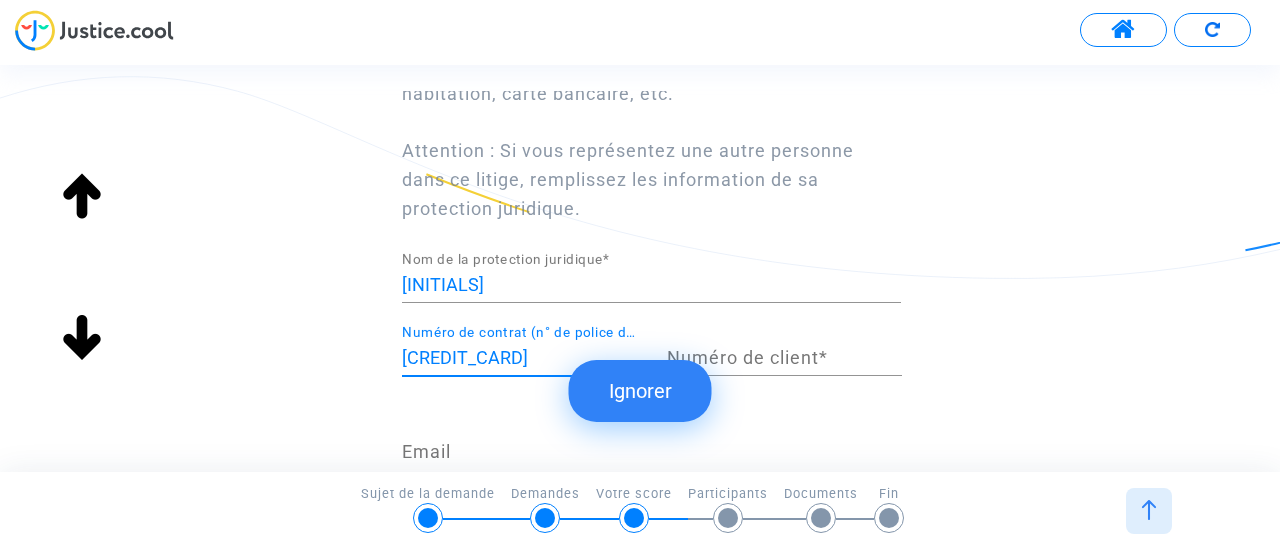 type on "[CREDIT_CARD]" 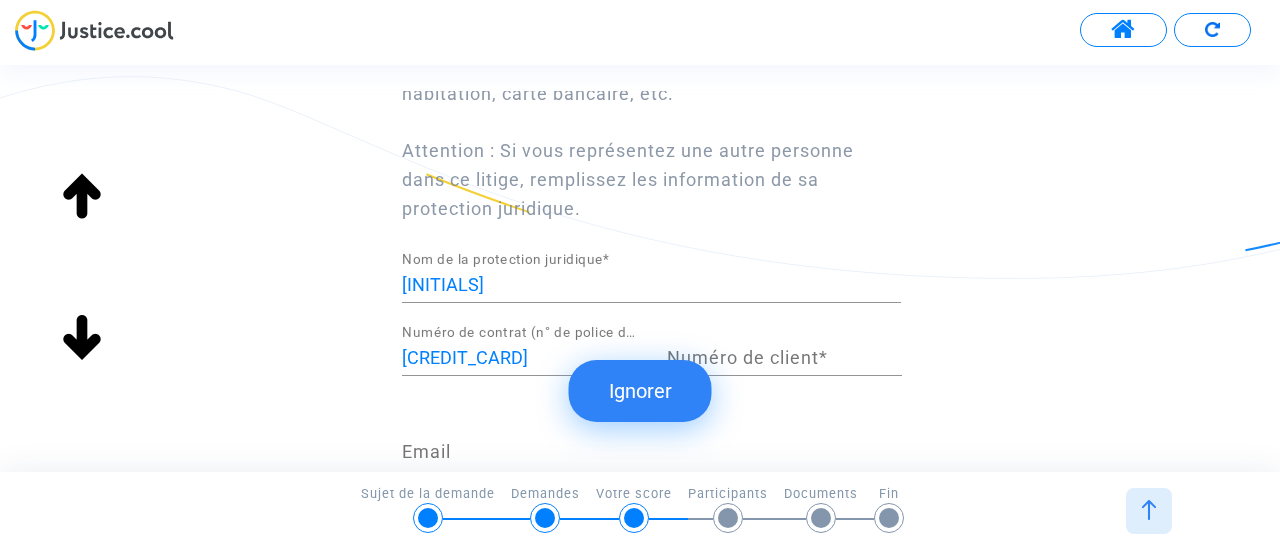 drag, startPoint x: 709, startPoint y: 354, endPoint x: 686, endPoint y: 353, distance: 23.021729 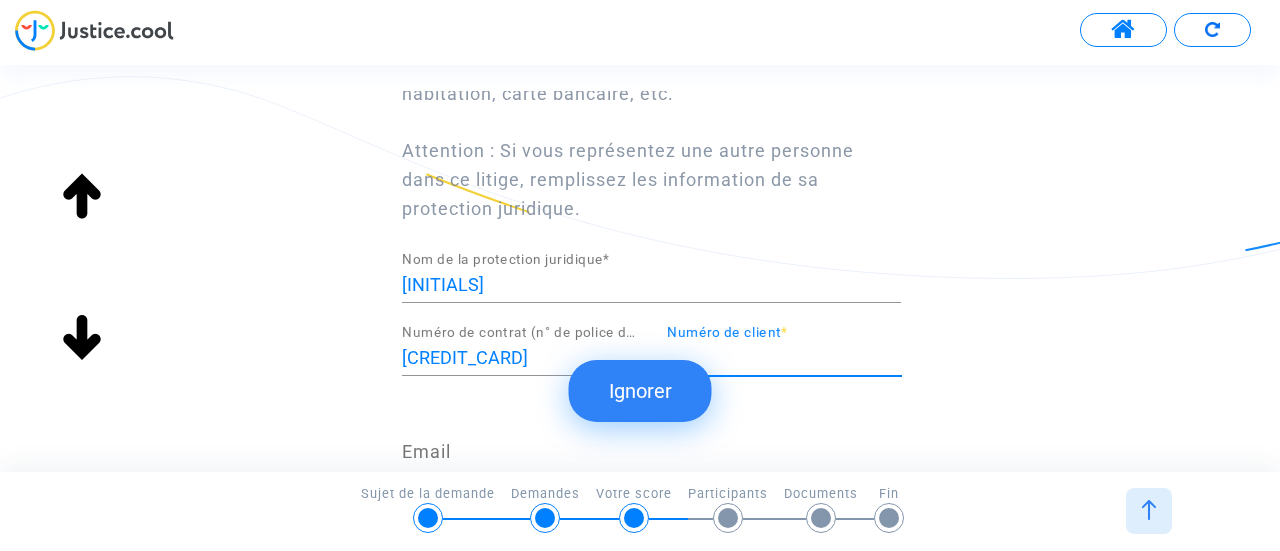 paste on "[CREDIT_CARD]" 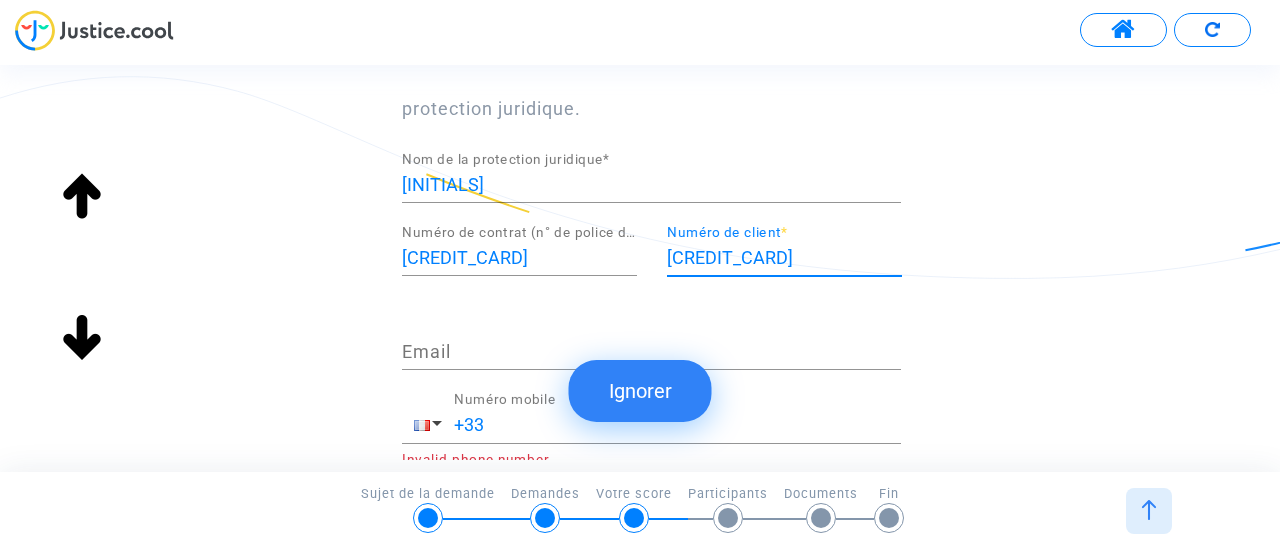 scroll, scrollTop: 500, scrollLeft: 0, axis: vertical 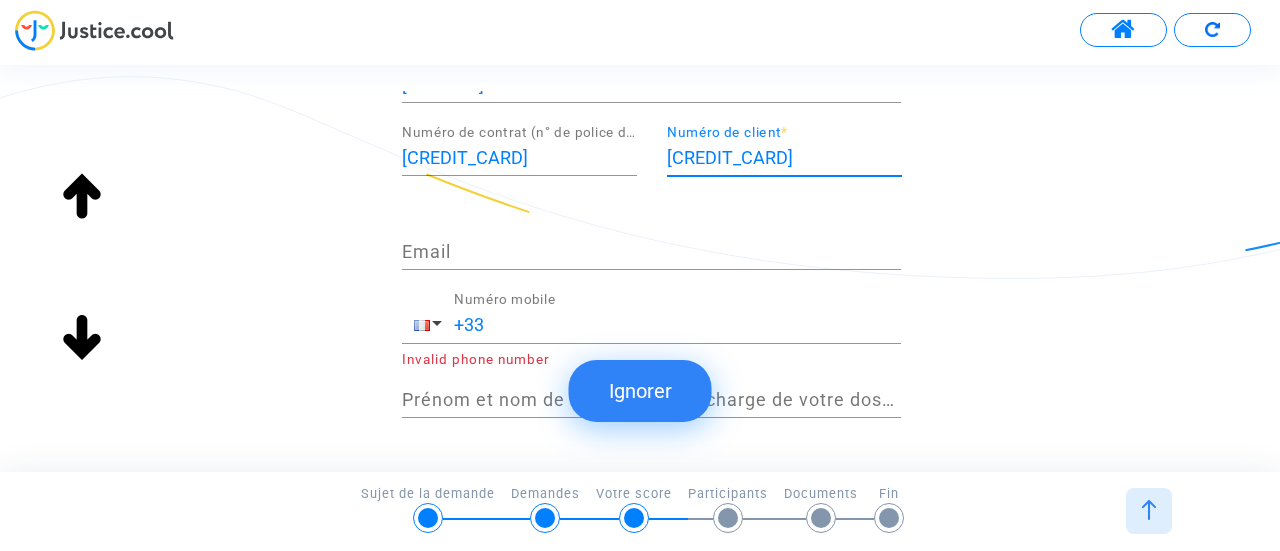 type on "[CREDIT_CARD]" 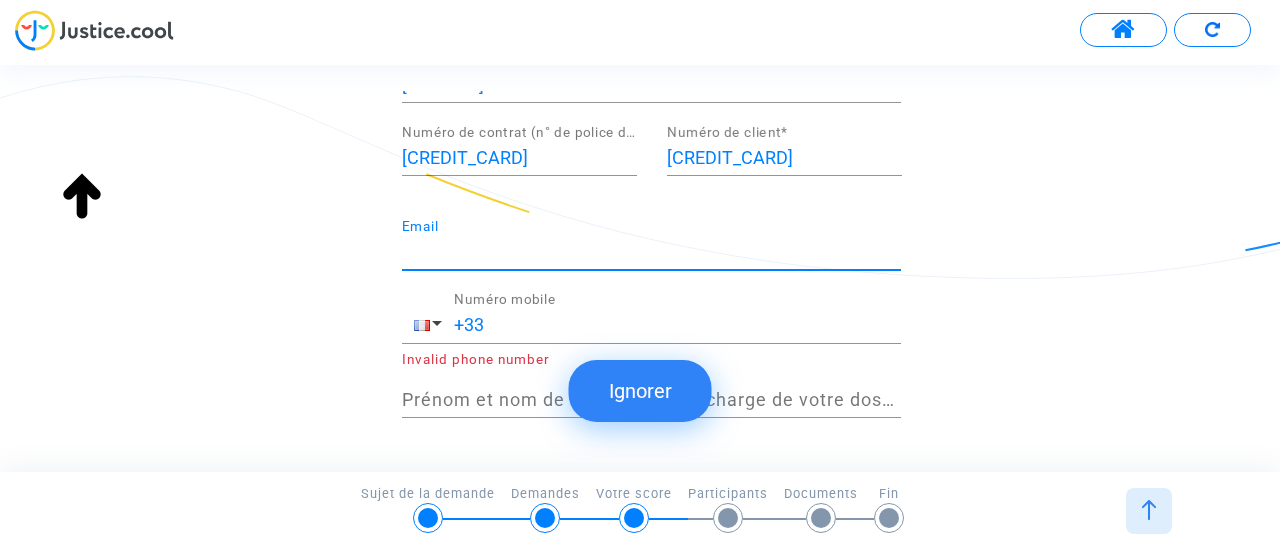 click on "Email" at bounding box center (651, 252) 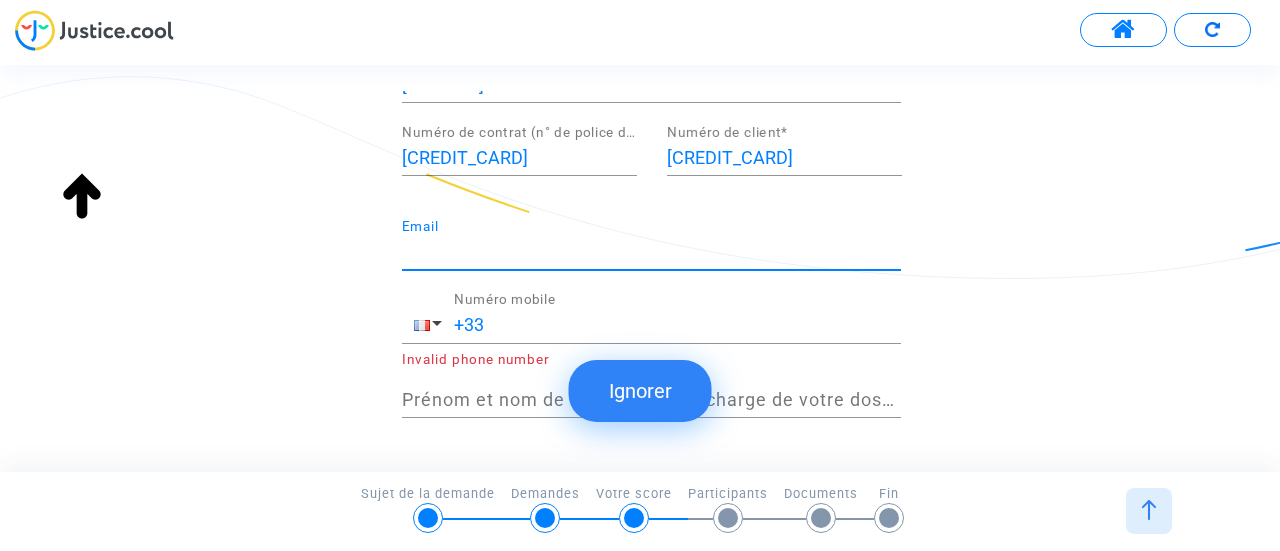 type on "[EMAIL]" 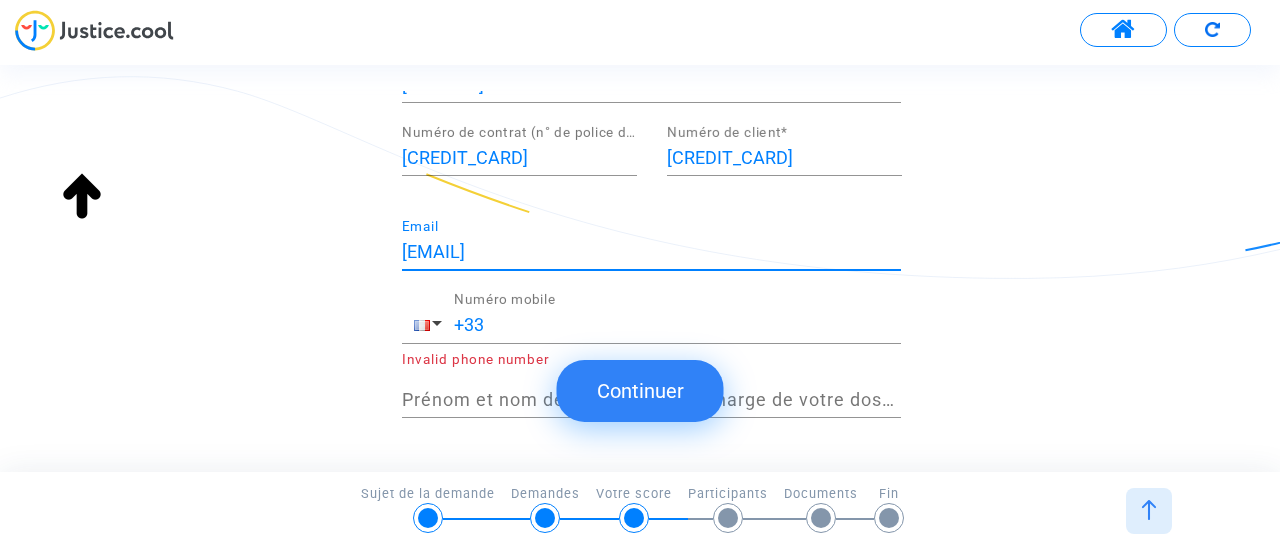 click on "+33" at bounding box center (677, 325) 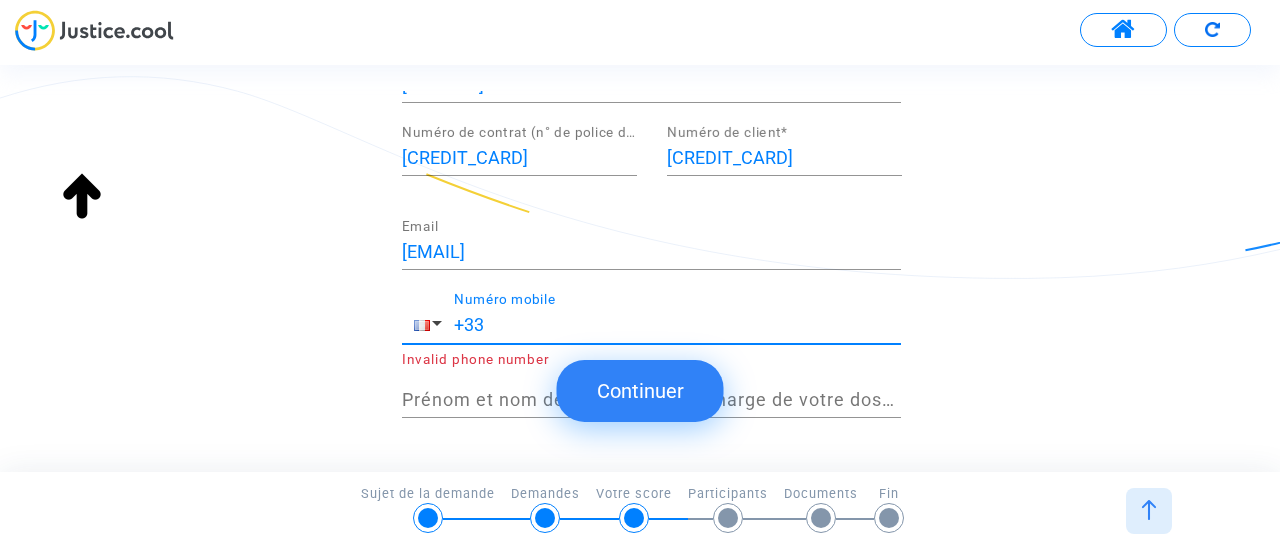 paste on "[CREDIT_CARD]" 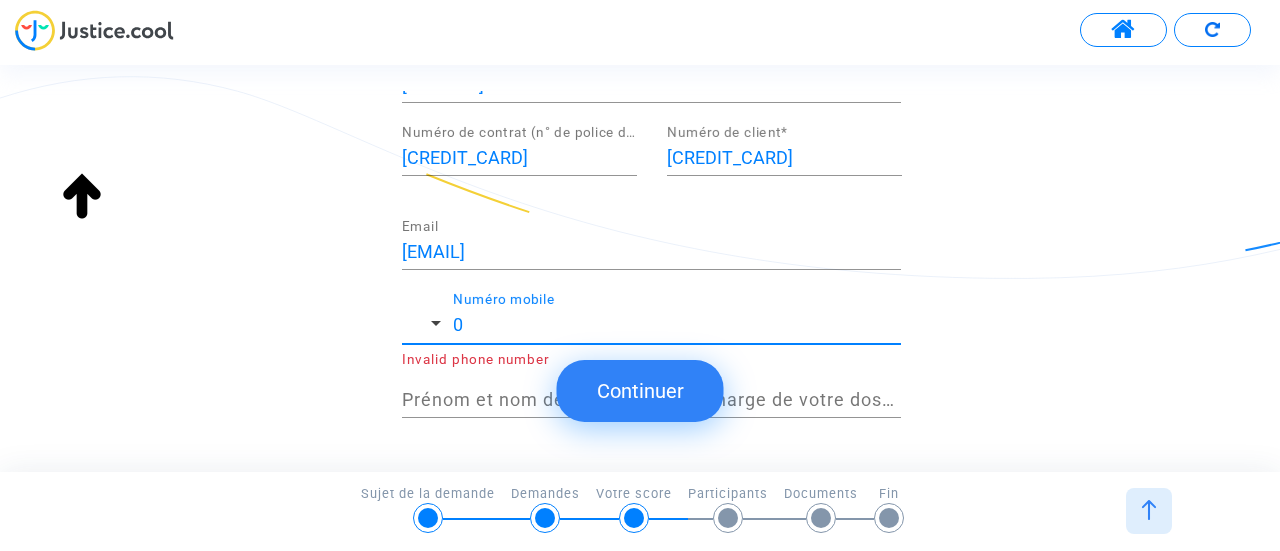 type on "[PHONE]" 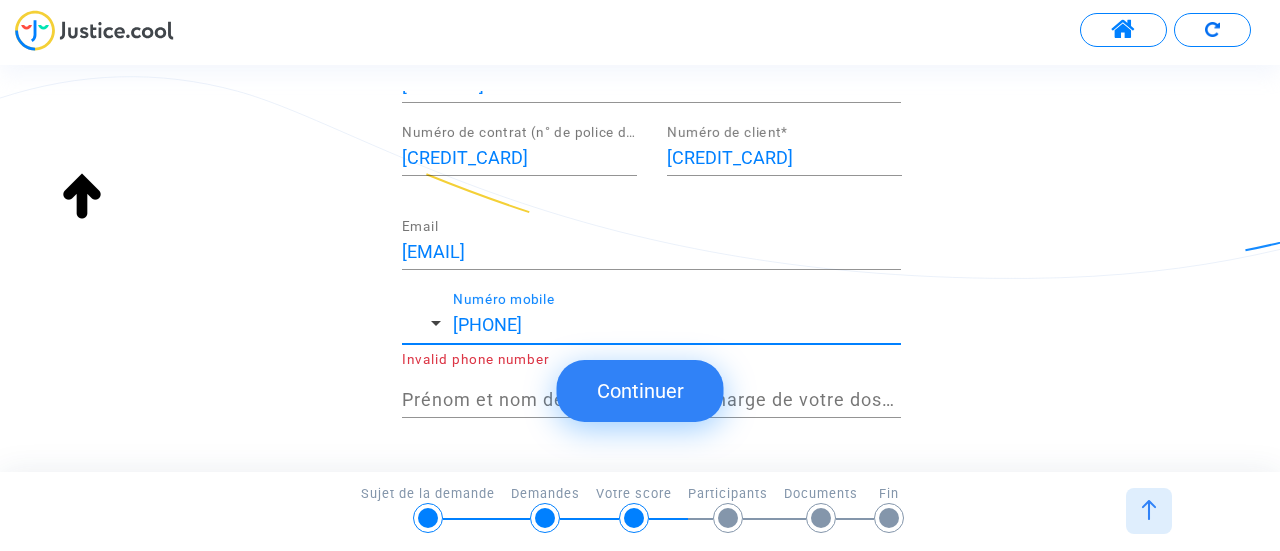 click on "Continuer" at bounding box center [640, 391] 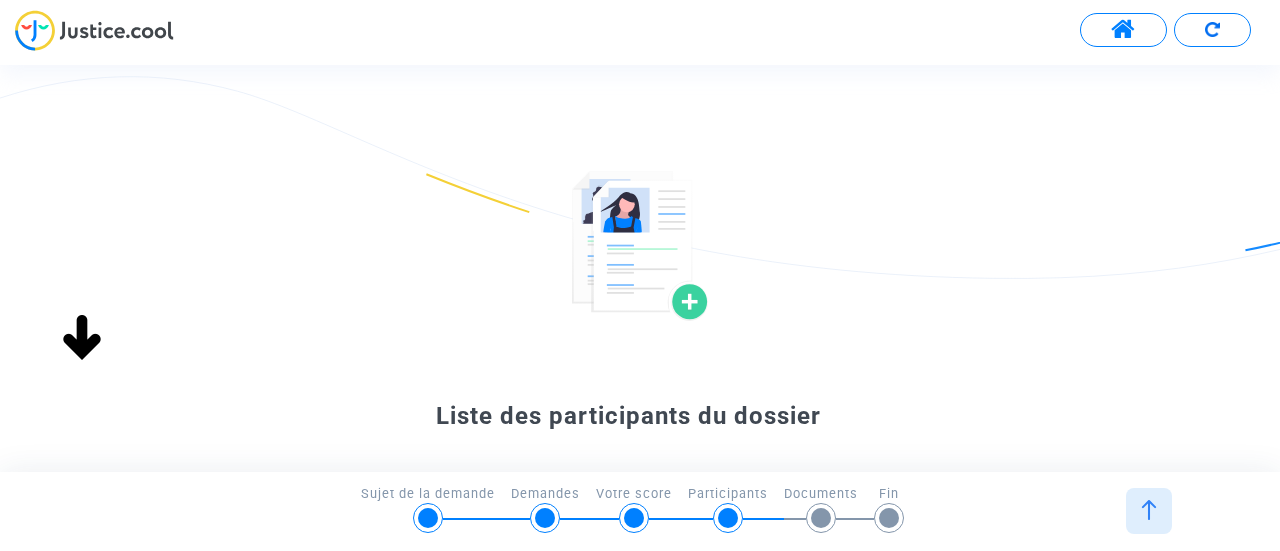 click on "Si vous avez une assurance protection juridique, remplissez les informations suivantes  Cette assurance permet de prendre en charge vos frais de justice lors d'un litige, dans la limite de votre contrat. Elle est parfois incluse avec l'assurance auto, habitation, carte bancaire, etc.
Attention : Si vous représentez une autre personne dans ce litige, remplissez les information de sa protection juridique. MAE Nom de la protection juridique  * C900259146 Numéro de contrat (n° de police d'assurance)  * C900259146 Numéro de client  * philippe.grene@gmail.com Email 0610251937 Numéro mobile Invalid phone number Prénom et nom de la personne en charge de votre dossier  *  Continuer" at bounding box center (640, -138) 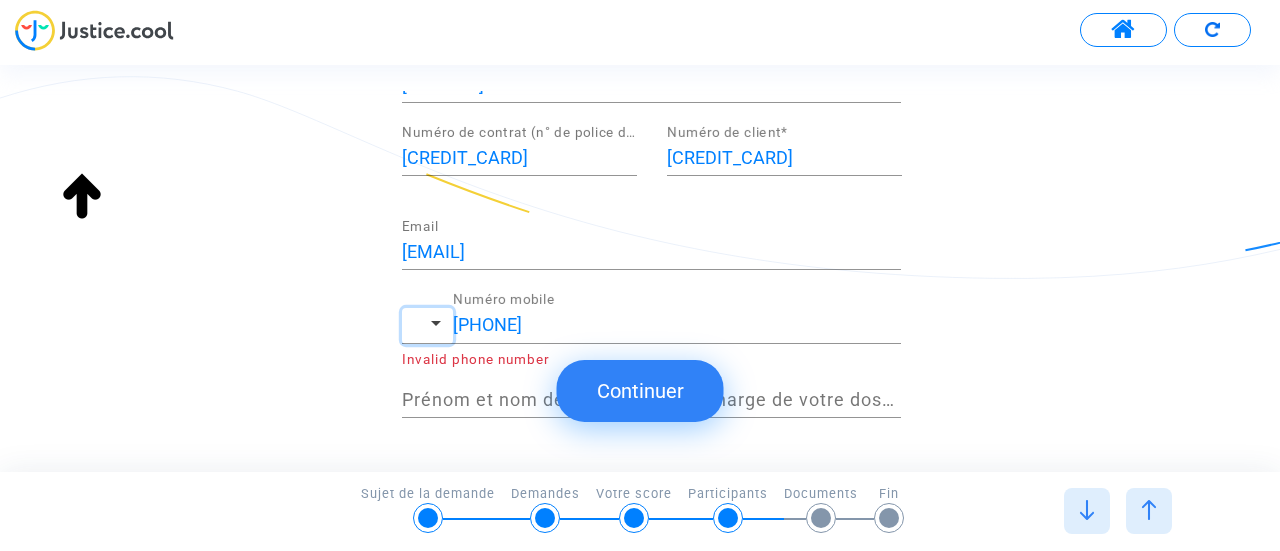 click at bounding box center [427, 326] 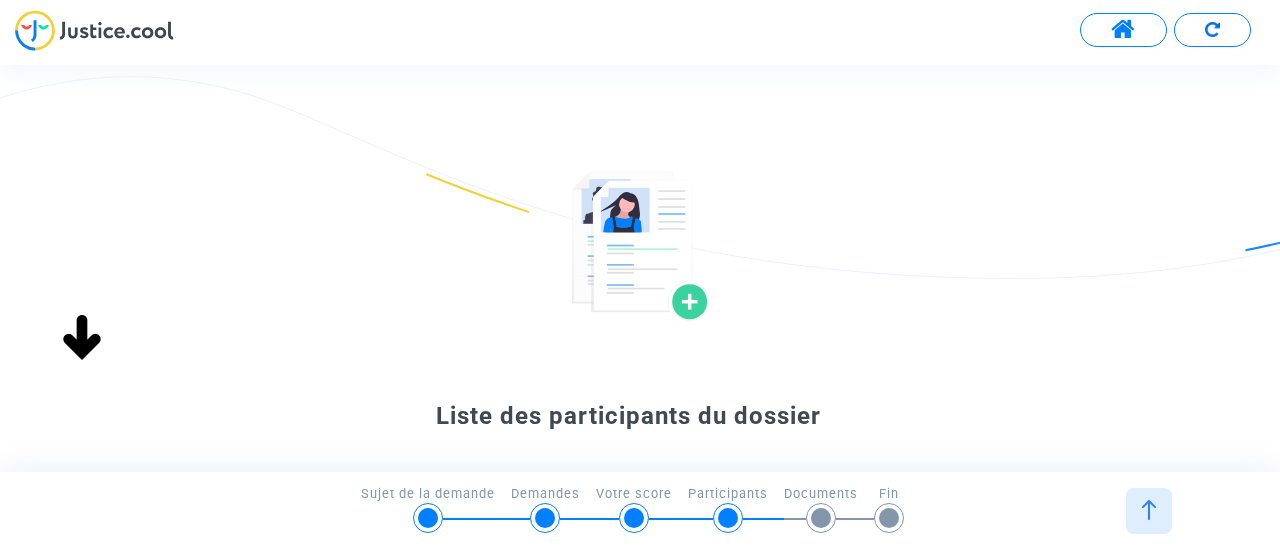scroll, scrollTop: 800, scrollLeft: 0, axis: vertical 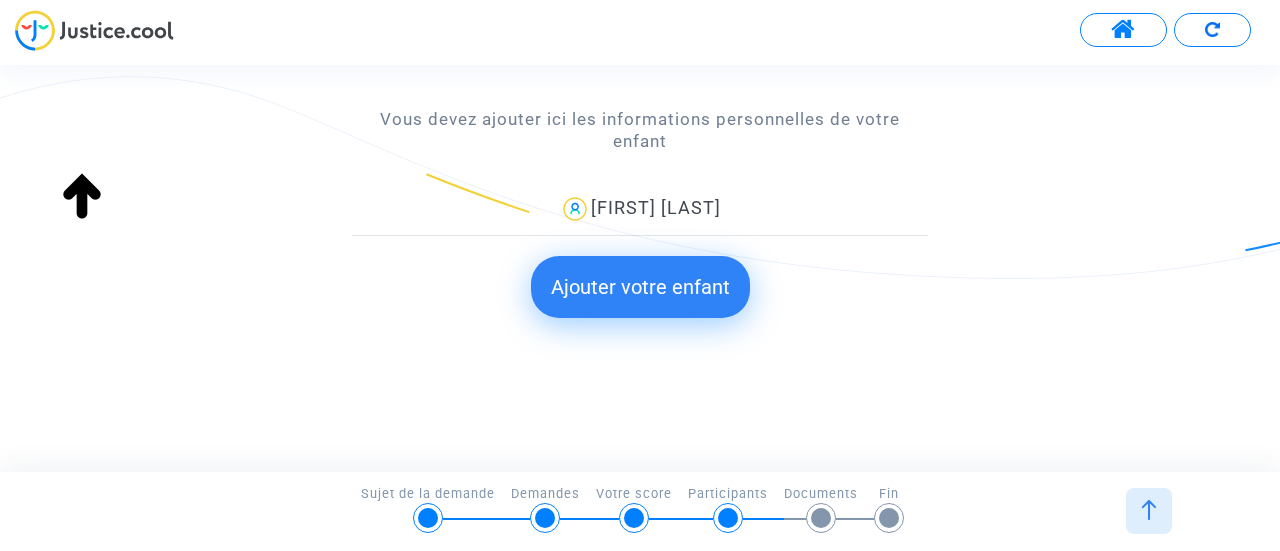click on "Ajouter votre enfant" at bounding box center (640, 287) 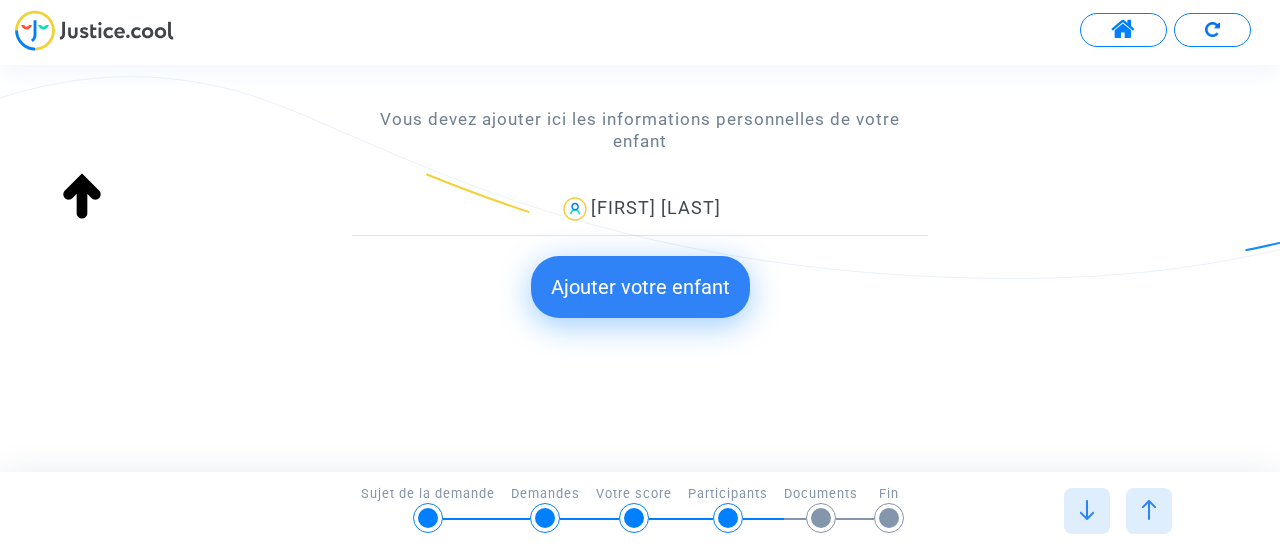 scroll, scrollTop: 0, scrollLeft: 0, axis: both 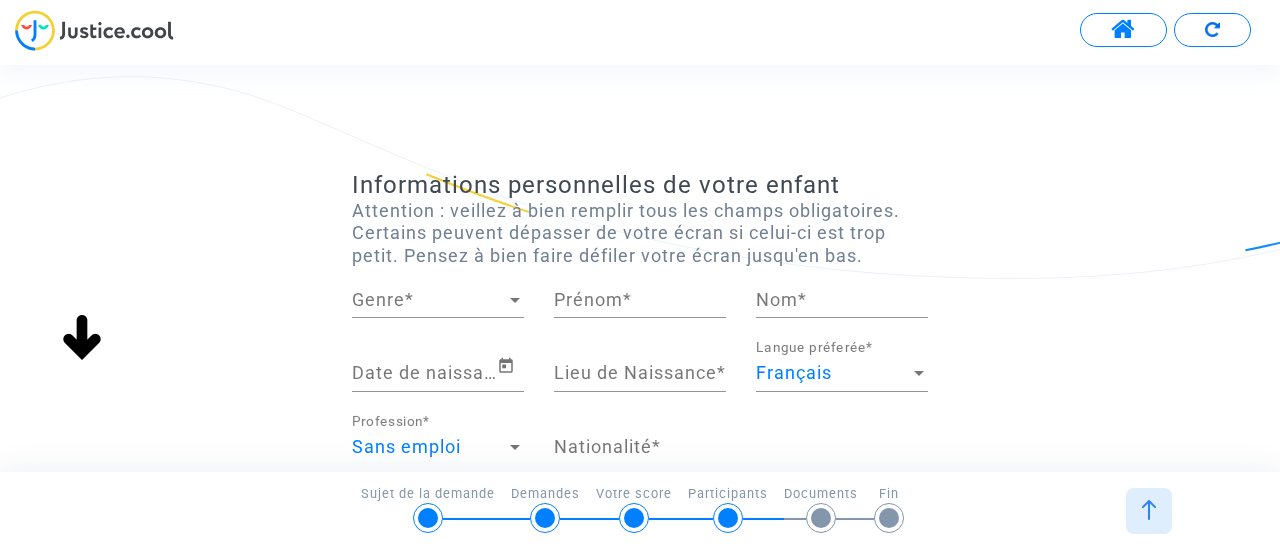 click on "Genre" at bounding box center (429, 300) 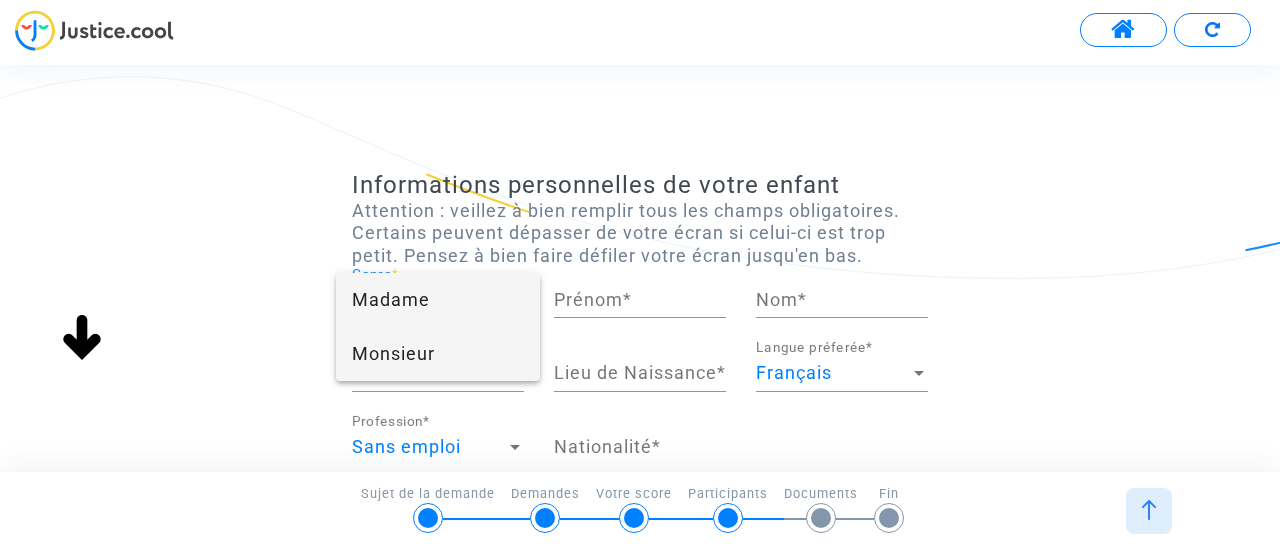 click on "Monsieur" at bounding box center [438, 354] 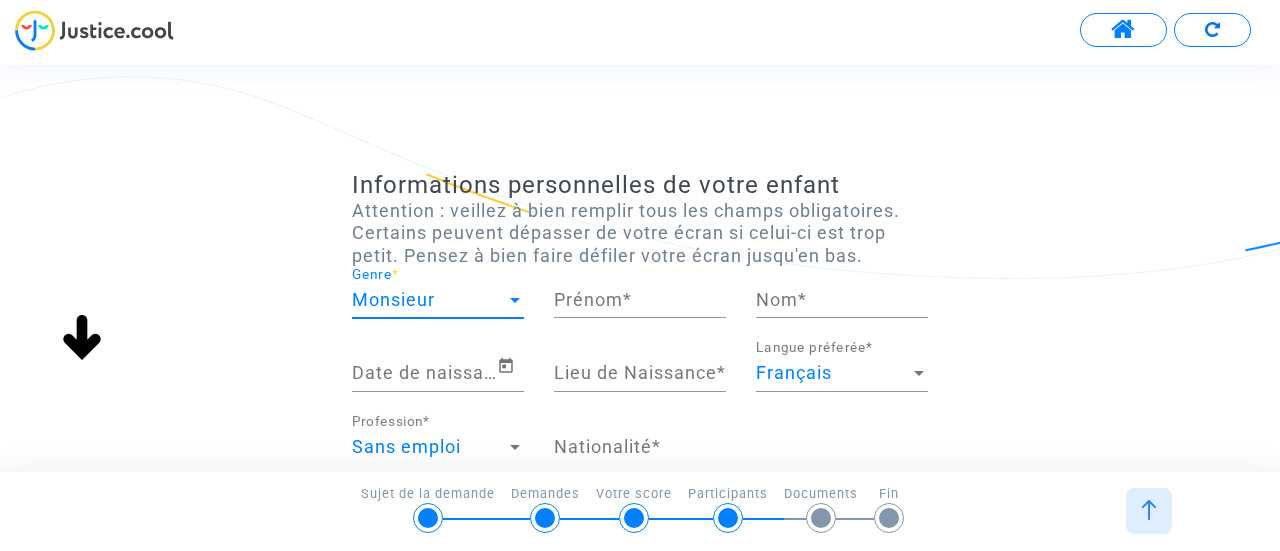 click on "Prénom  *" at bounding box center [640, 300] 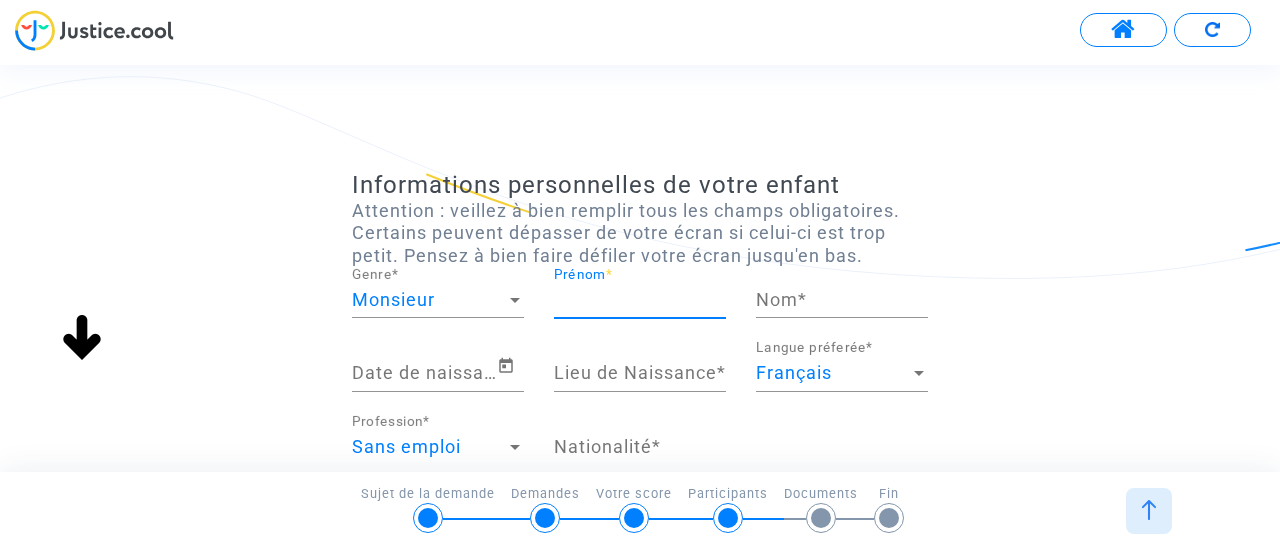 type on "[FIRST]" 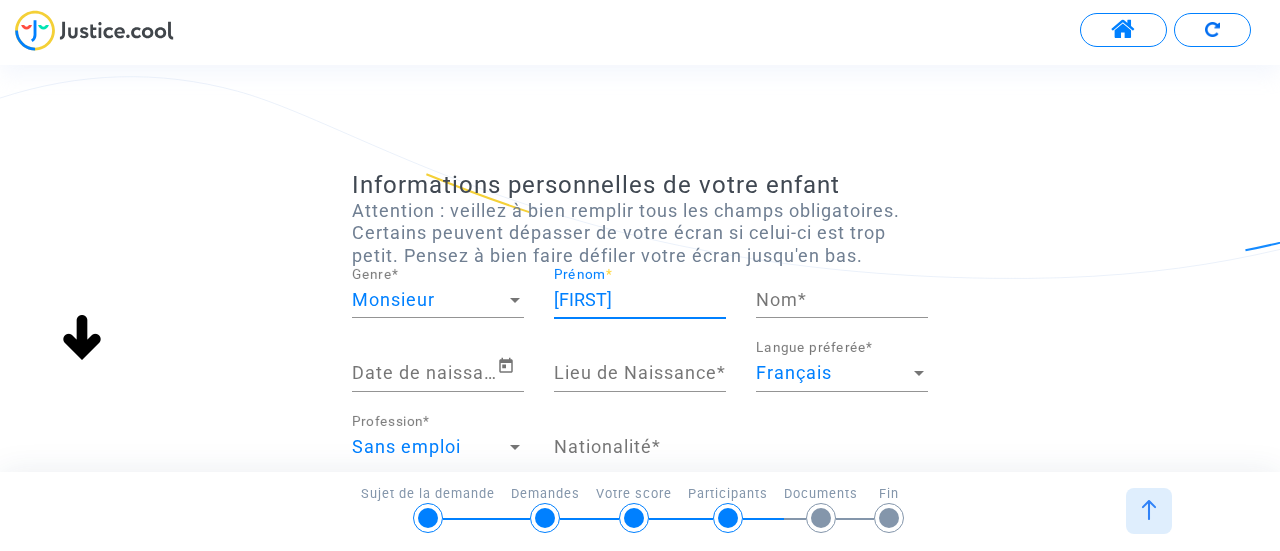 type on "[LAST]" 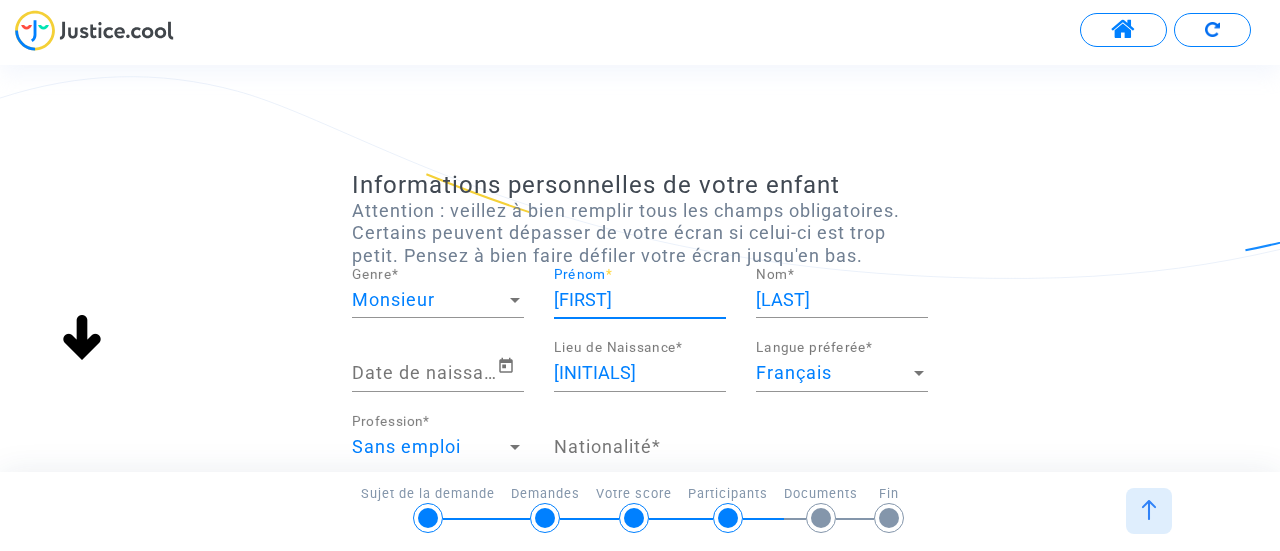 click on "Date de naissance  *" at bounding box center [424, 373] 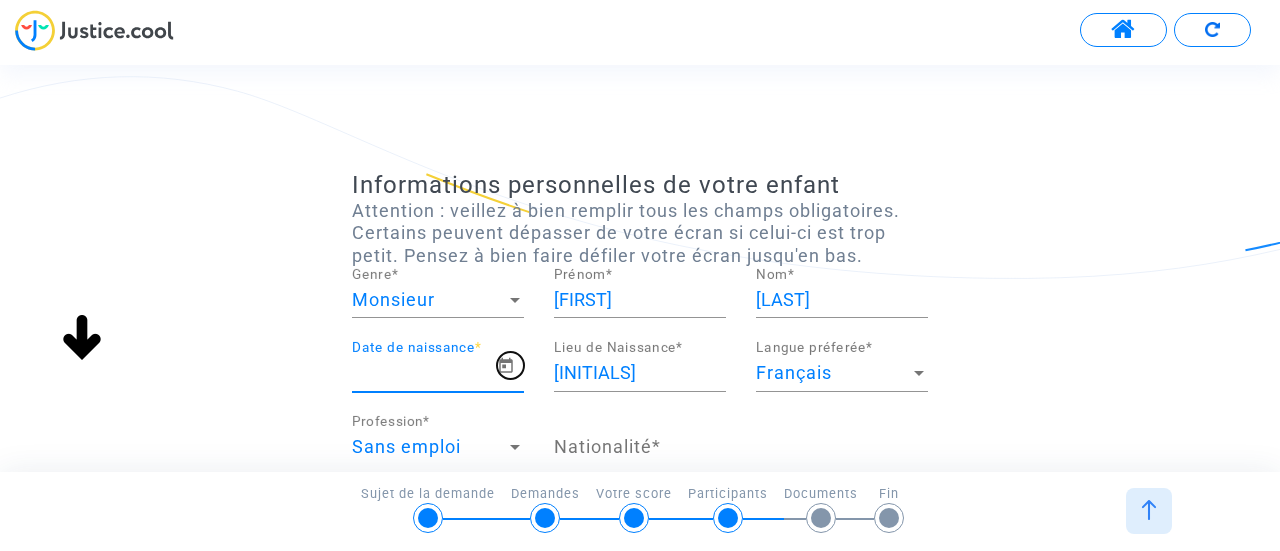 click at bounding box center (506, 365) 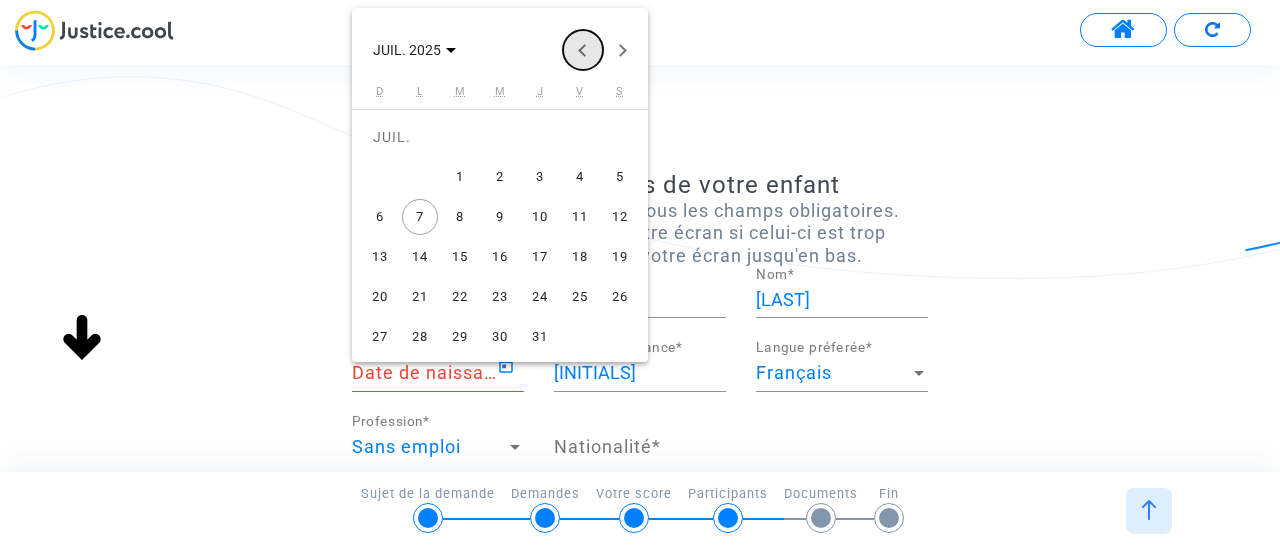 click at bounding box center [583, 50] 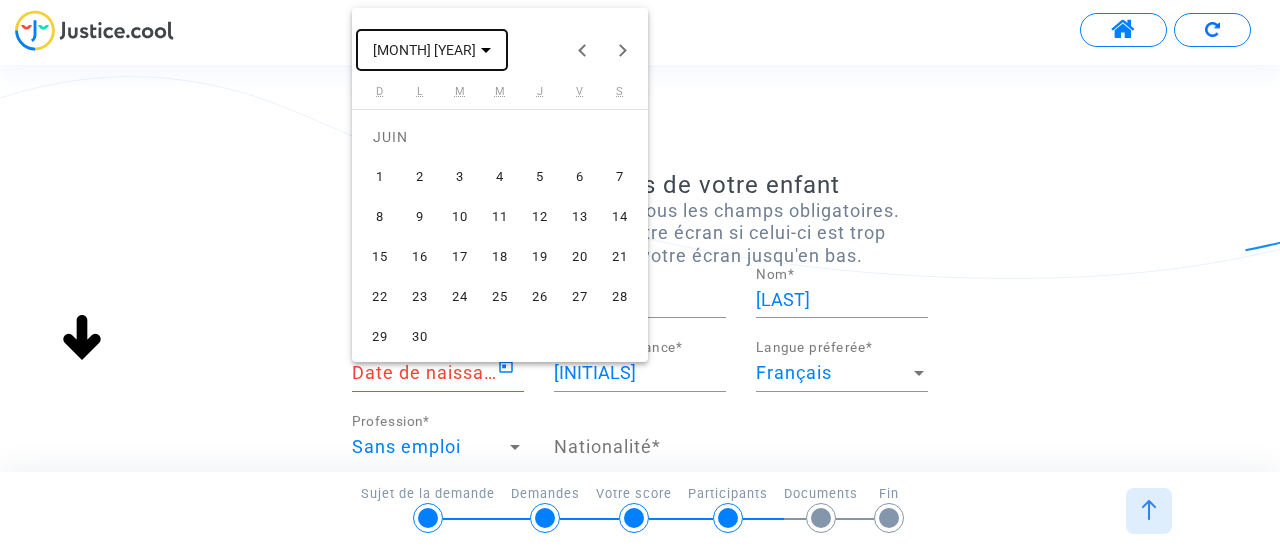 click on "[MONTH] [YEAR]" at bounding box center [432, 50] 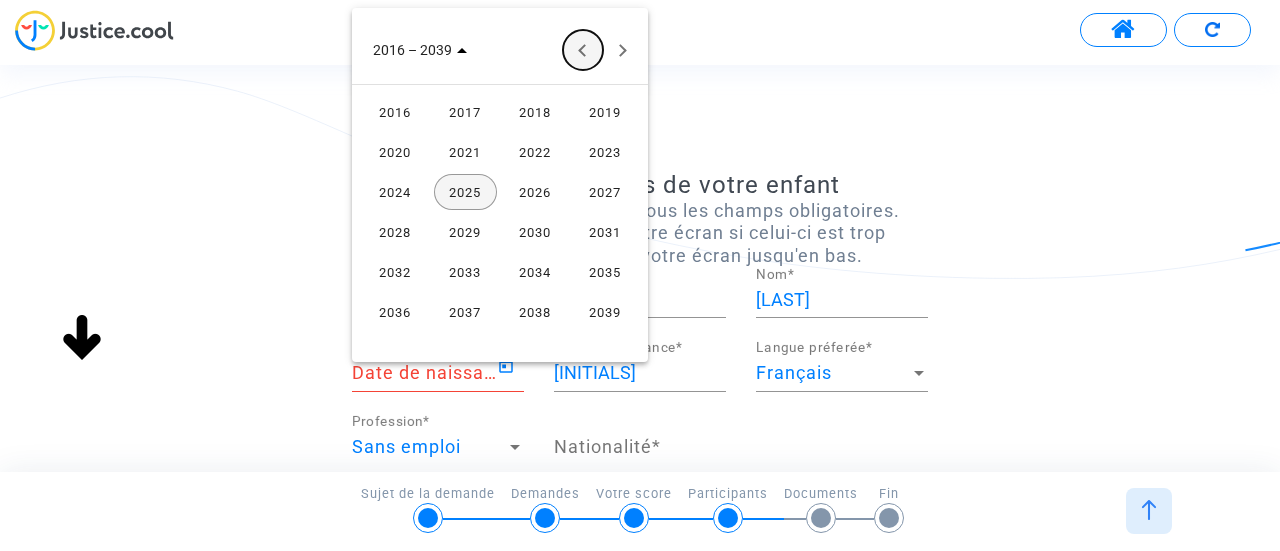 click at bounding box center [583, 50] 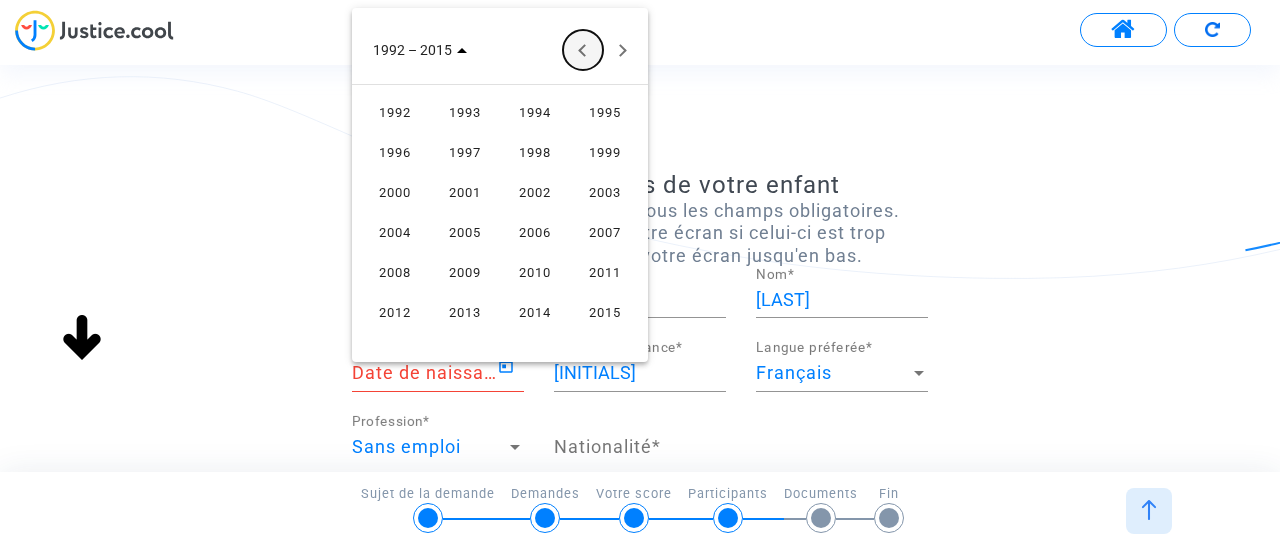 click at bounding box center [583, 50] 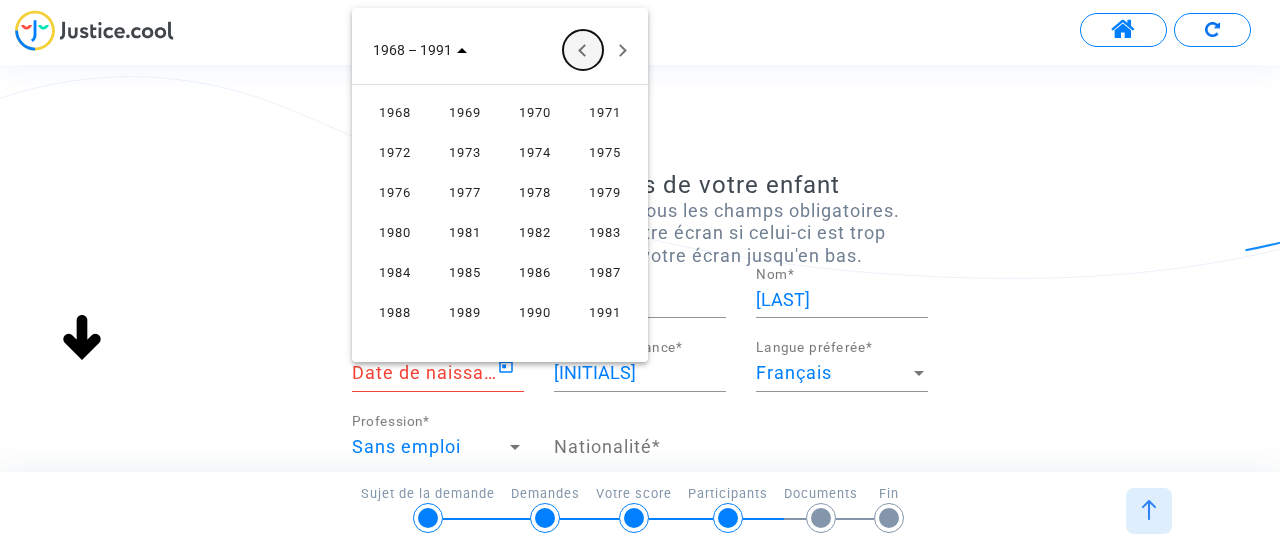 click at bounding box center [583, 50] 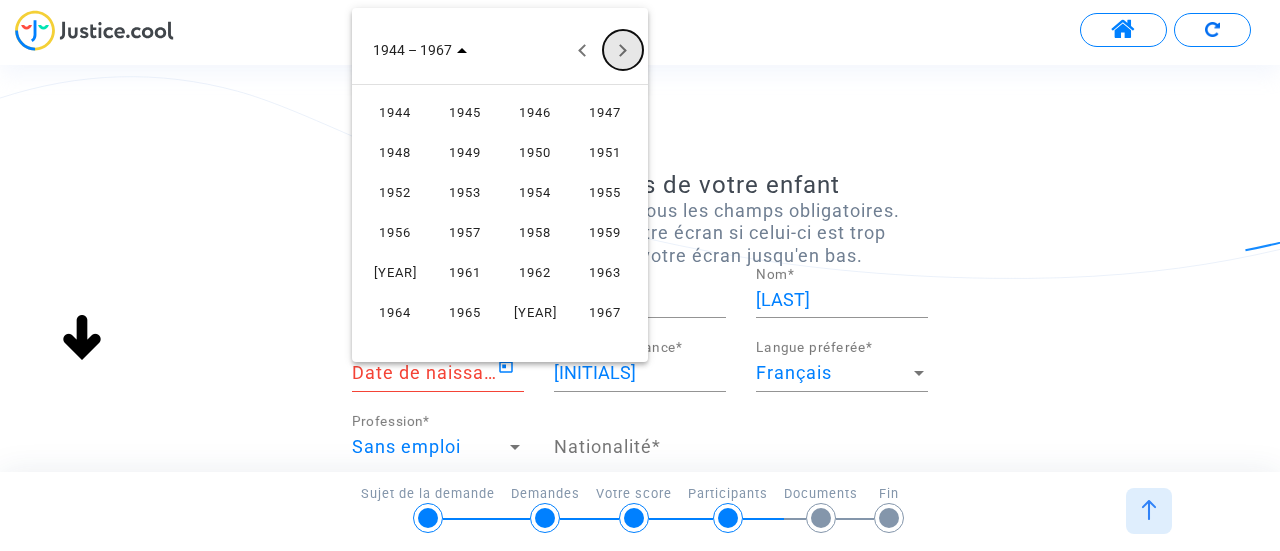 click at bounding box center [623, 50] 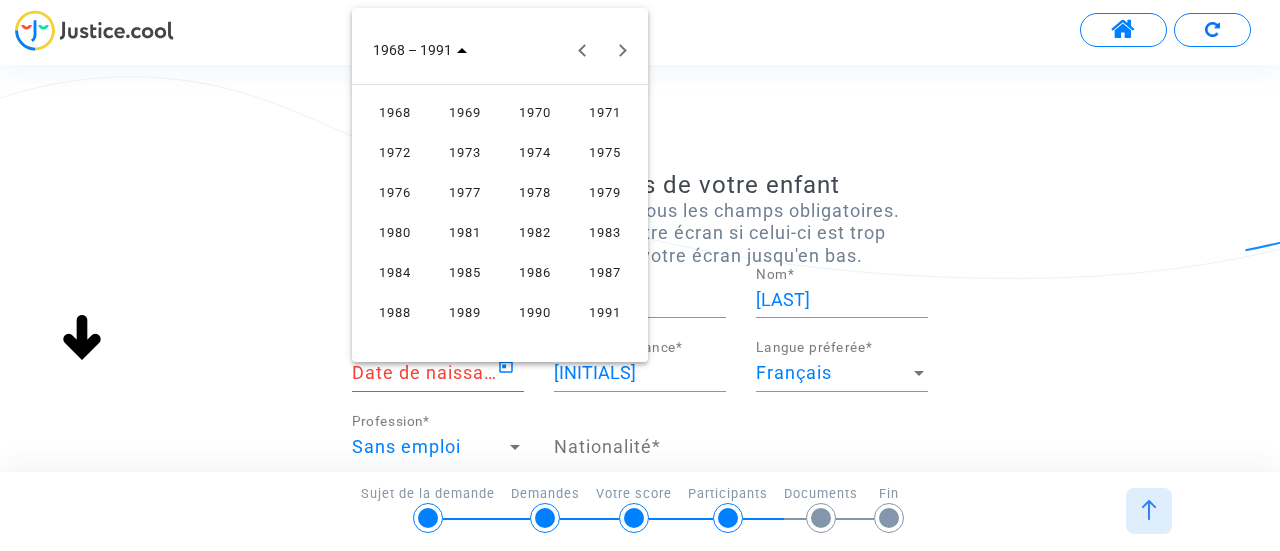 click on "1973" at bounding box center (465, 152) 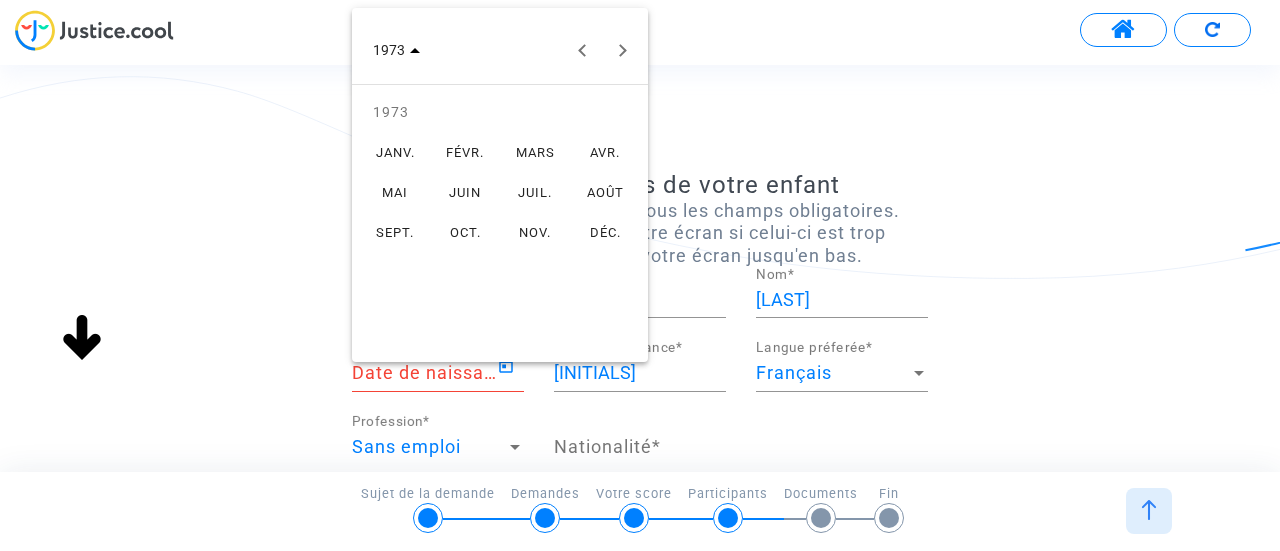 click on "OCT." at bounding box center (465, 232) 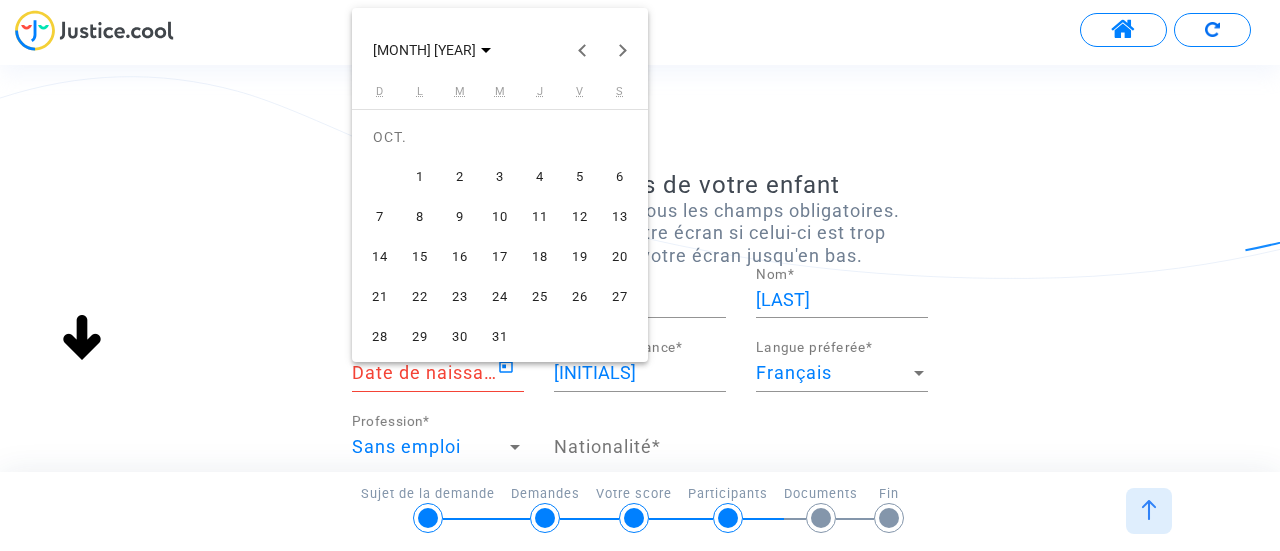 click on "9" at bounding box center [460, 217] 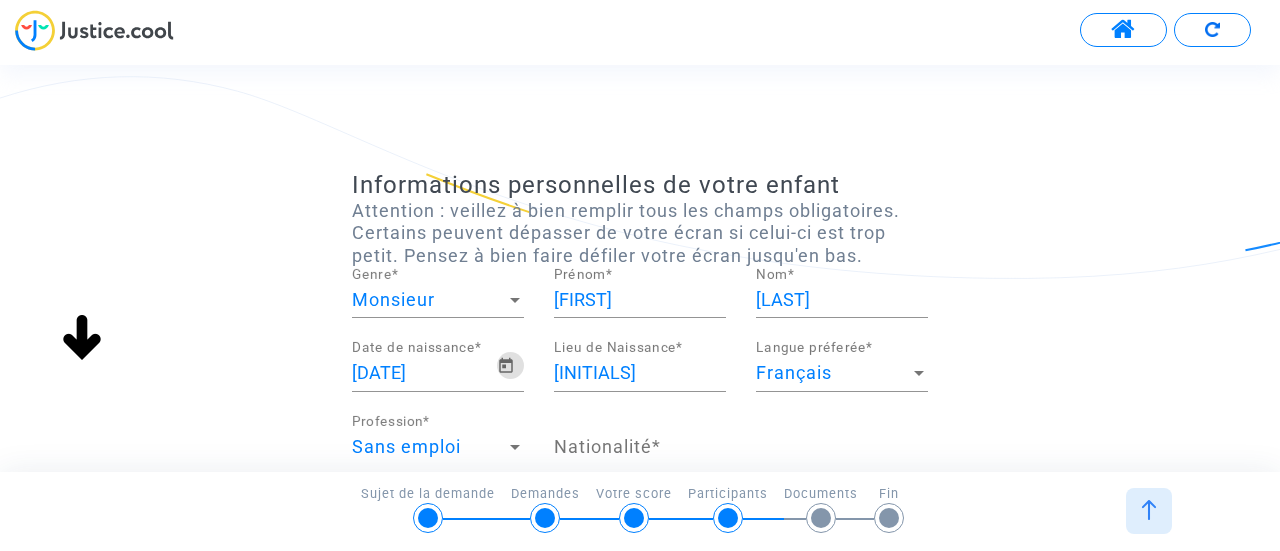 click on "[INITIALS]" at bounding box center [640, 373] 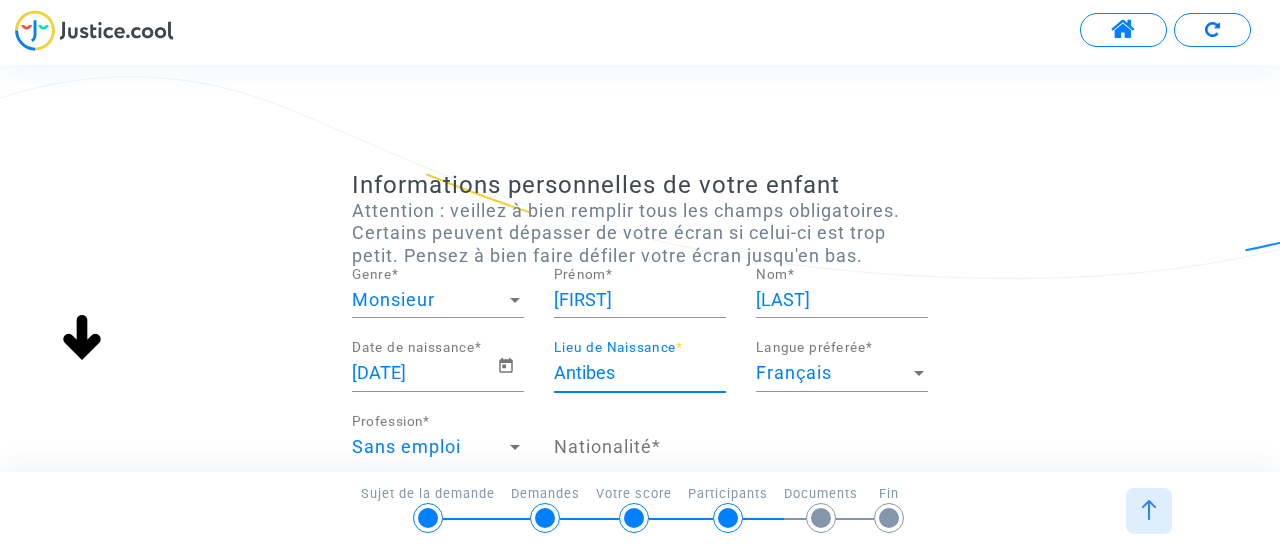 type on "Antibes" 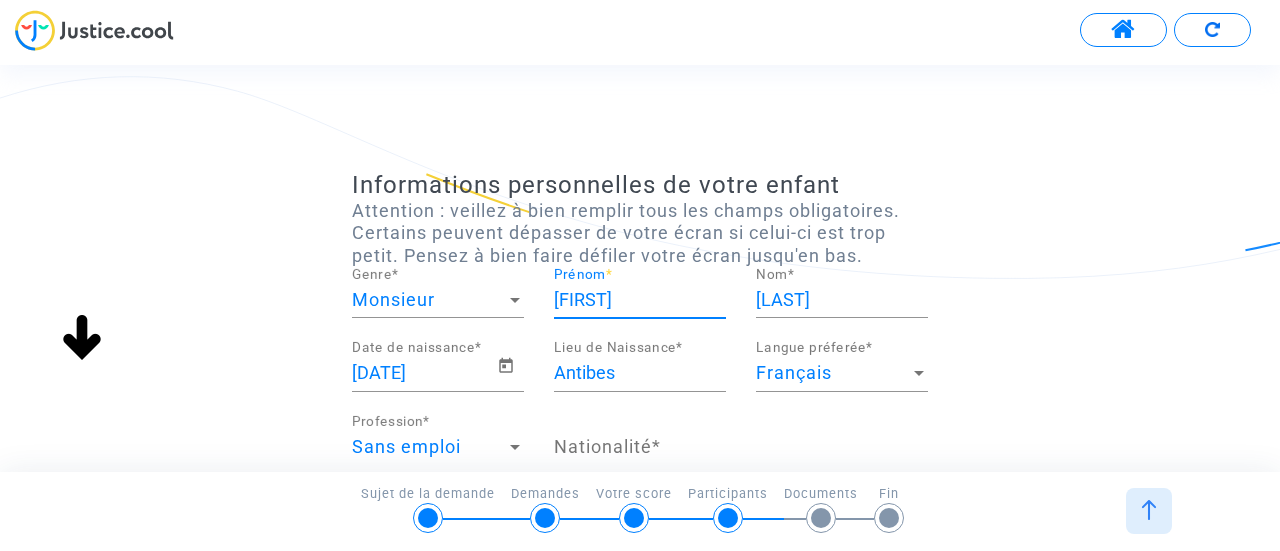 click on "Nationalité  *" at bounding box center [640, 447] 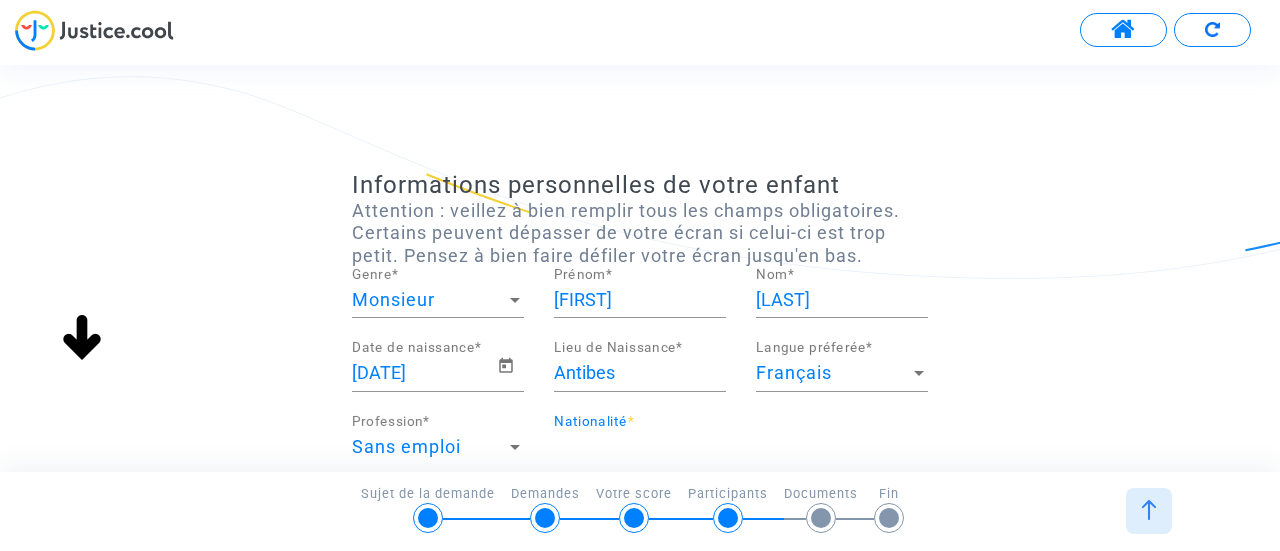 type on "[LOCATION]" 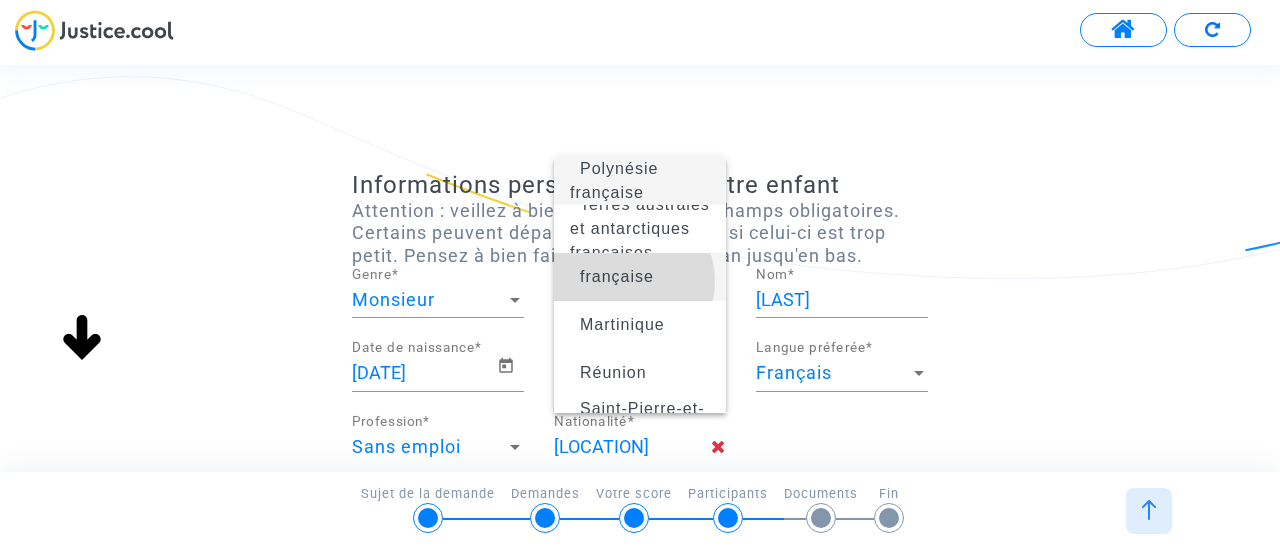 click on "française" at bounding box center [617, 276] 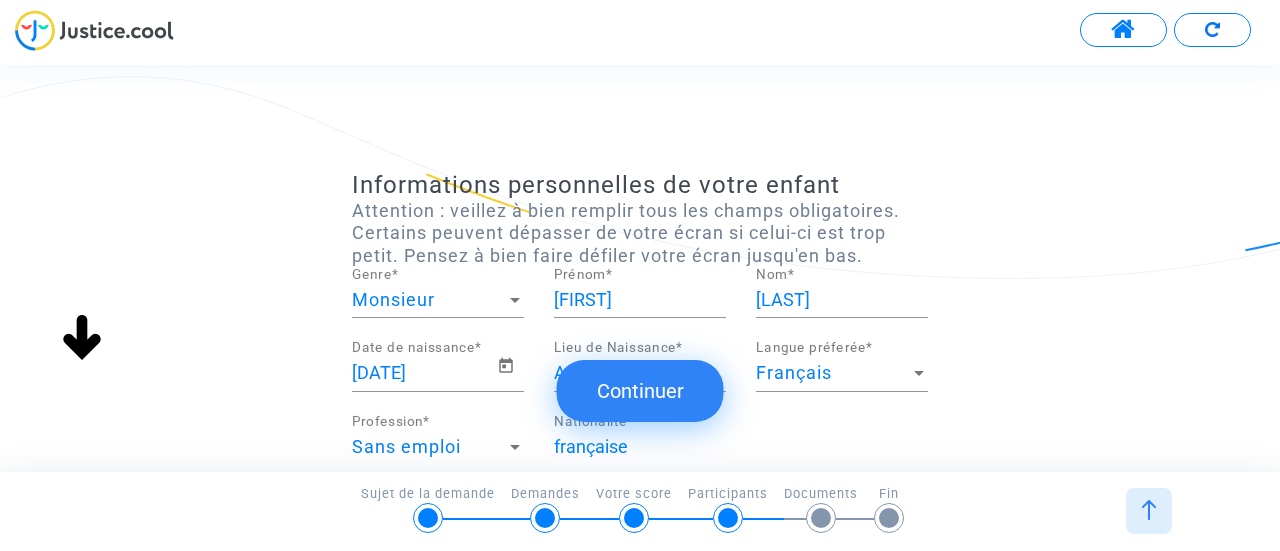 click on "Continuer" at bounding box center [640, 391] 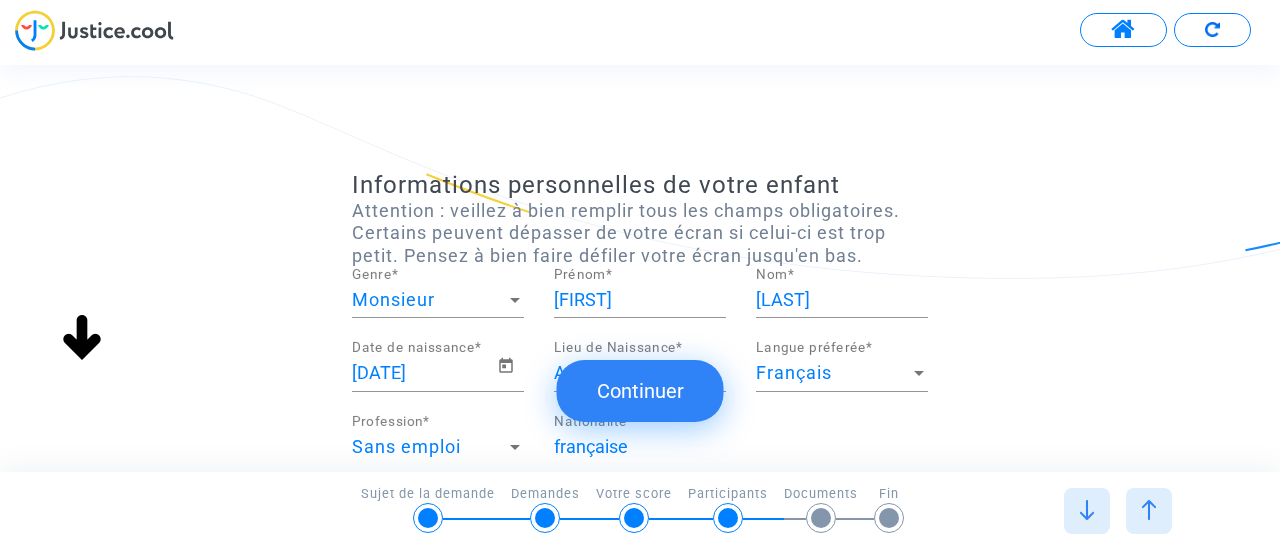 scroll, scrollTop: 0, scrollLeft: 0, axis: both 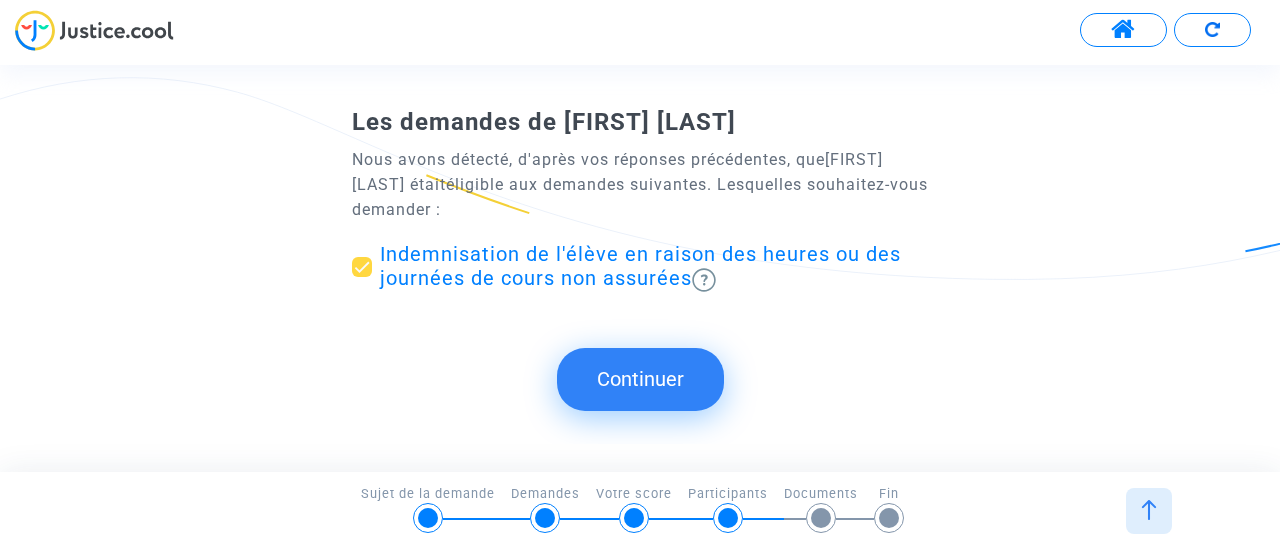 click on "Continuer" at bounding box center (640, 379) 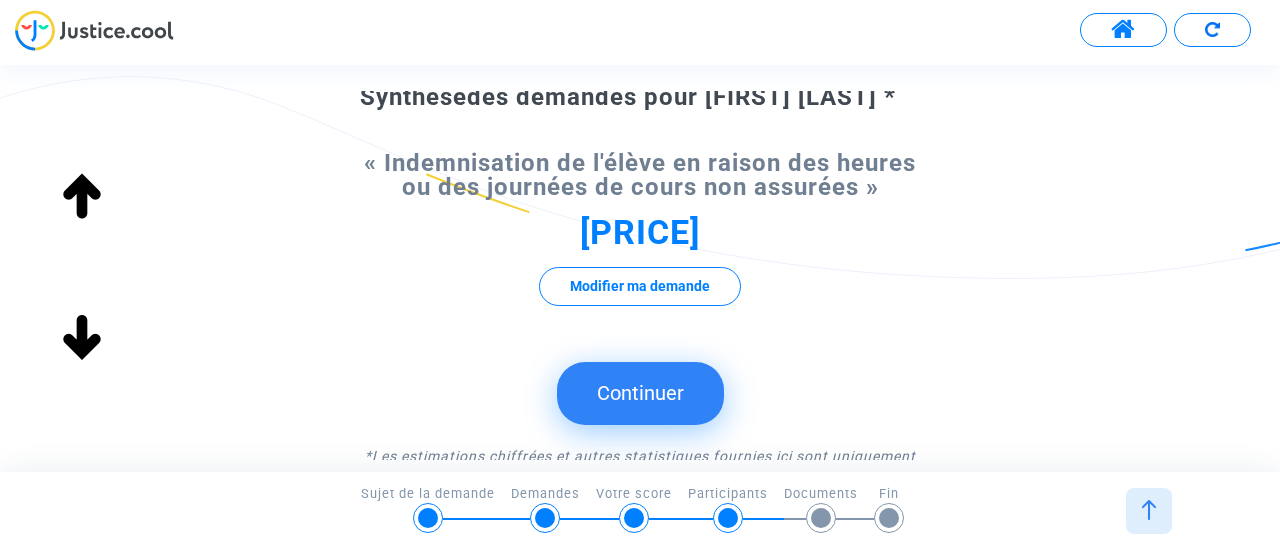 scroll, scrollTop: 200, scrollLeft: 0, axis: vertical 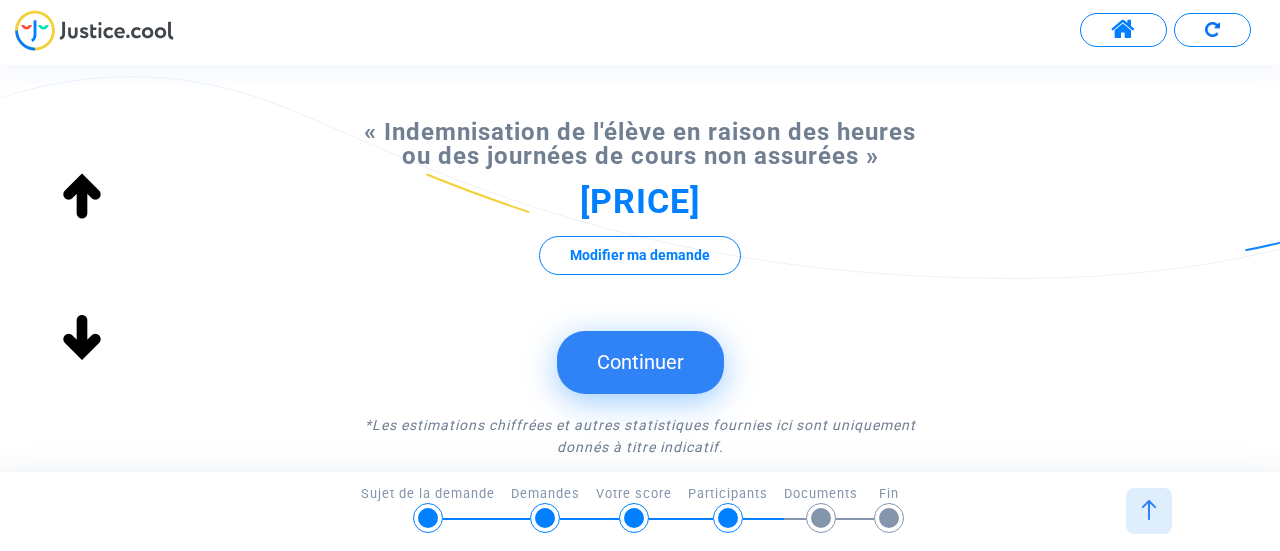 click on "Continuer" at bounding box center [640, 362] 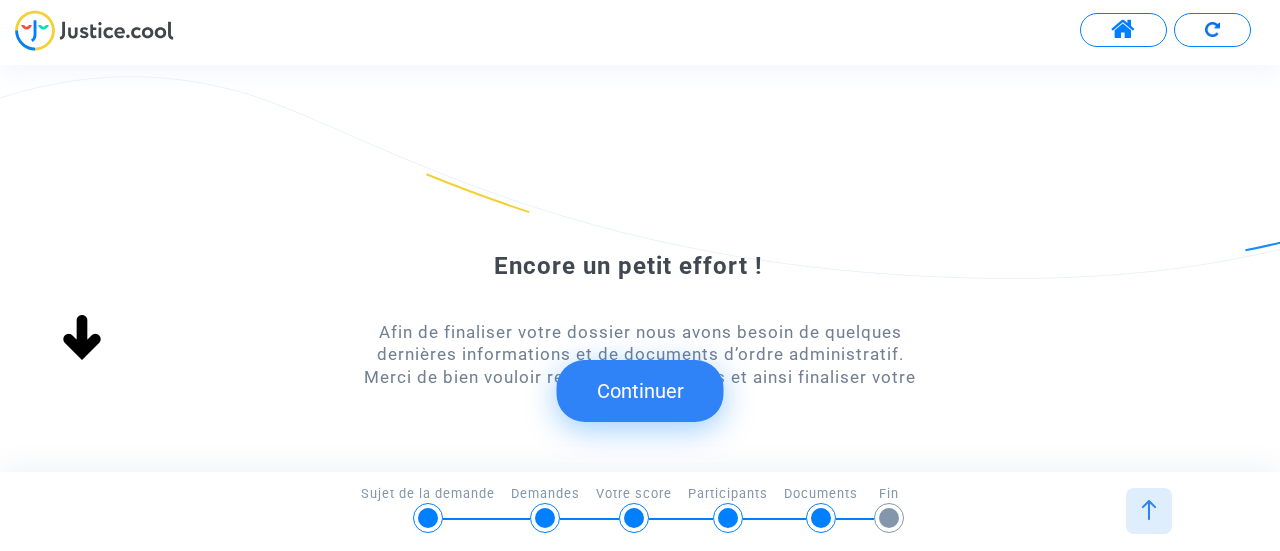 click on "Continuer" at bounding box center [640, 391] 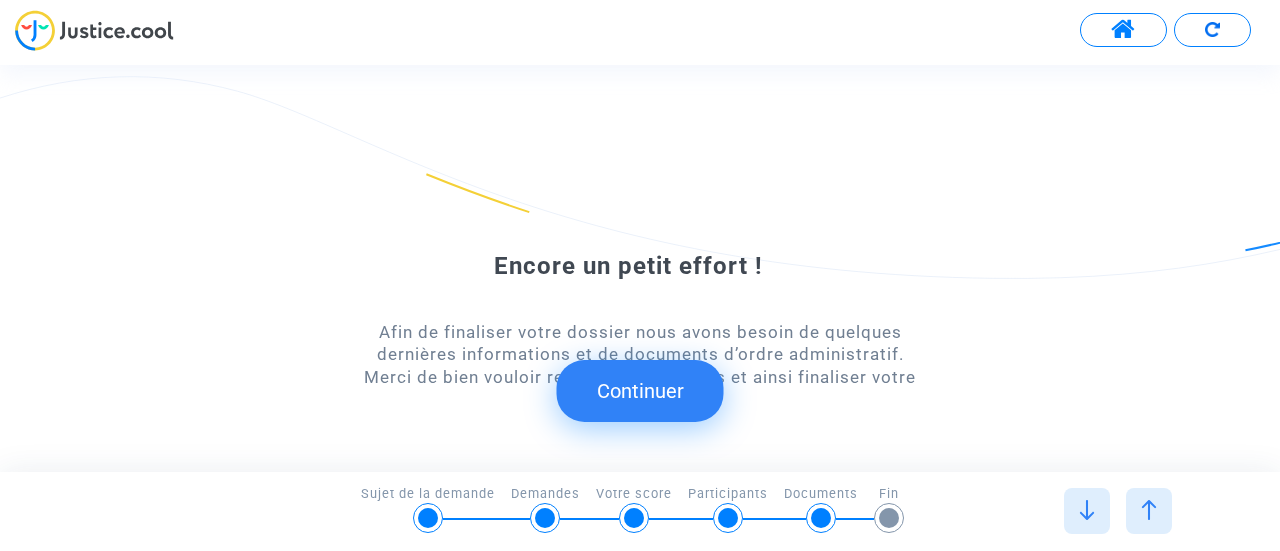 scroll, scrollTop: 0, scrollLeft: 0, axis: both 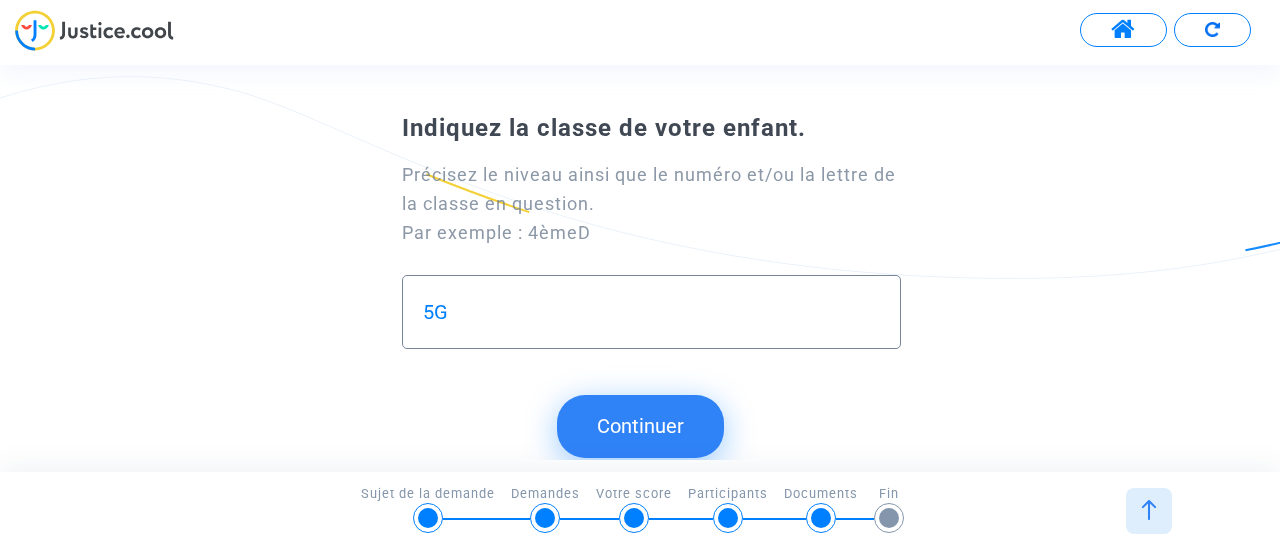 type on "5G" 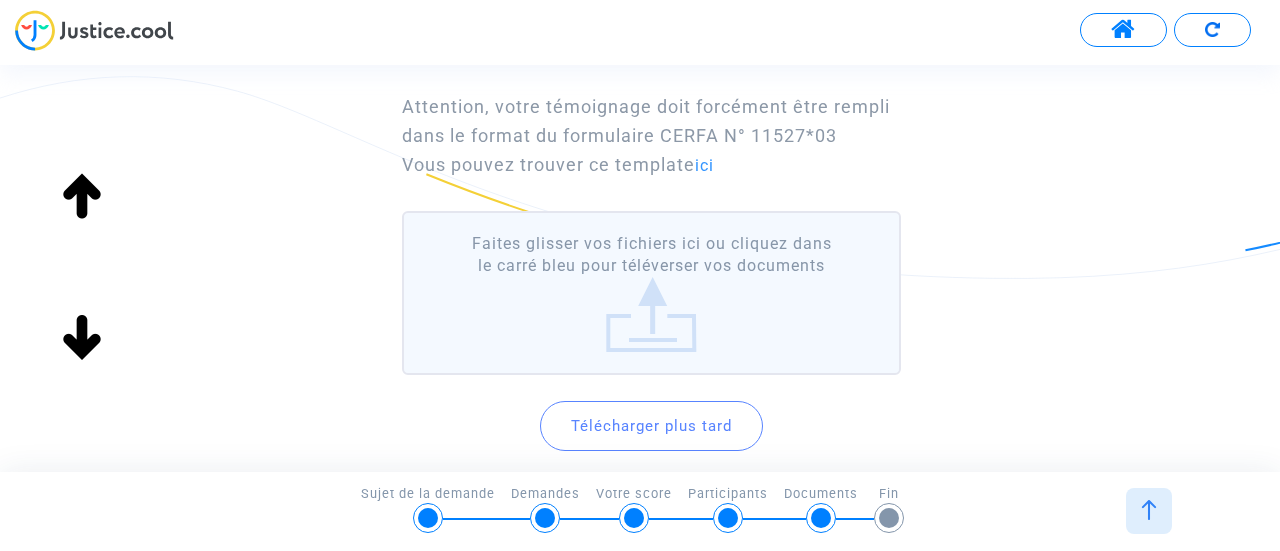 scroll, scrollTop: 300, scrollLeft: 0, axis: vertical 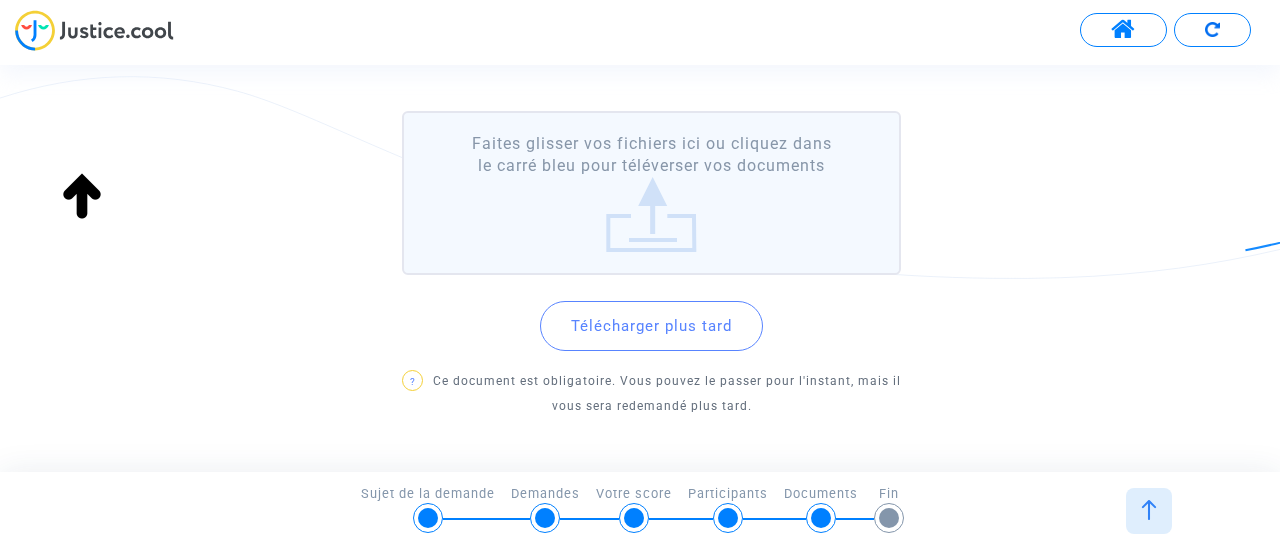 click on "Télécharger plus tard" at bounding box center [651, 326] 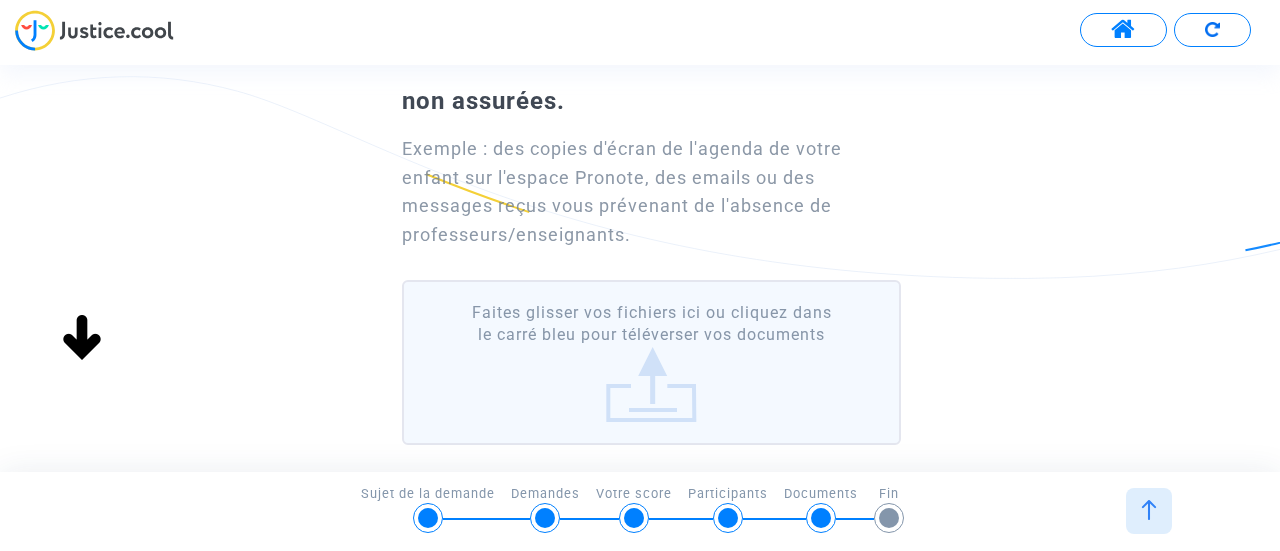 scroll, scrollTop: 200, scrollLeft: 0, axis: vertical 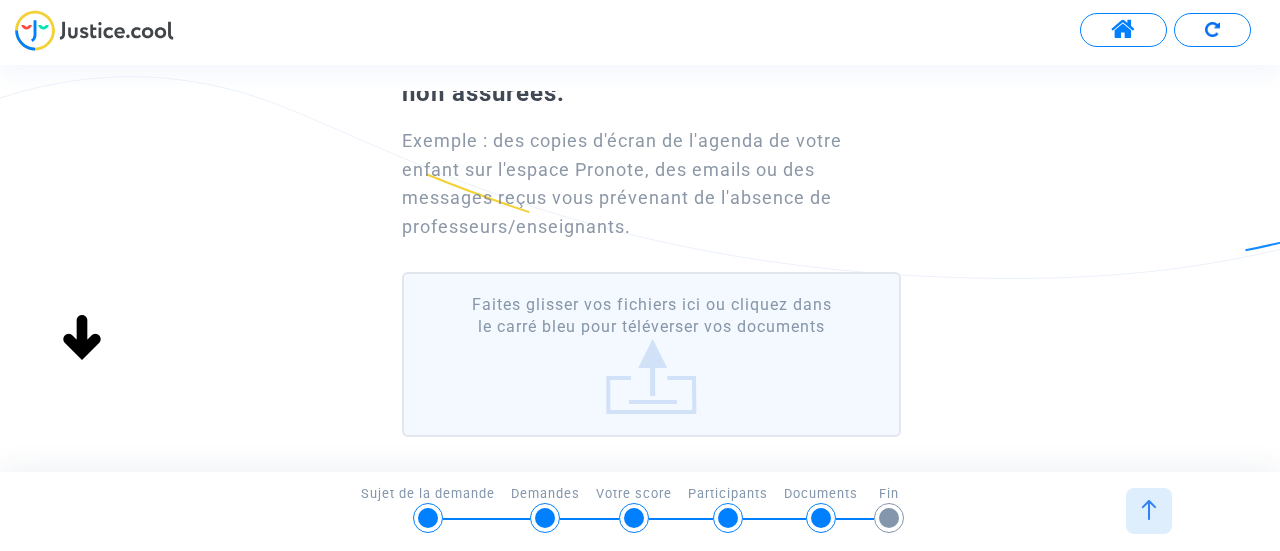 click on "Faites glisser vos fichiers ici ou cliquez dans le carré bleu pour téléverser vos documents" at bounding box center [651, 354] 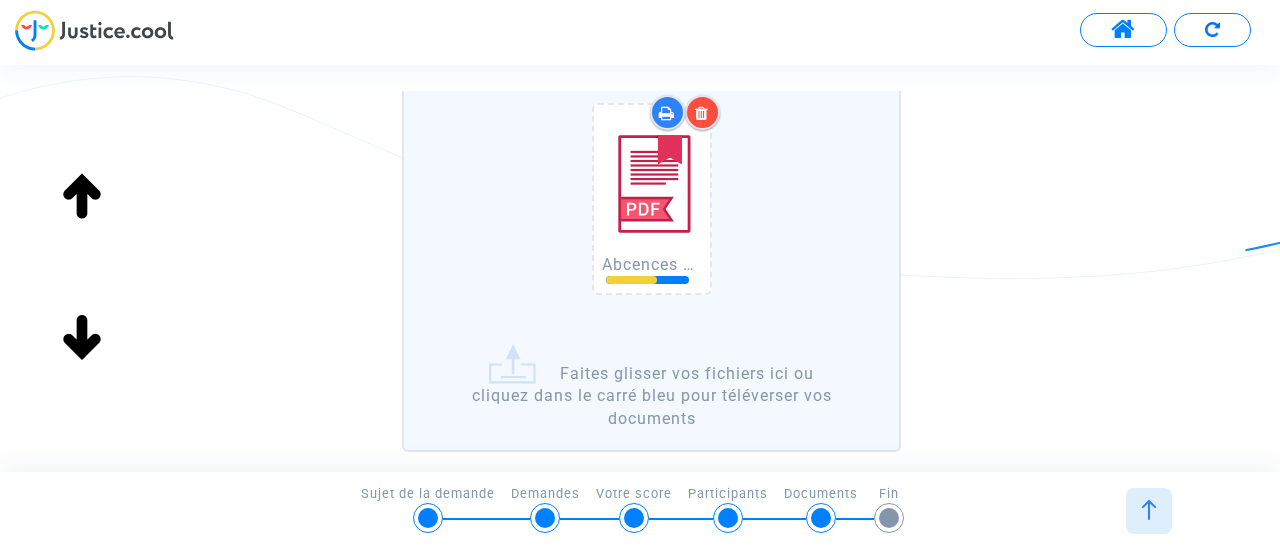 scroll, scrollTop: 500, scrollLeft: 0, axis: vertical 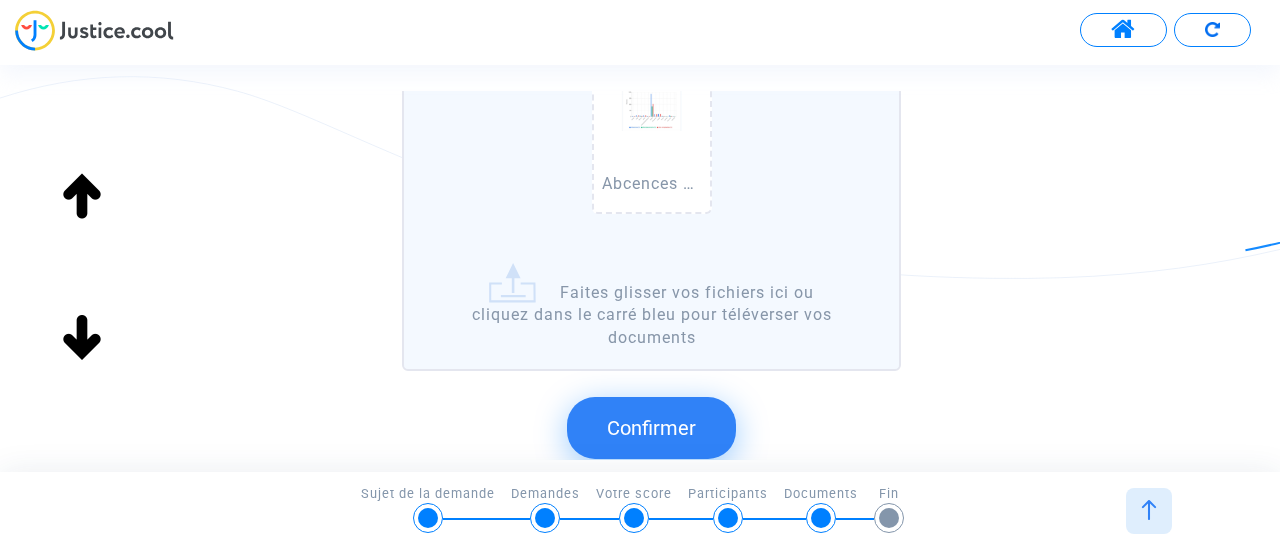 click on "Abcences Profs 5G_2024_2025.pdf   Screen Shots Pronote .docx   Faites glisser vos fichiers ici ou cliquez dans le carré bleu pour téléverser vos documents" at bounding box center (651, 171) 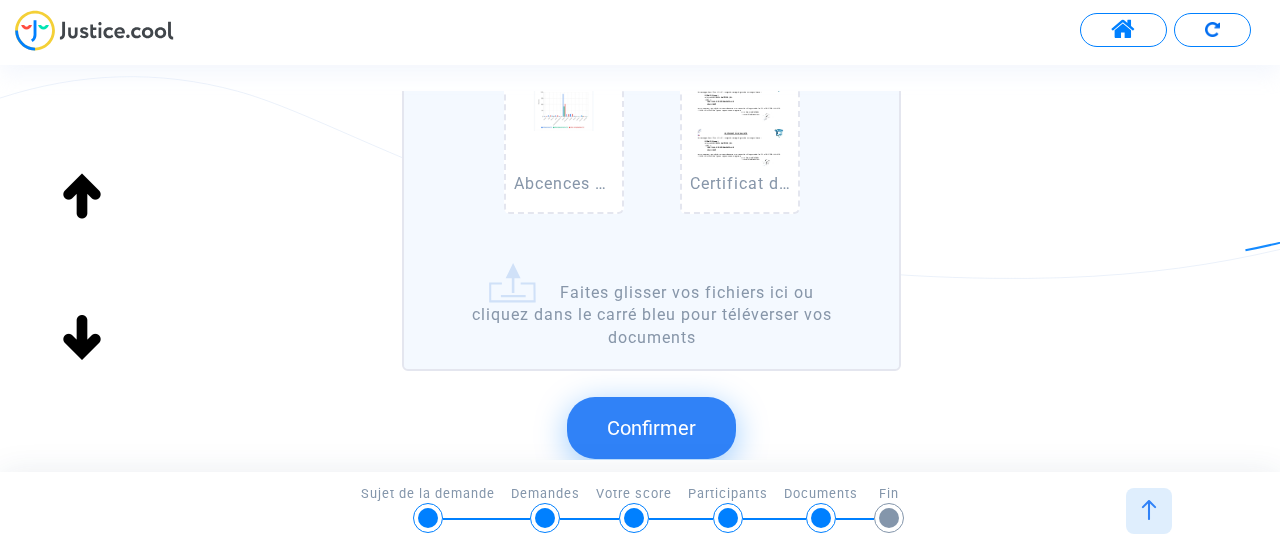 click on "Abcences Profs 5G_2024_2025.pdf   Certificat de scolarité de [FIRST] [LAST].pdf   Faites glisser vos fichiers ici ou cliquez dans le carré bleu pour téléverser vos documents" at bounding box center (651, 171) 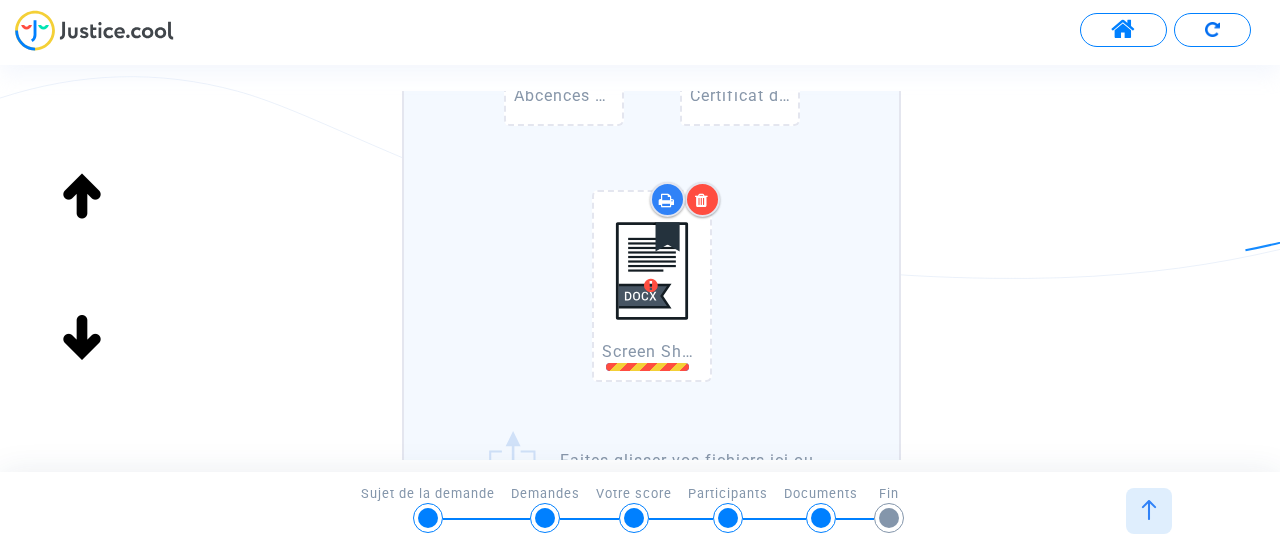 scroll, scrollTop: 365, scrollLeft: 0, axis: vertical 